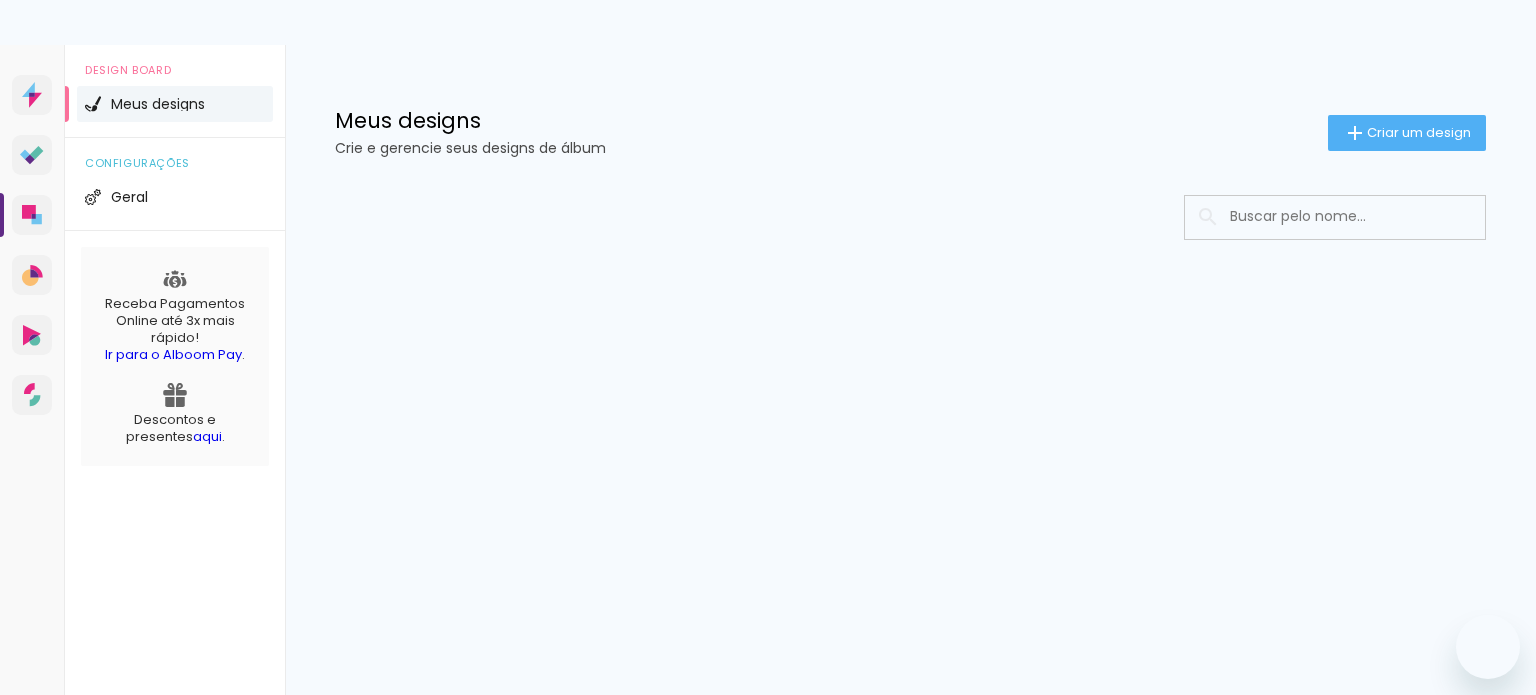 scroll, scrollTop: 0, scrollLeft: 0, axis: both 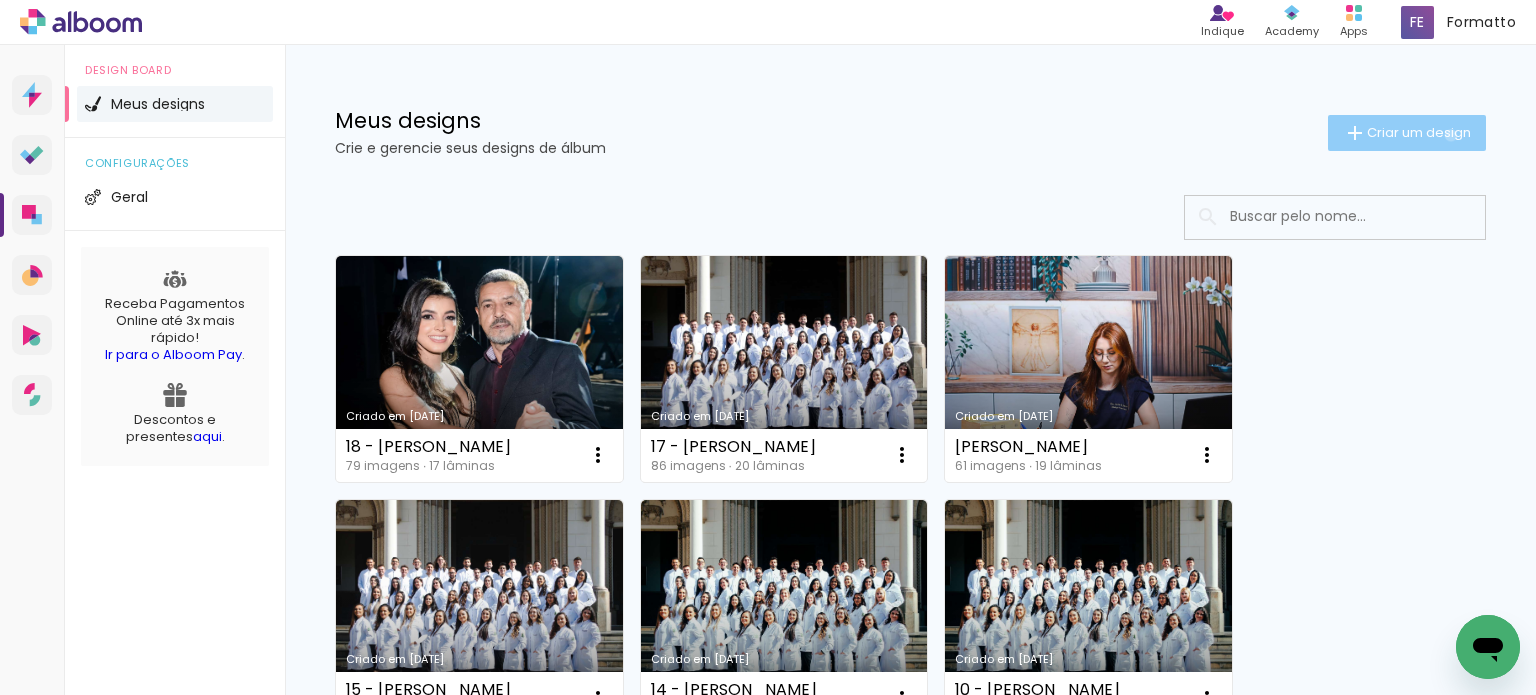 click on "Criar um design" 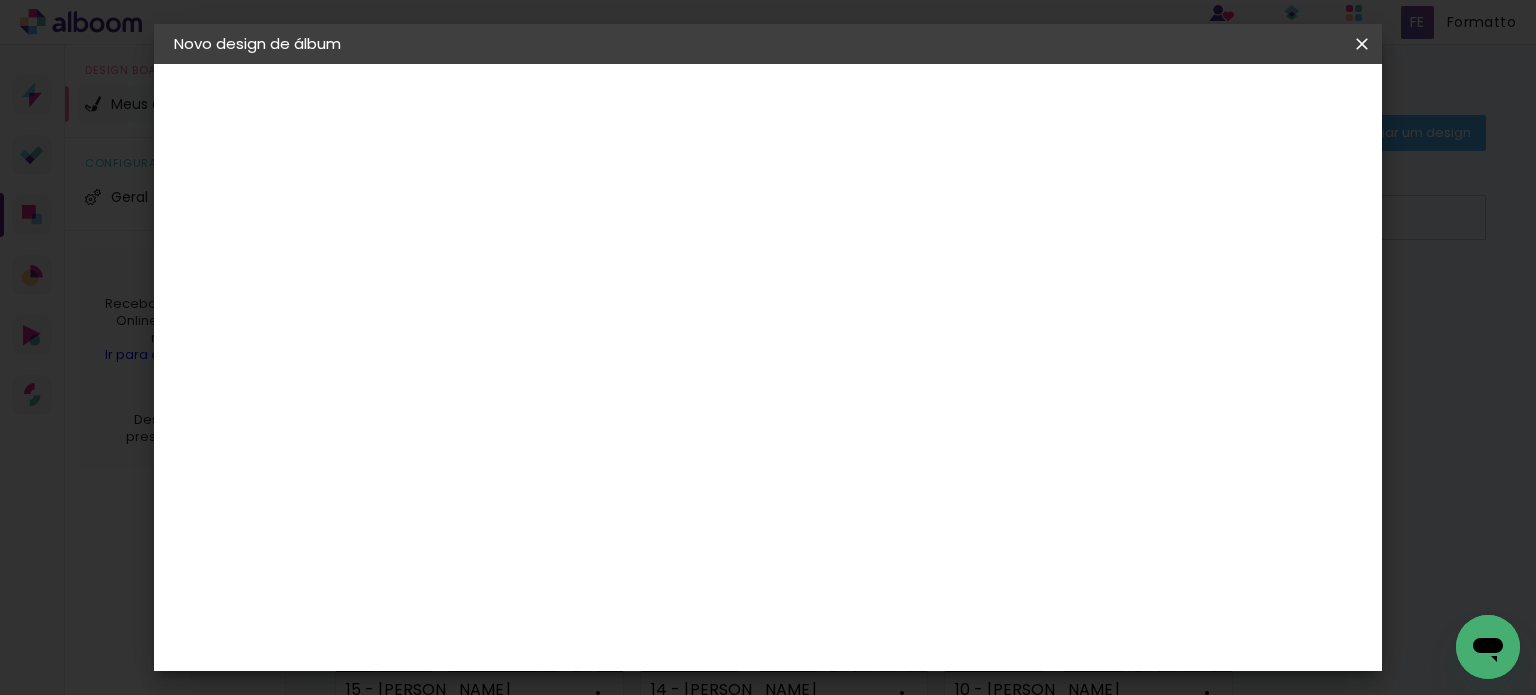 click at bounding box center (501, 268) 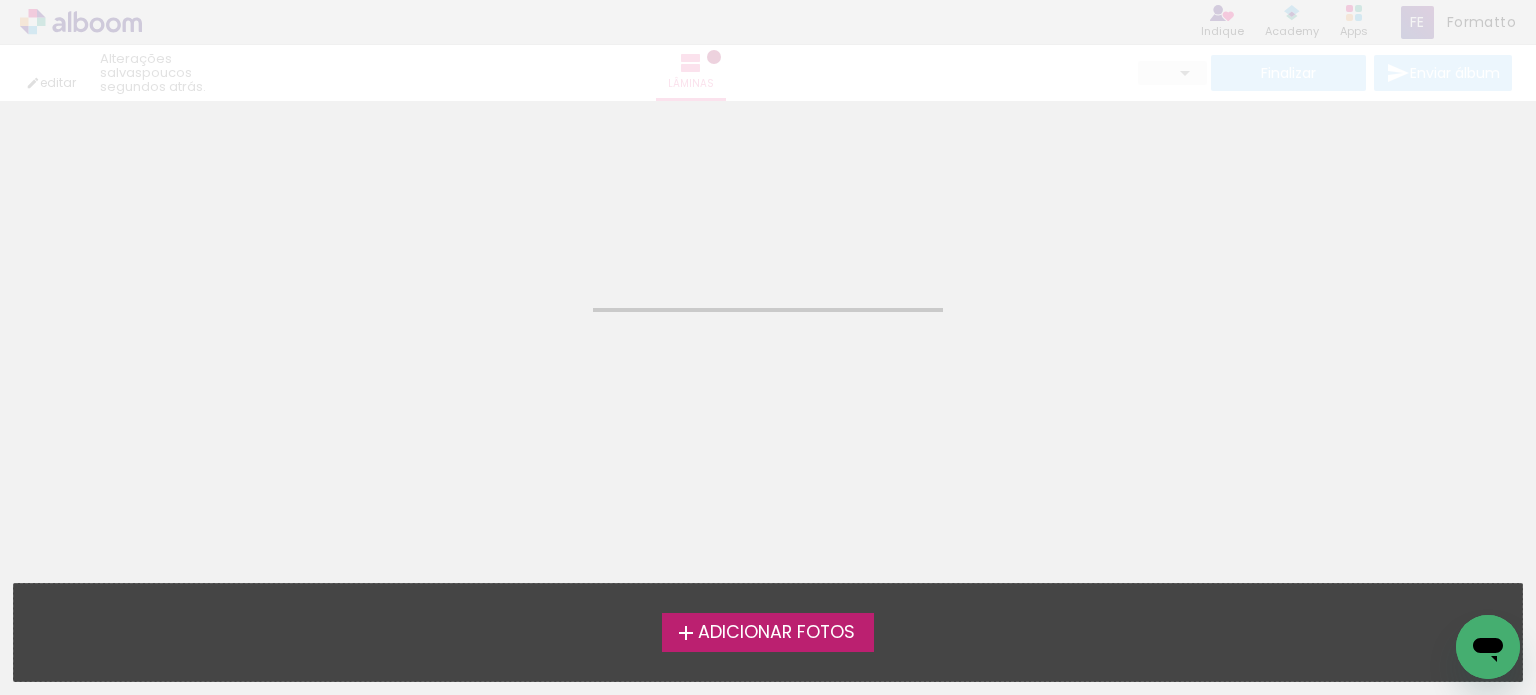click on "Adicionar Fotos" at bounding box center (776, 633) 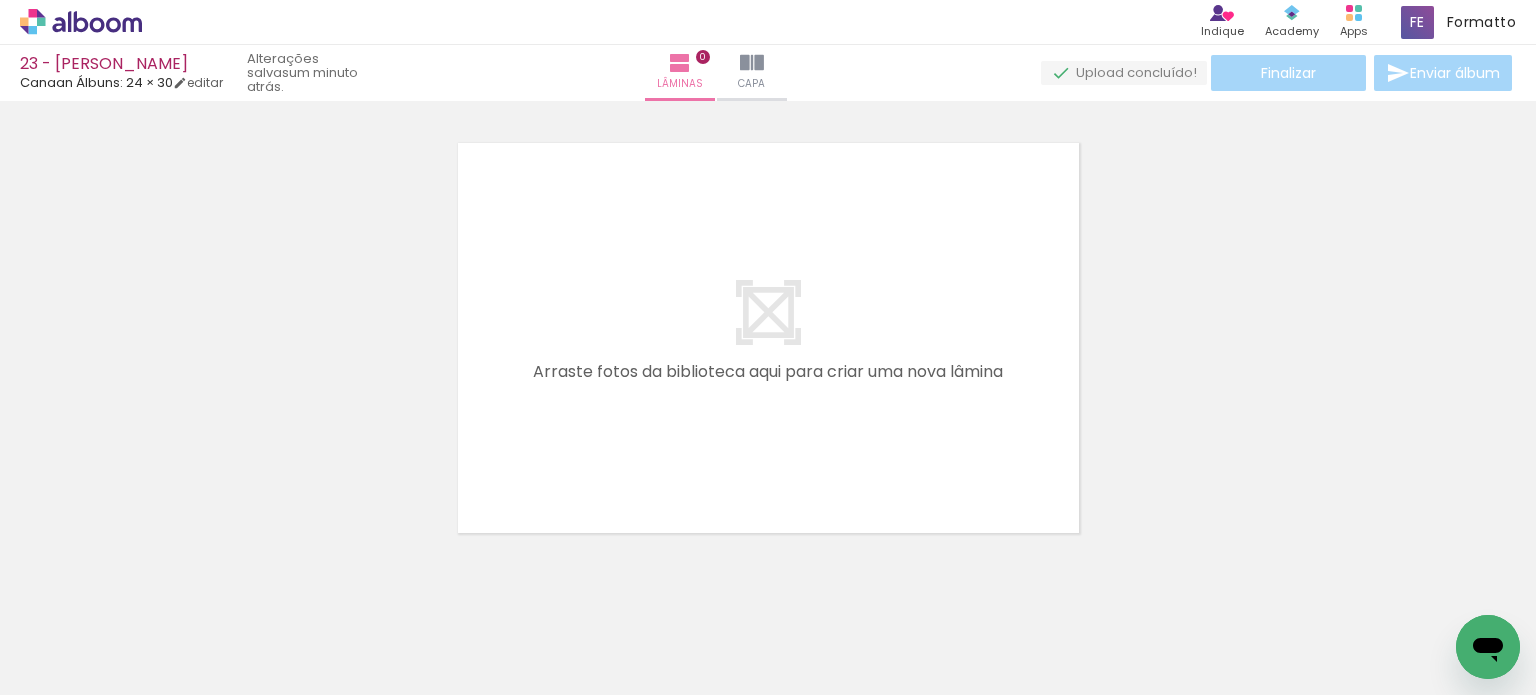 scroll, scrollTop: 25, scrollLeft: 0, axis: vertical 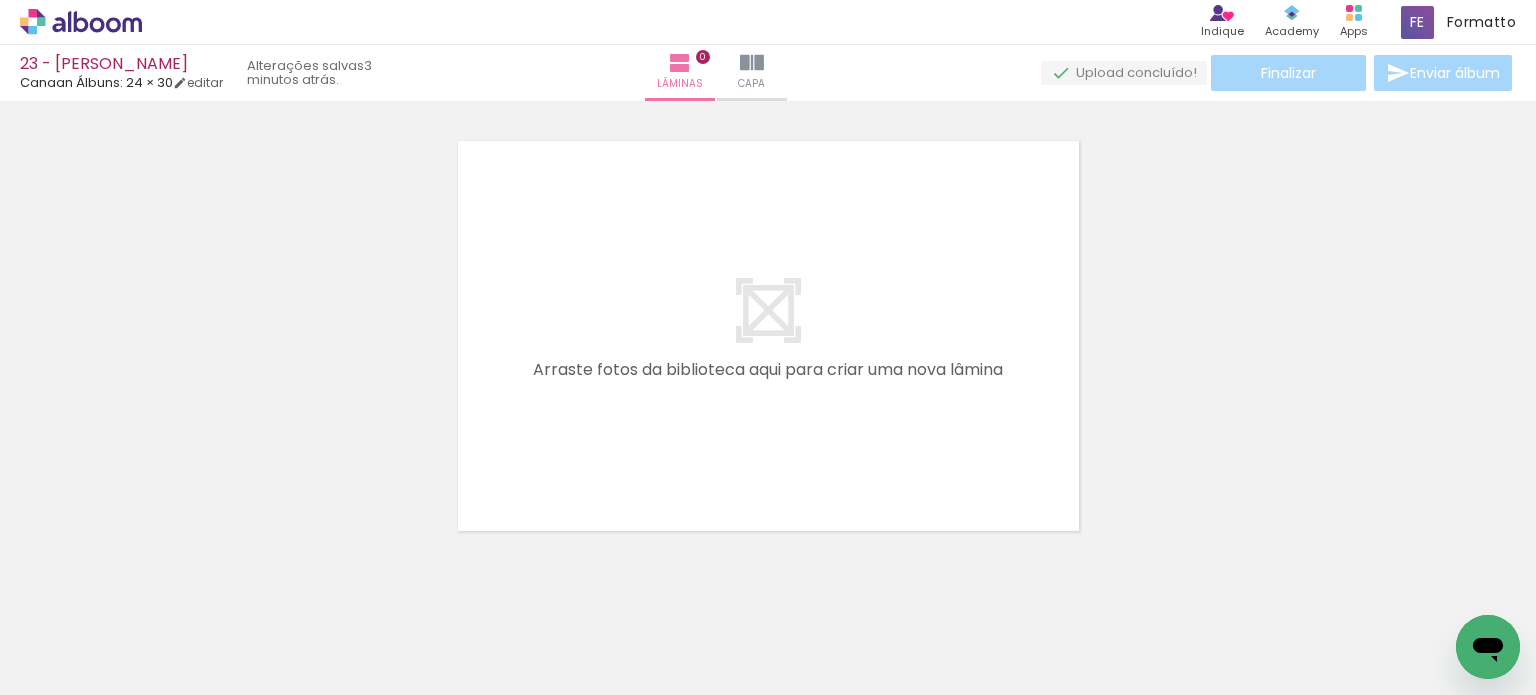 click on "Adicionar
Fotos" at bounding box center [71, 668] 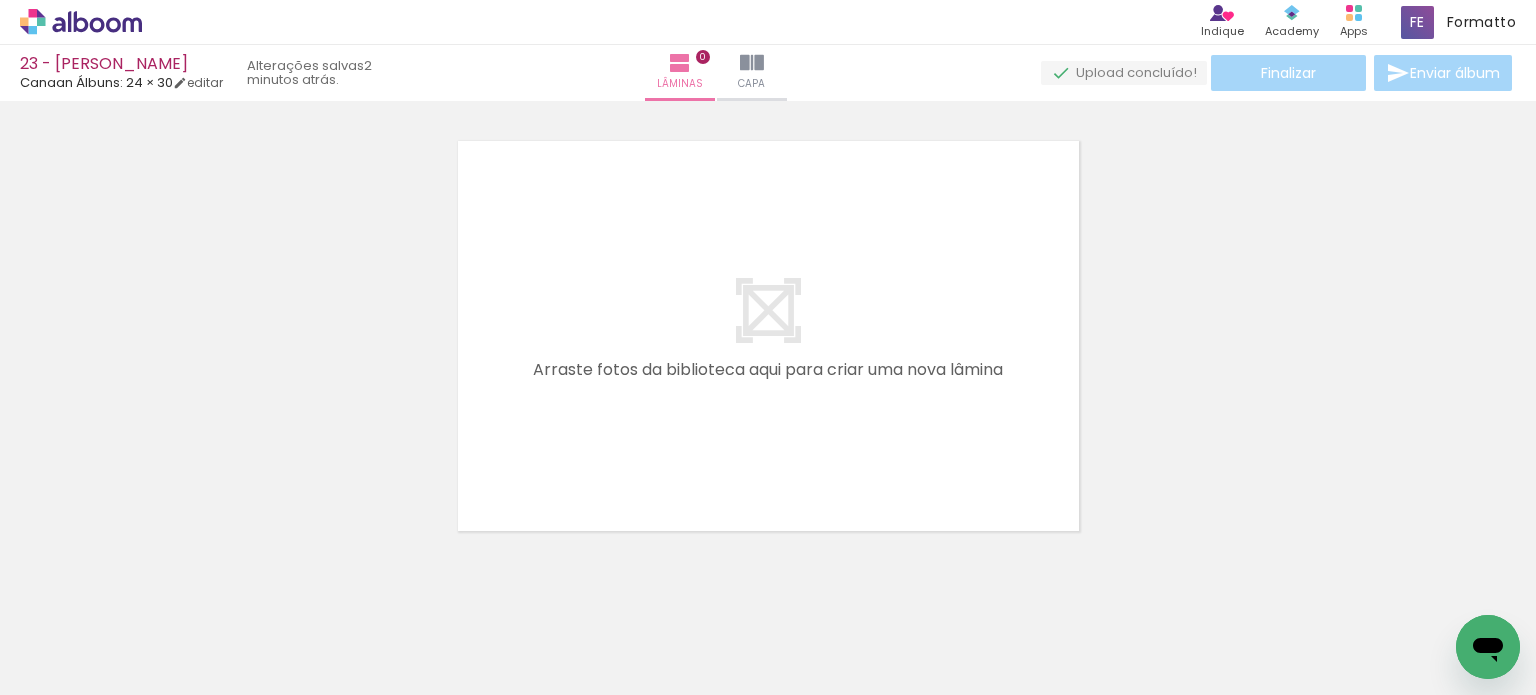 scroll, scrollTop: 0, scrollLeft: 622, axis: horizontal 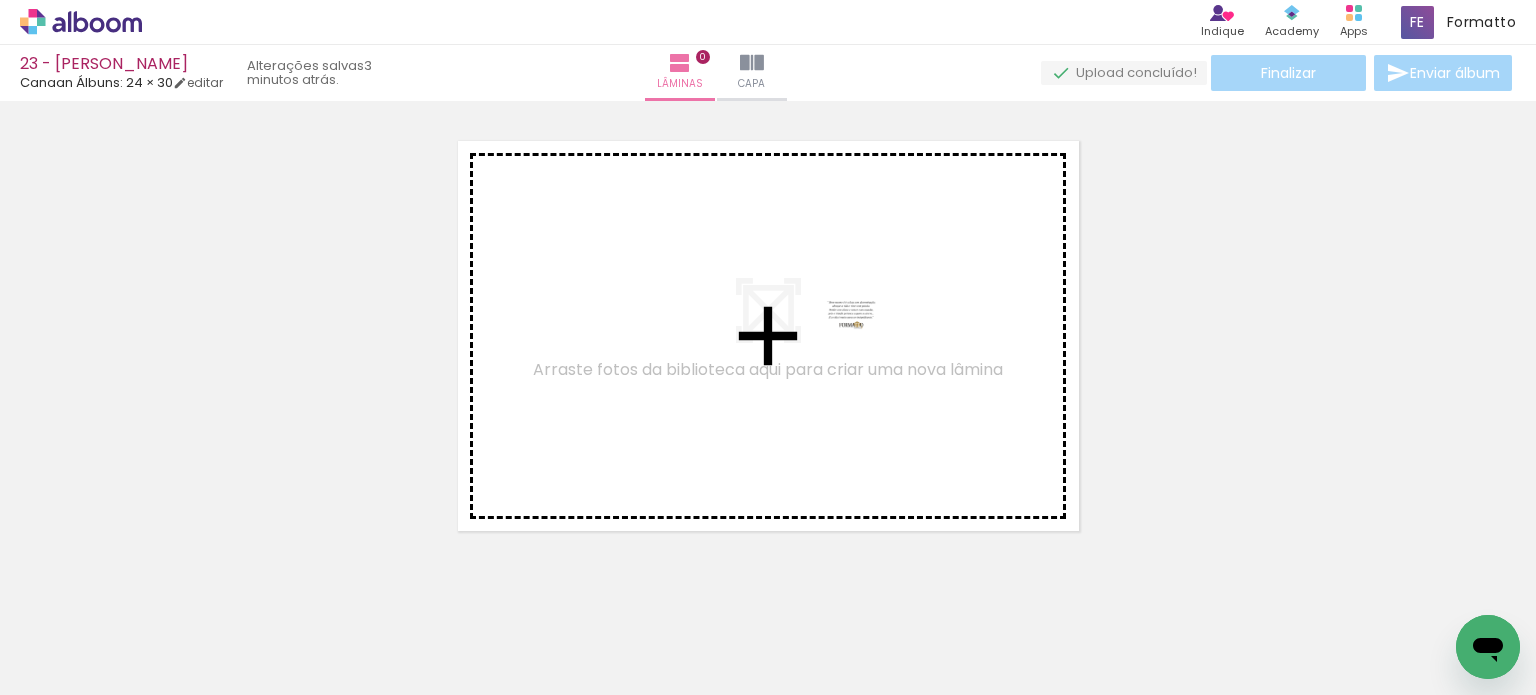 drag, startPoint x: 1430, startPoint y: 635, endPoint x: 912, endPoint y: 460, distance: 546.76227 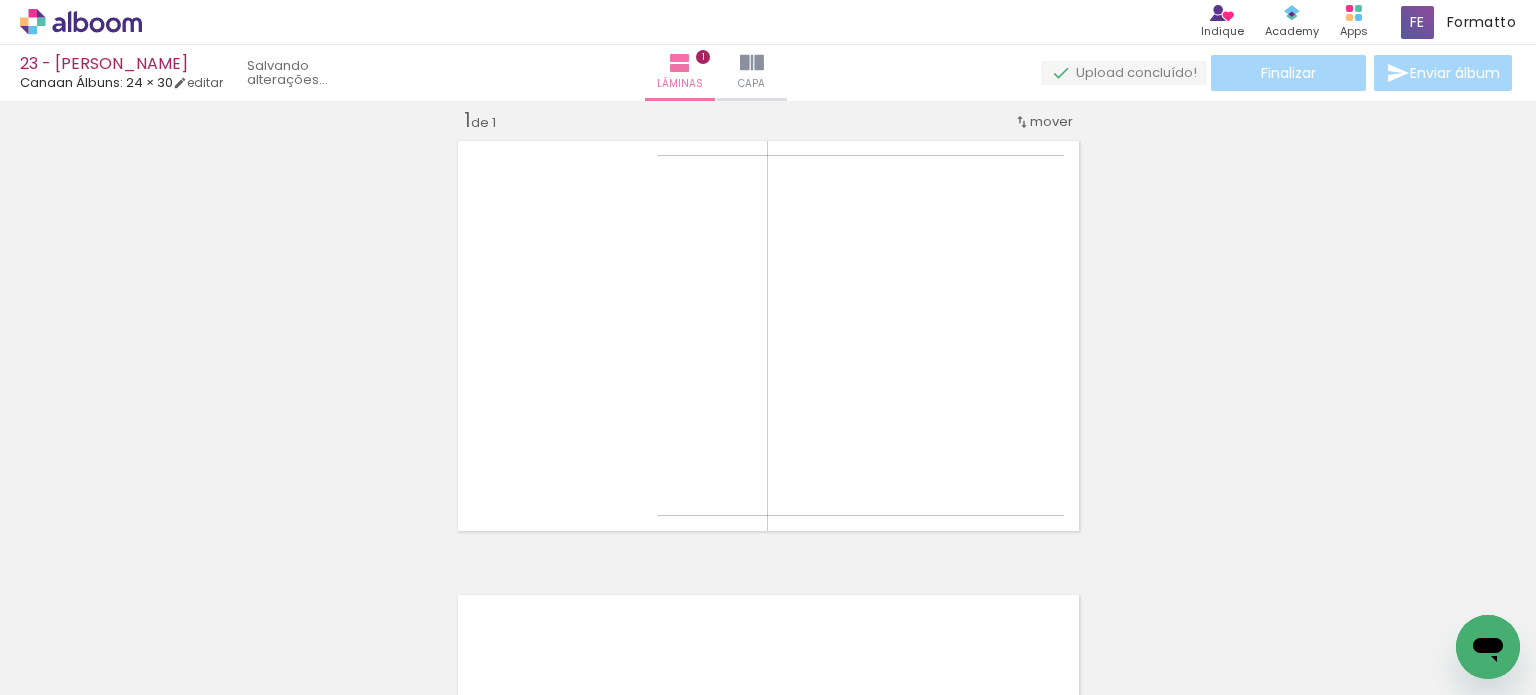 scroll, scrollTop: 25, scrollLeft: 0, axis: vertical 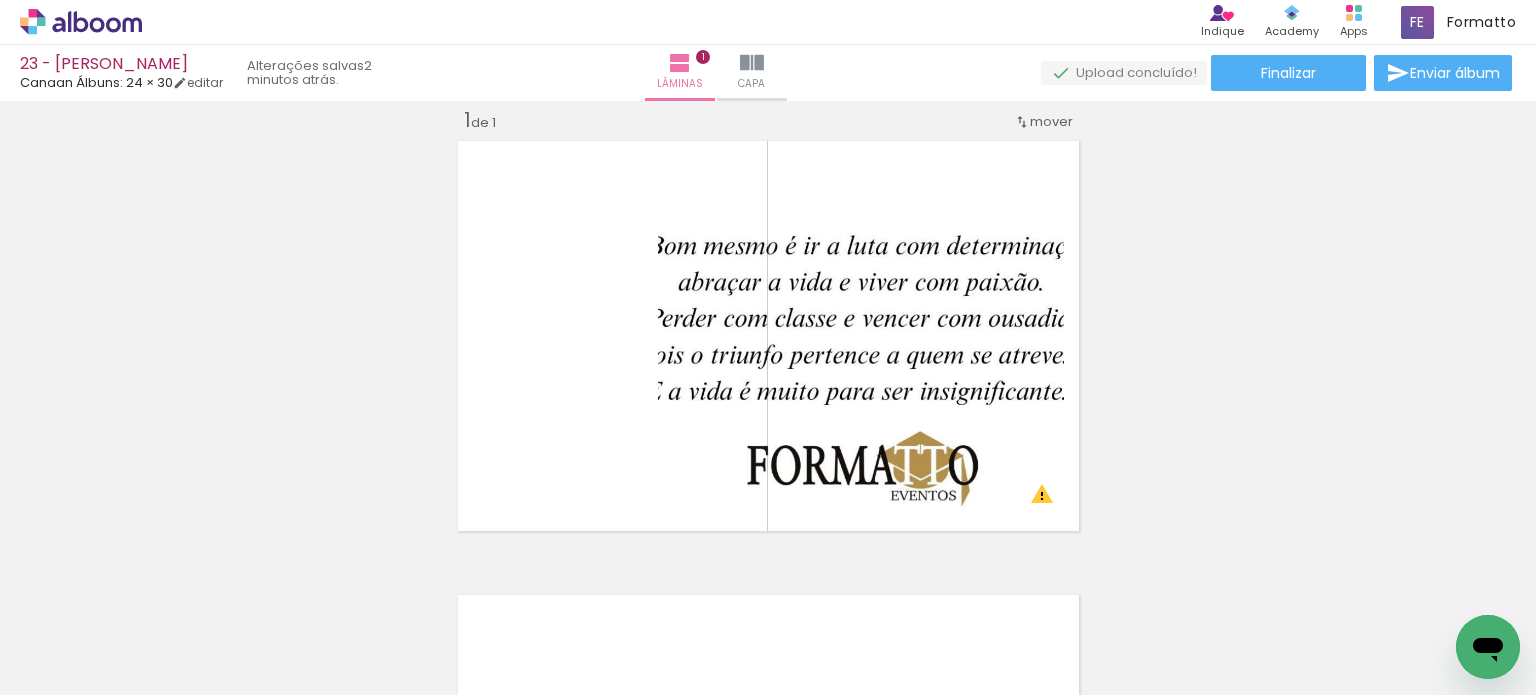 click on "Adicionar
Fotos" at bounding box center (71, 668) 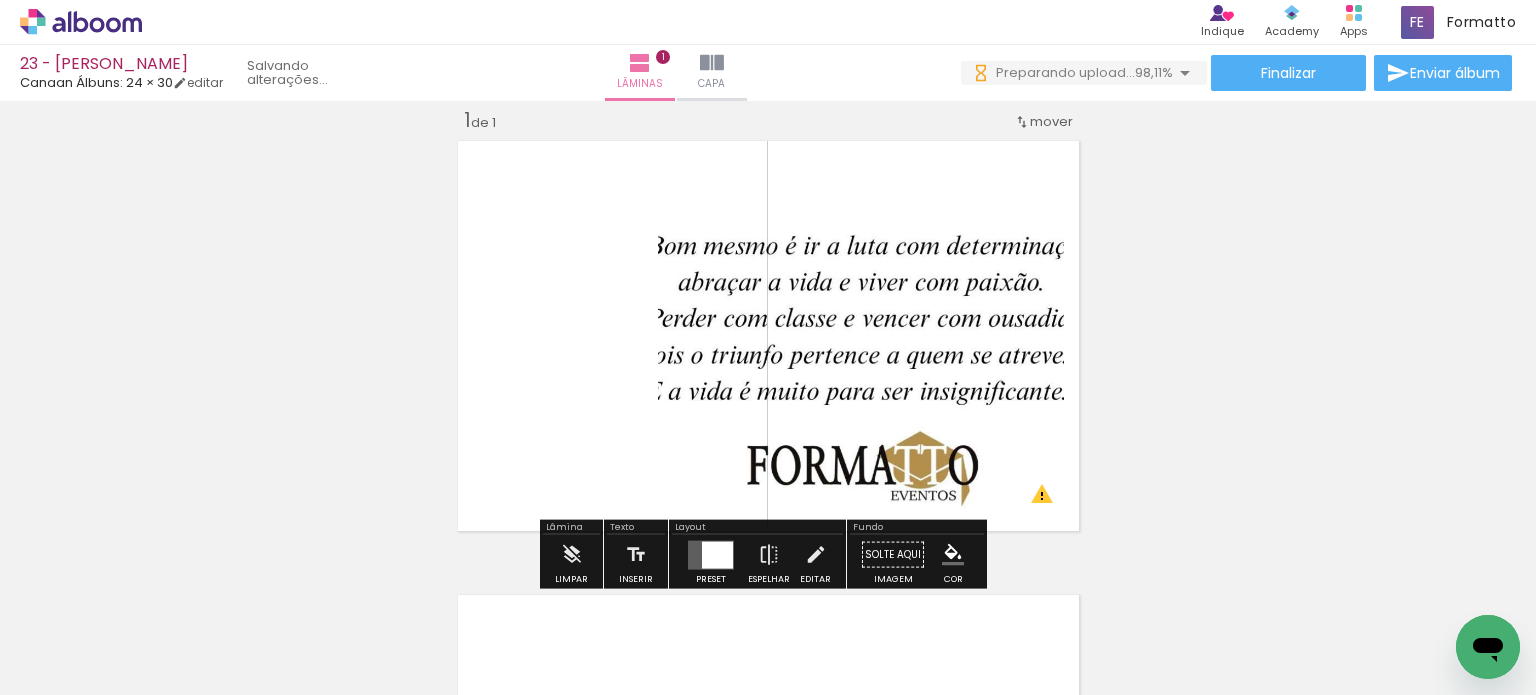 scroll, scrollTop: 0, scrollLeft: 10505, axis: horizontal 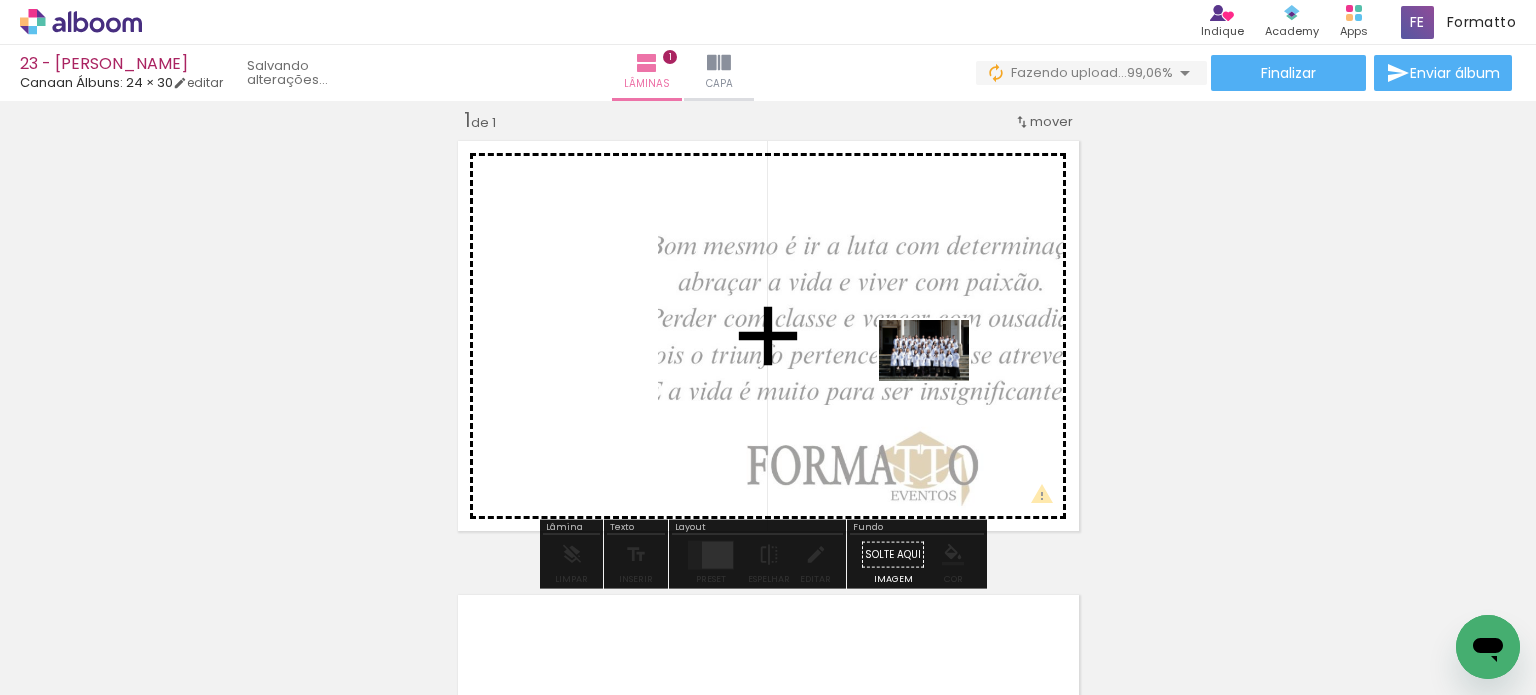 drag, startPoint x: 1365, startPoint y: 641, endPoint x: 921, endPoint y: 371, distance: 519.6499 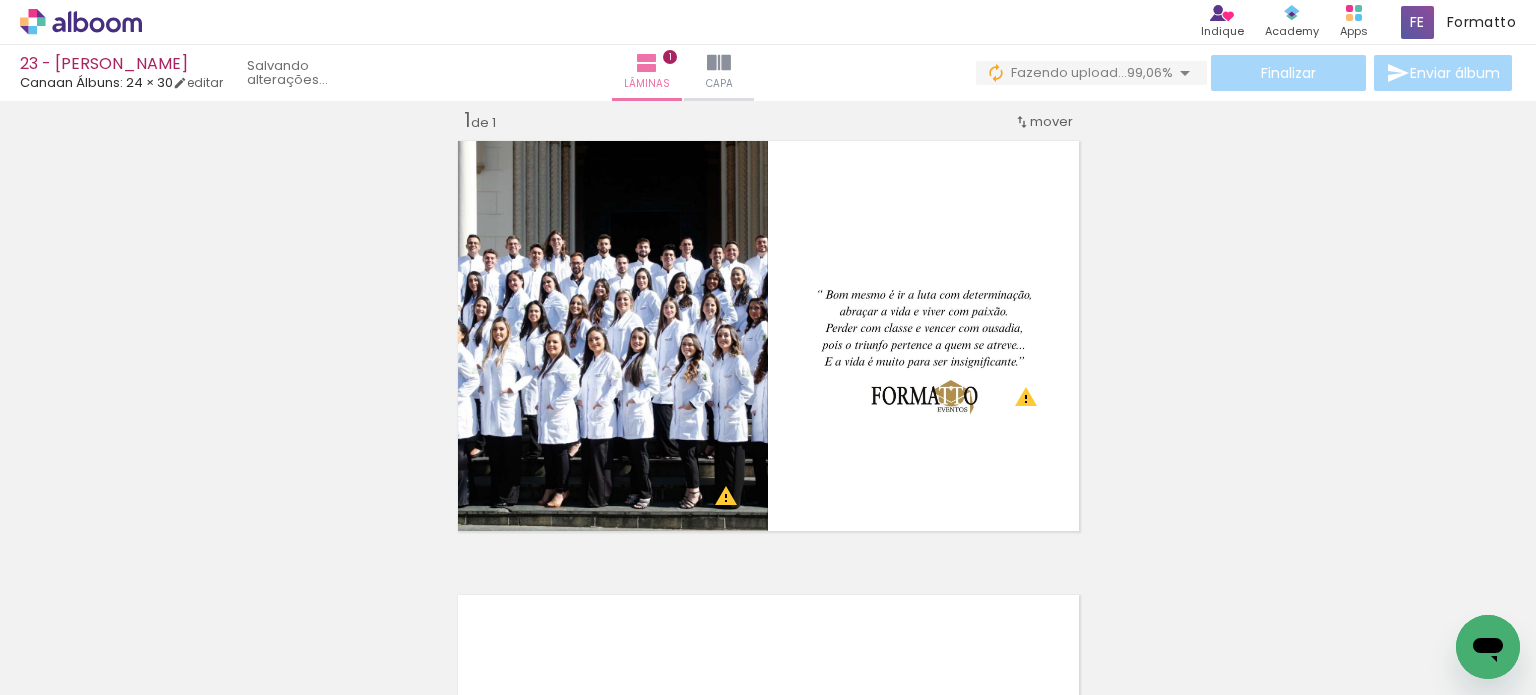 scroll, scrollTop: 0, scrollLeft: 5673, axis: horizontal 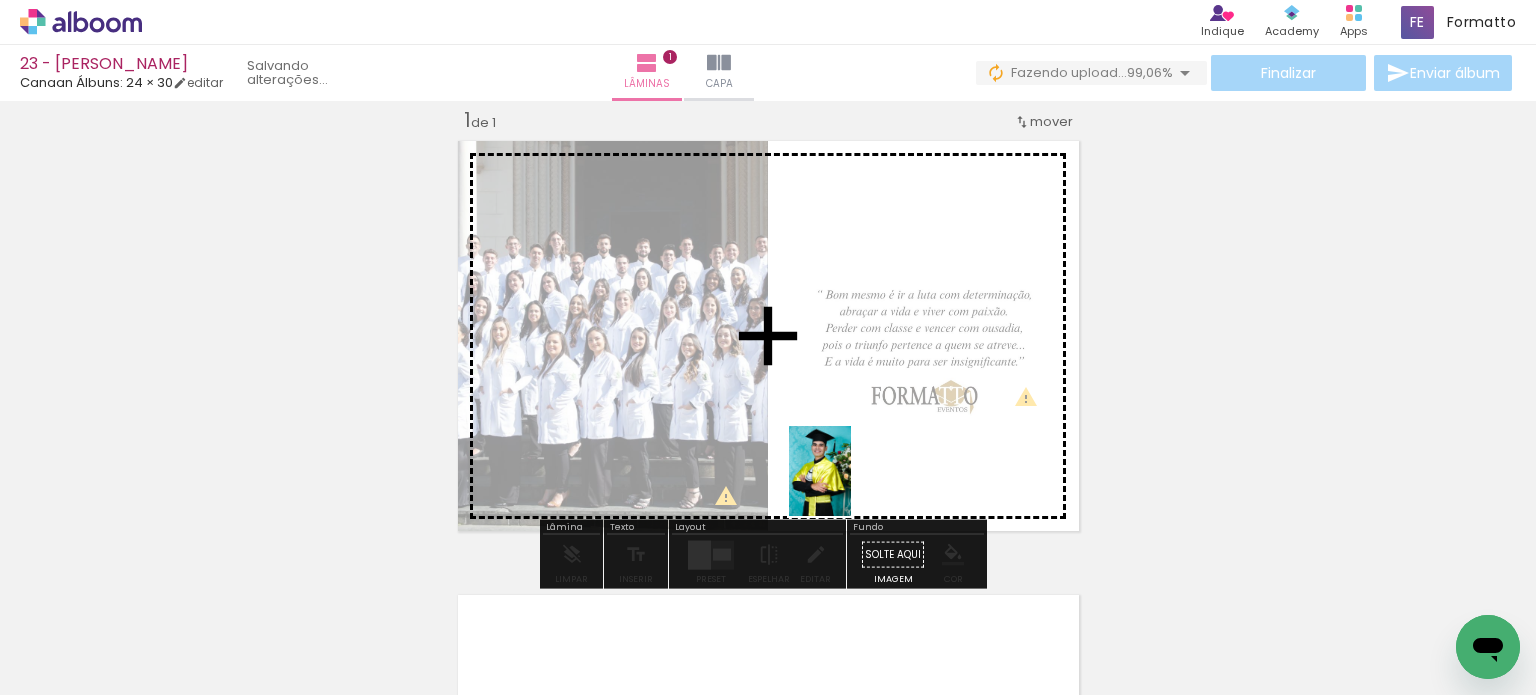 drag, startPoint x: 798, startPoint y: 629, endPoint x: 849, endPoint y: 486, distance: 151.82227 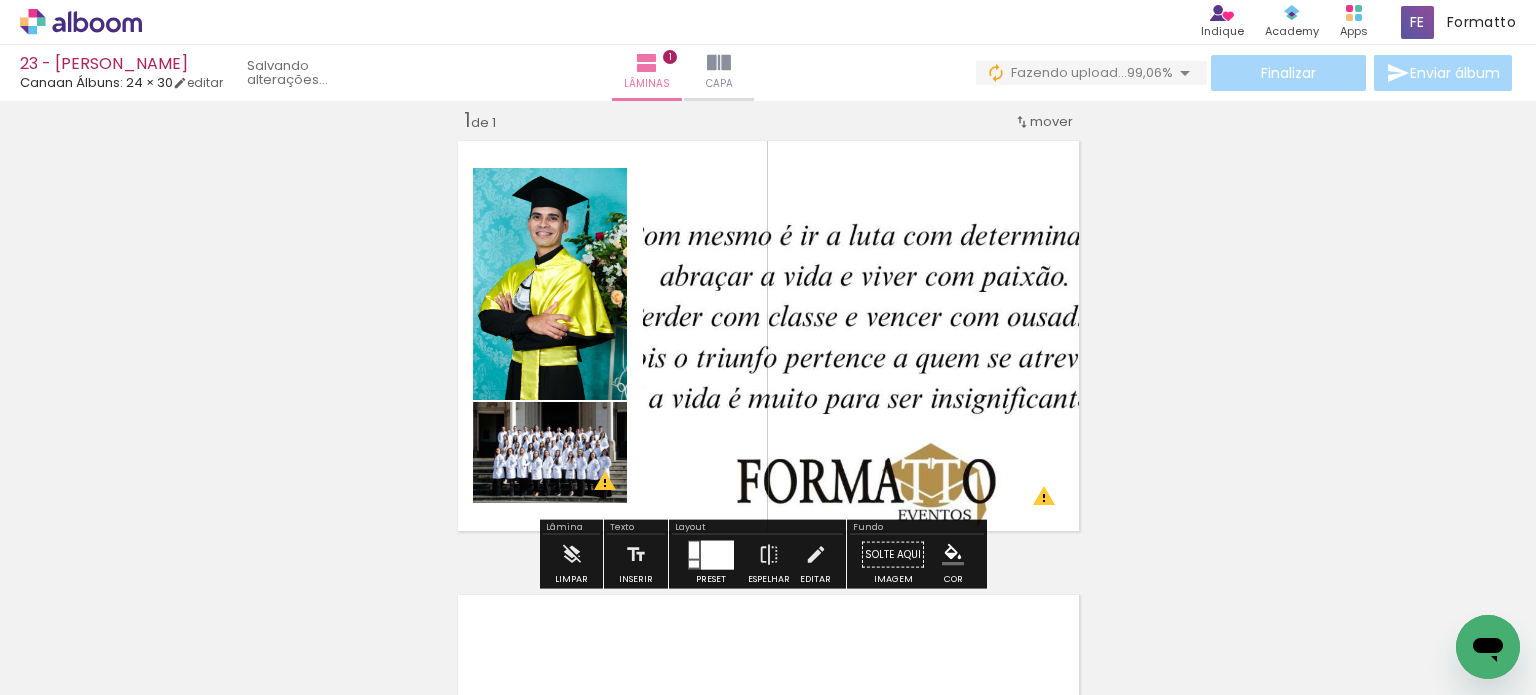 click at bounding box center [694, 549] 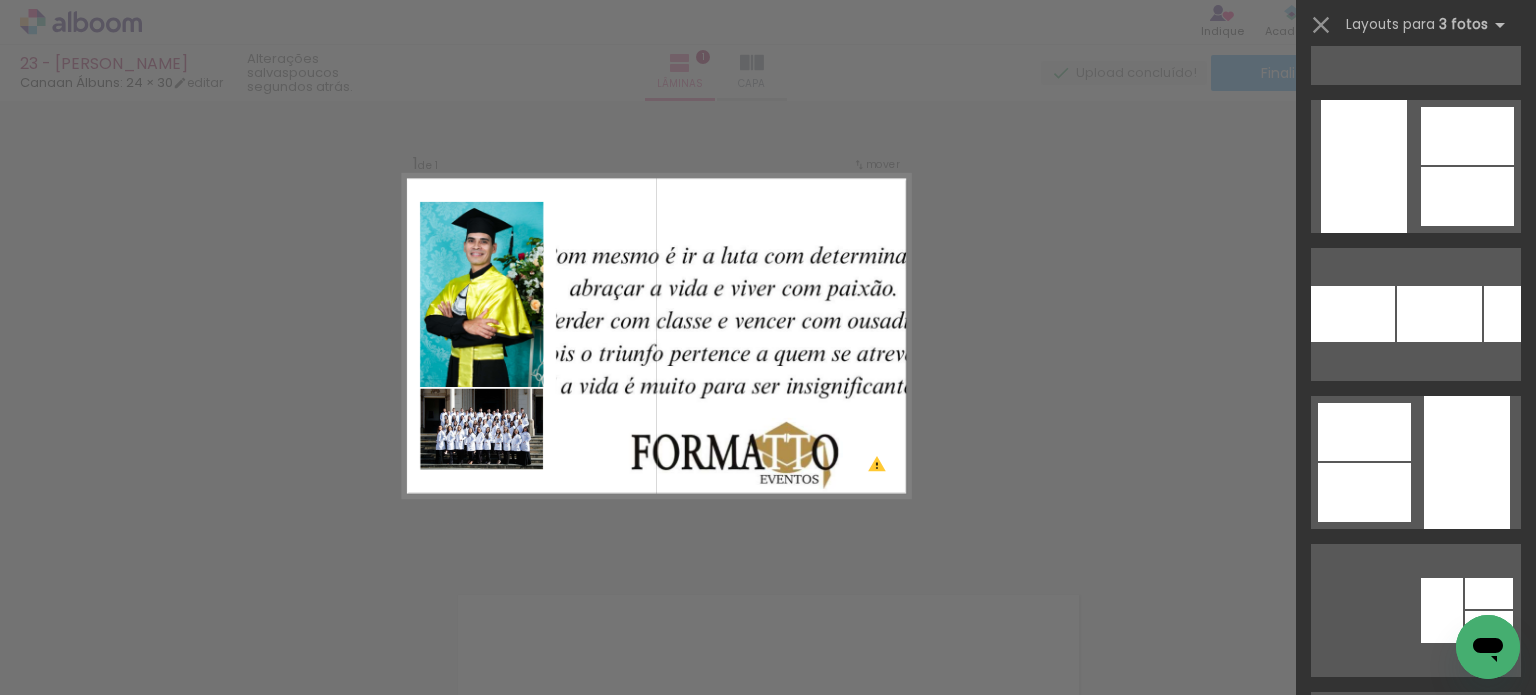 scroll, scrollTop: 4600, scrollLeft: 0, axis: vertical 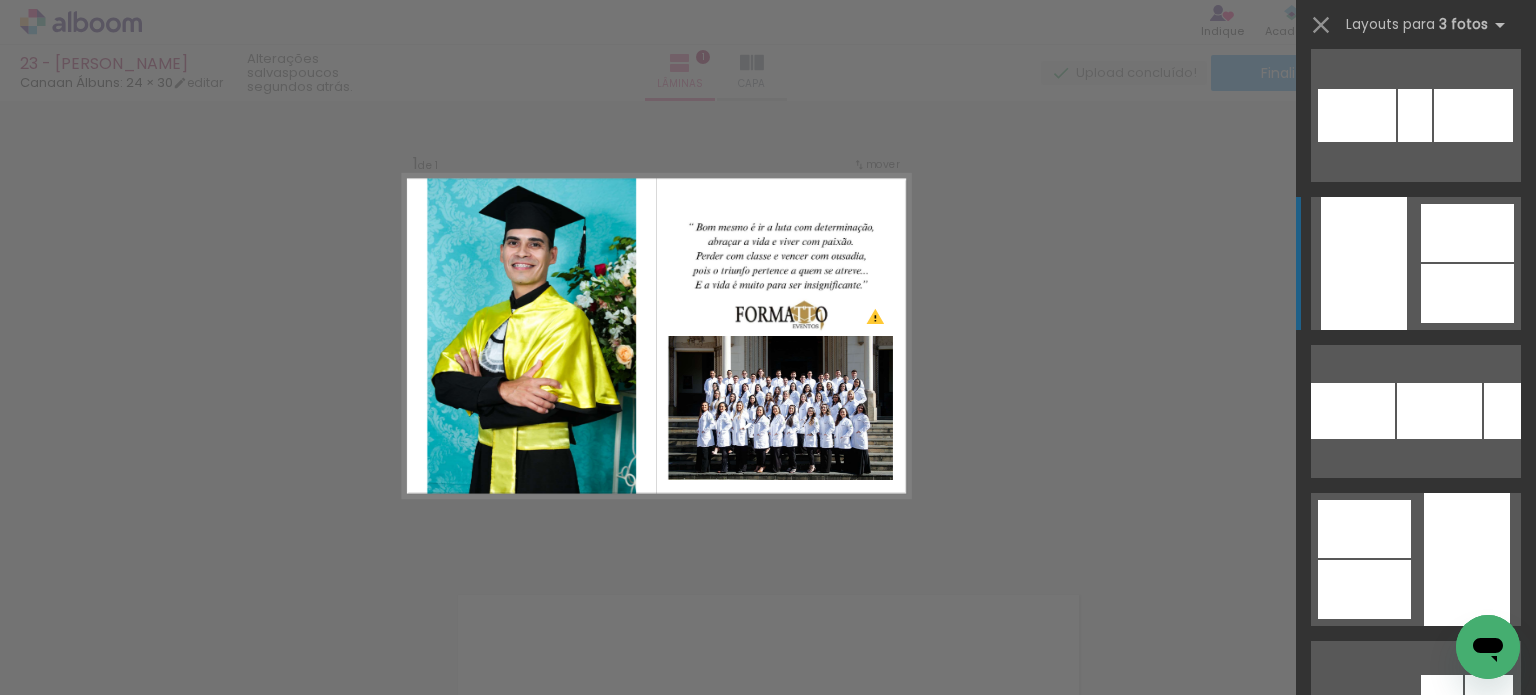 click at bounding box center (1447, -14473) 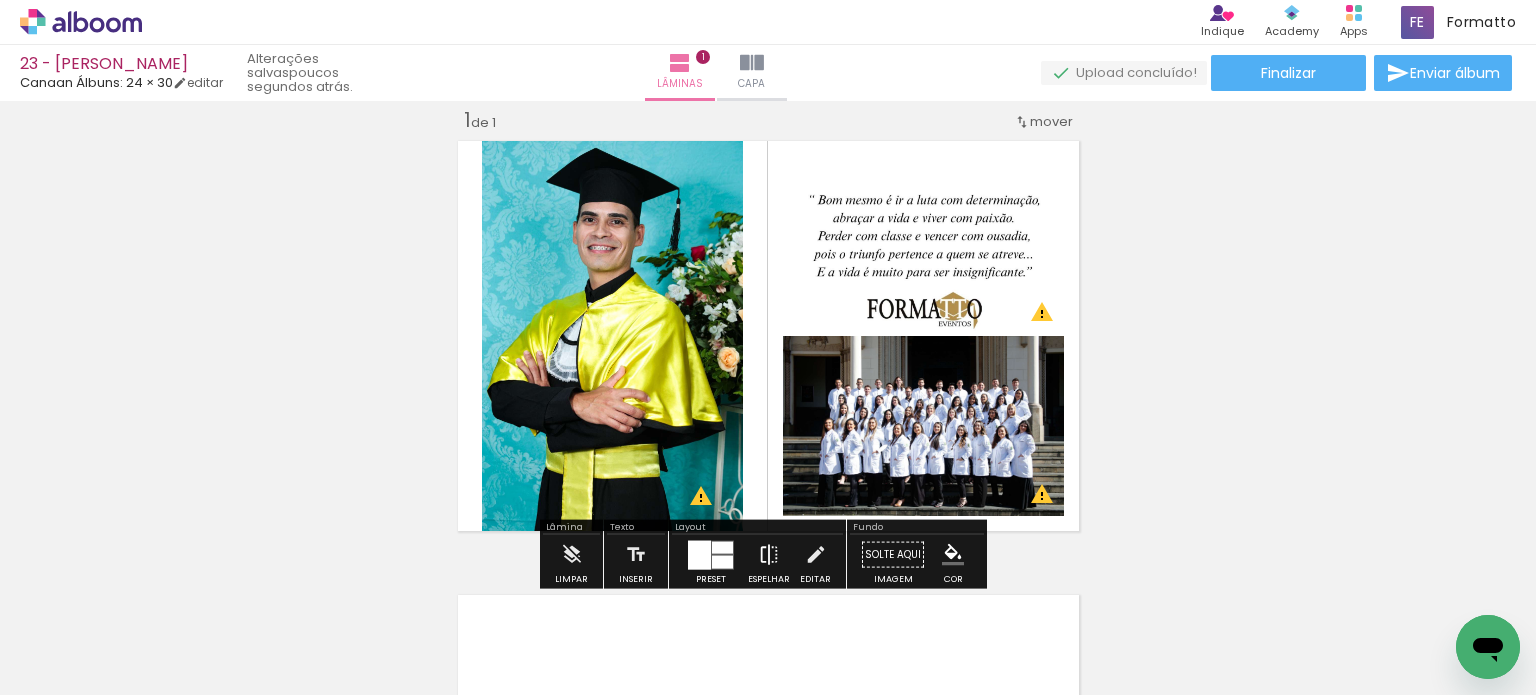 click at bounding box center (769, 555) 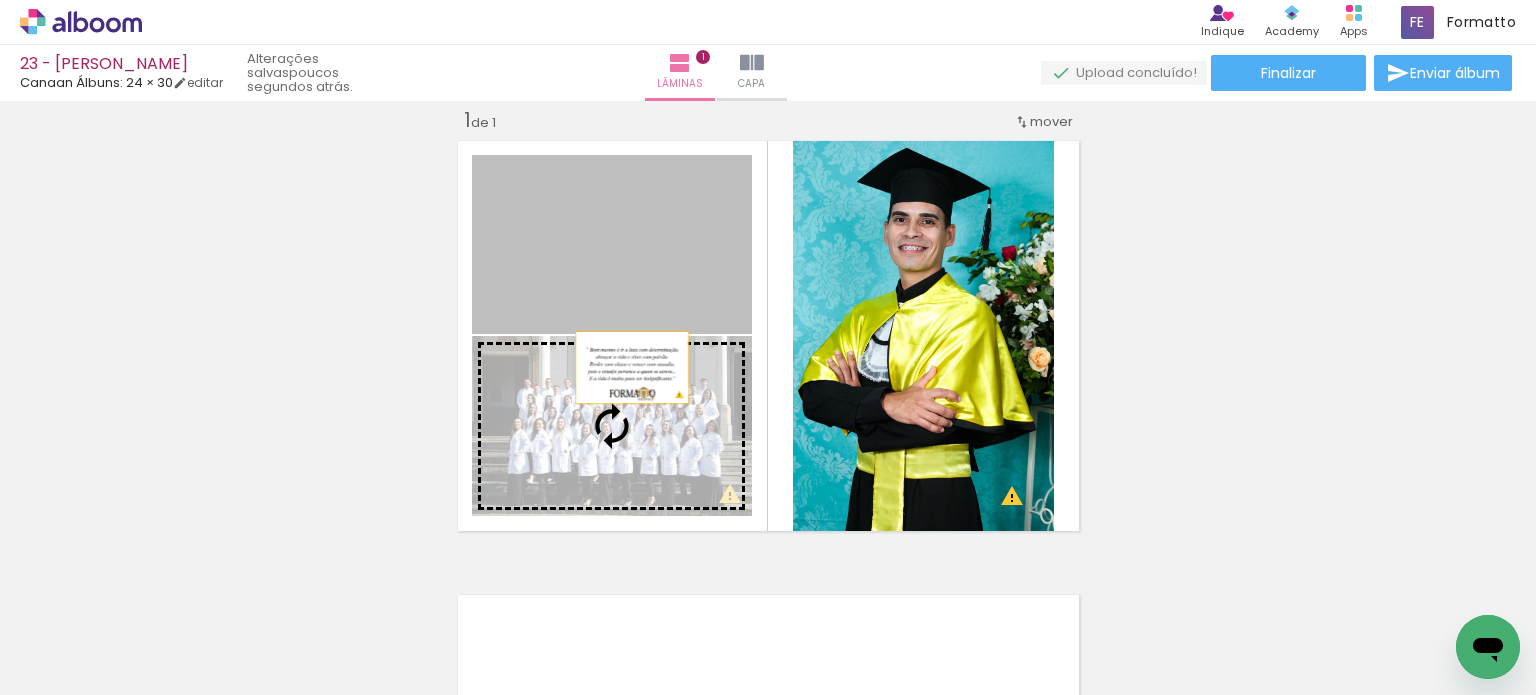 drag, startPoint x: 625, startPoint y: 239, endPoint x: 611, endPoint y: 443, distance: 204.47983 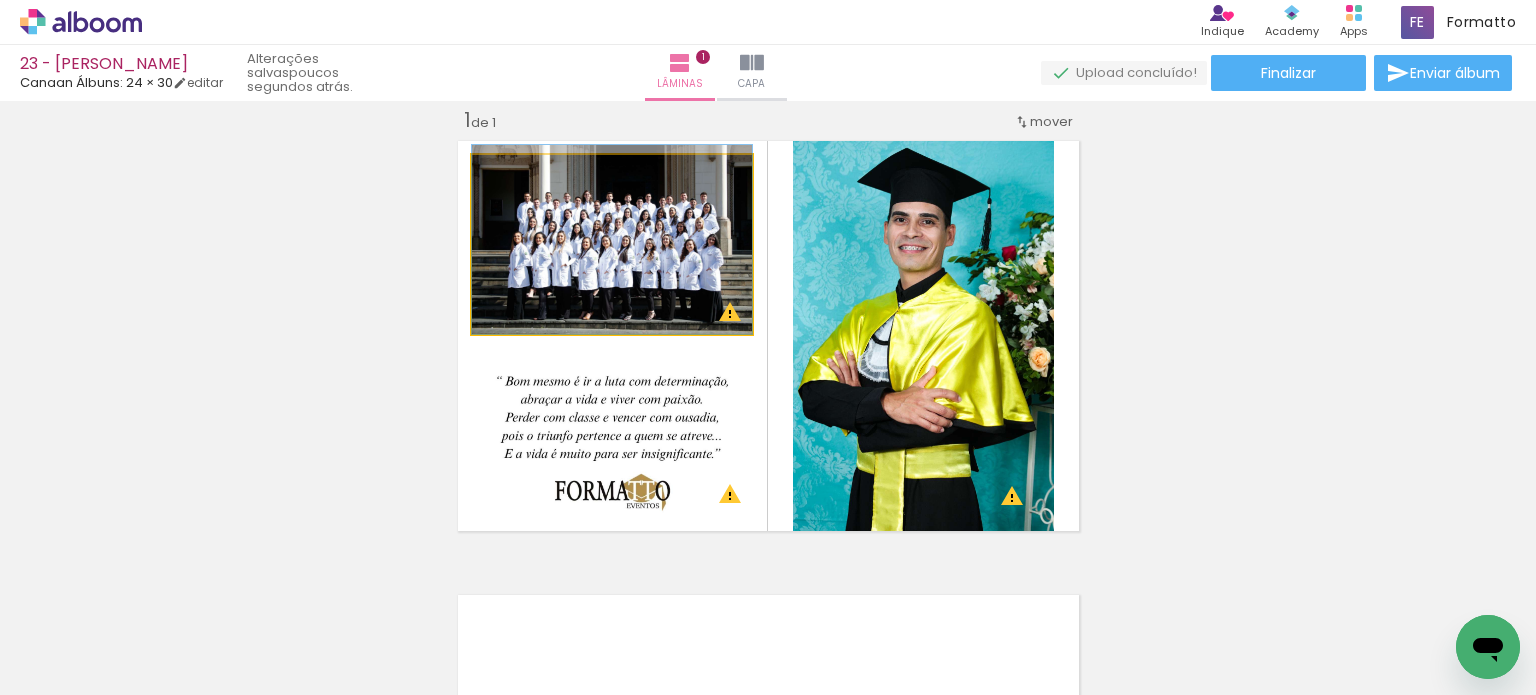 drag, startPoint x: 641, startPoint y: 251, endPoint x: 639, endPoint y: 219, distance: 32.06244 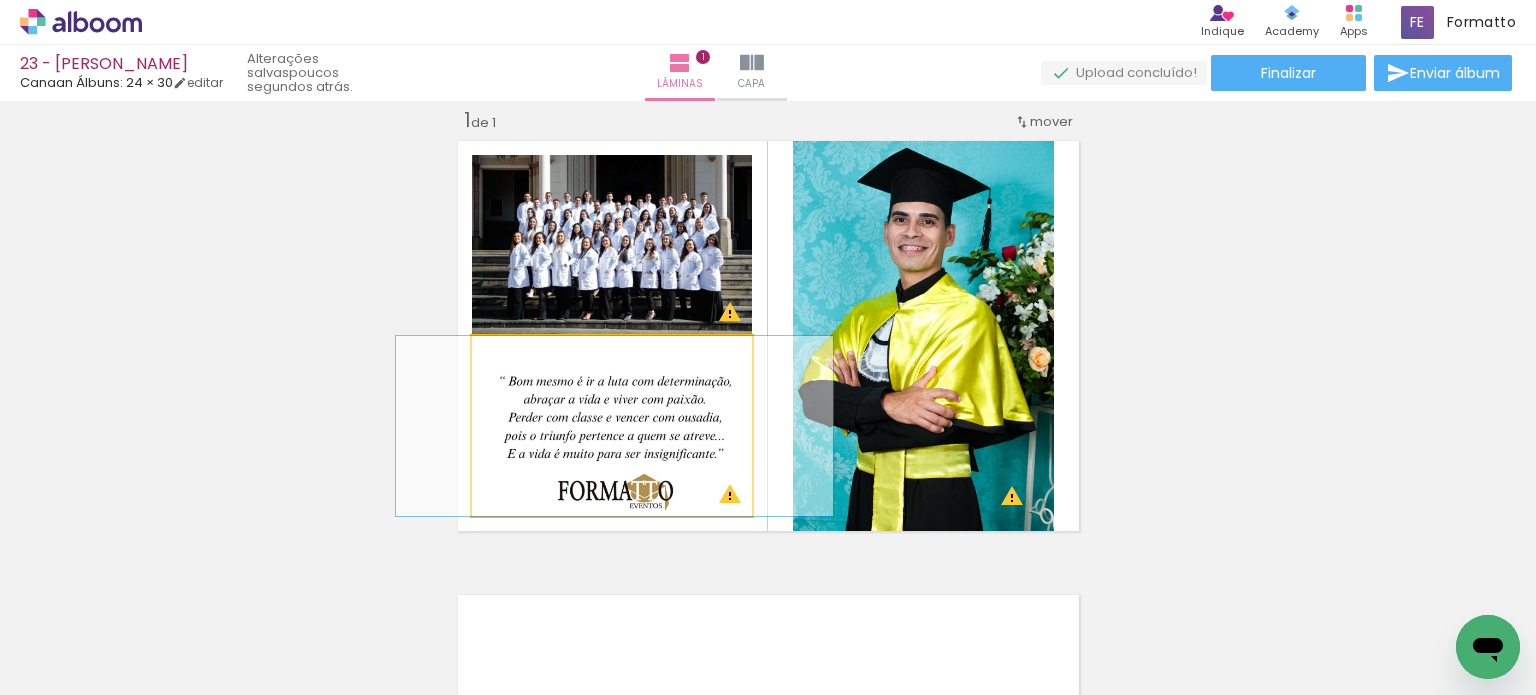 drag, startPoint x: 643, startPoint y: 439, endPoint x: 646, endPoint y: 419, distance: 20.22375 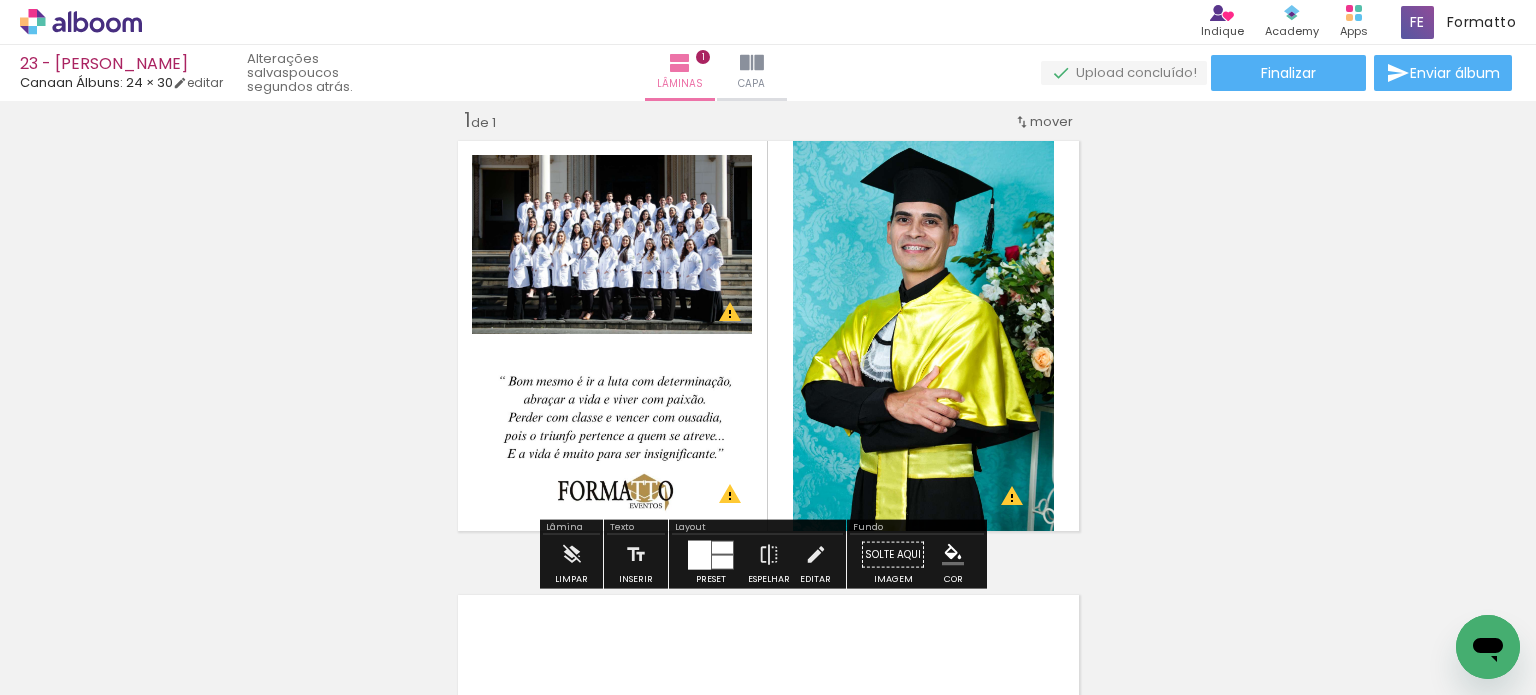 click on "Inserir lâmina 1  de 1 O Designbox precisará aumentar a sua imagem em 248% para exportar para impressão. O Designbox precisará aumentar a sua imagem em 167% para exportar para impressão. O Designbox precisará aumentar a sua imagem em 176% para exportar para impressão." at bounding box center [768, 537] 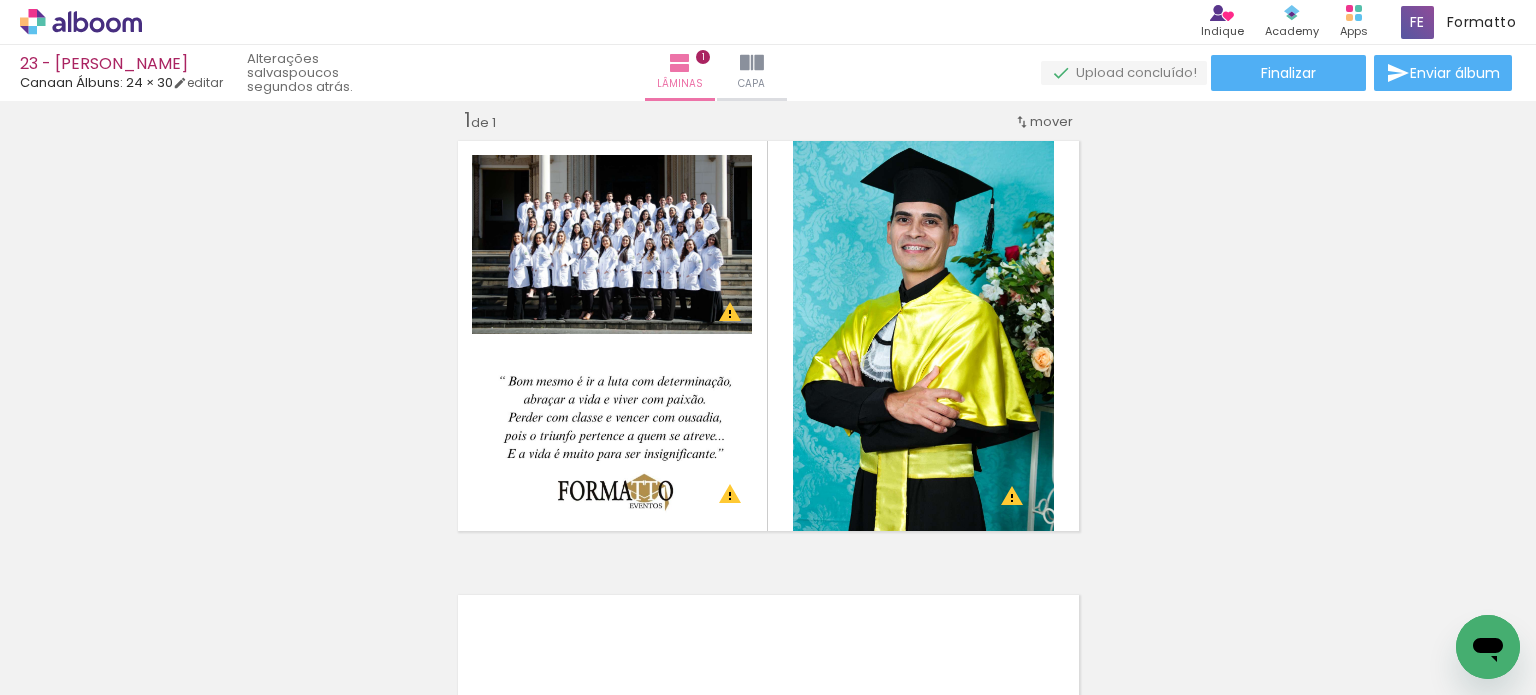 click on "Inserir lâmina 1  de 1 O Designbox precisará aumentar a sua imagem em 248% para exportar para impressão. O Designbox precisará aumentar a sua imagem em 167% para exportar para impressão. O Designbox precisará aumentar a sua imagem em 176% para exportar para impressão." at bounding box center (768, 537) 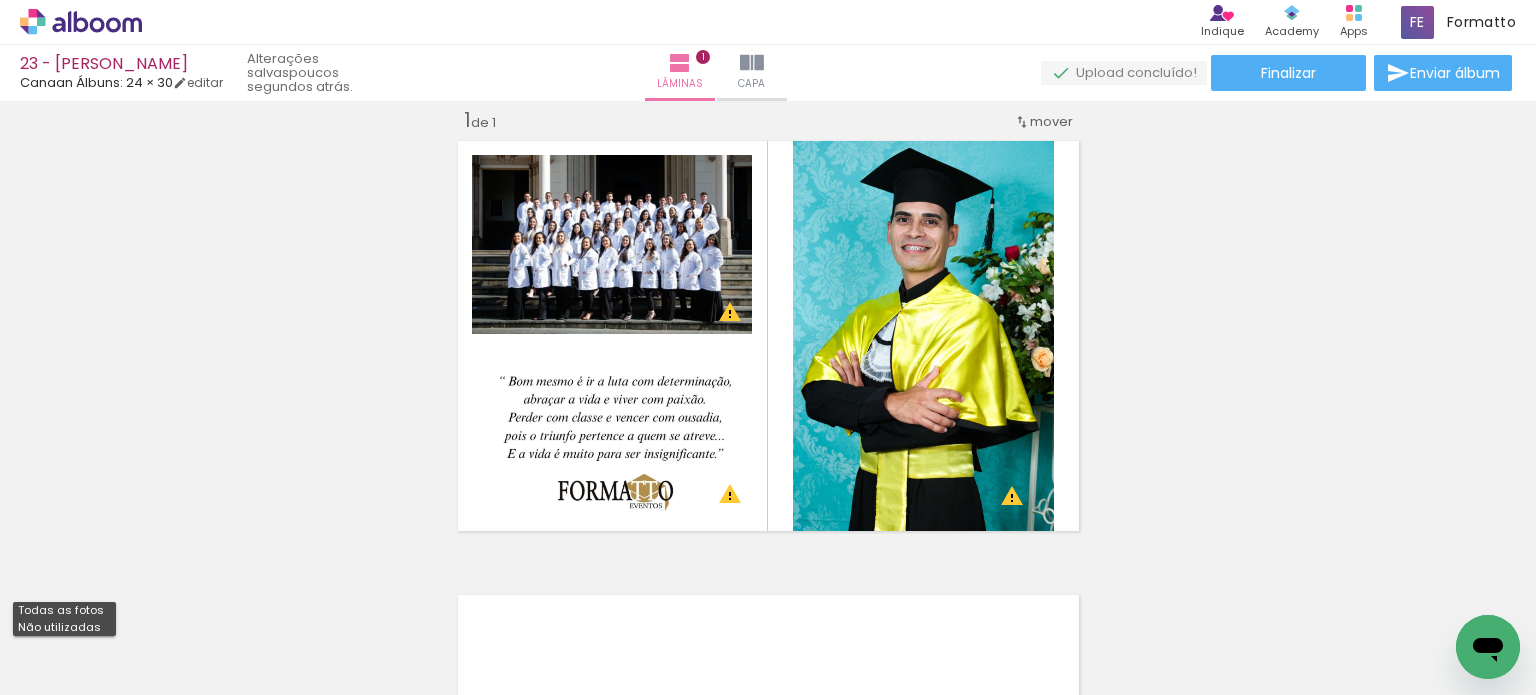 click on "Não utilizadas" at bounding box center [64, 627] 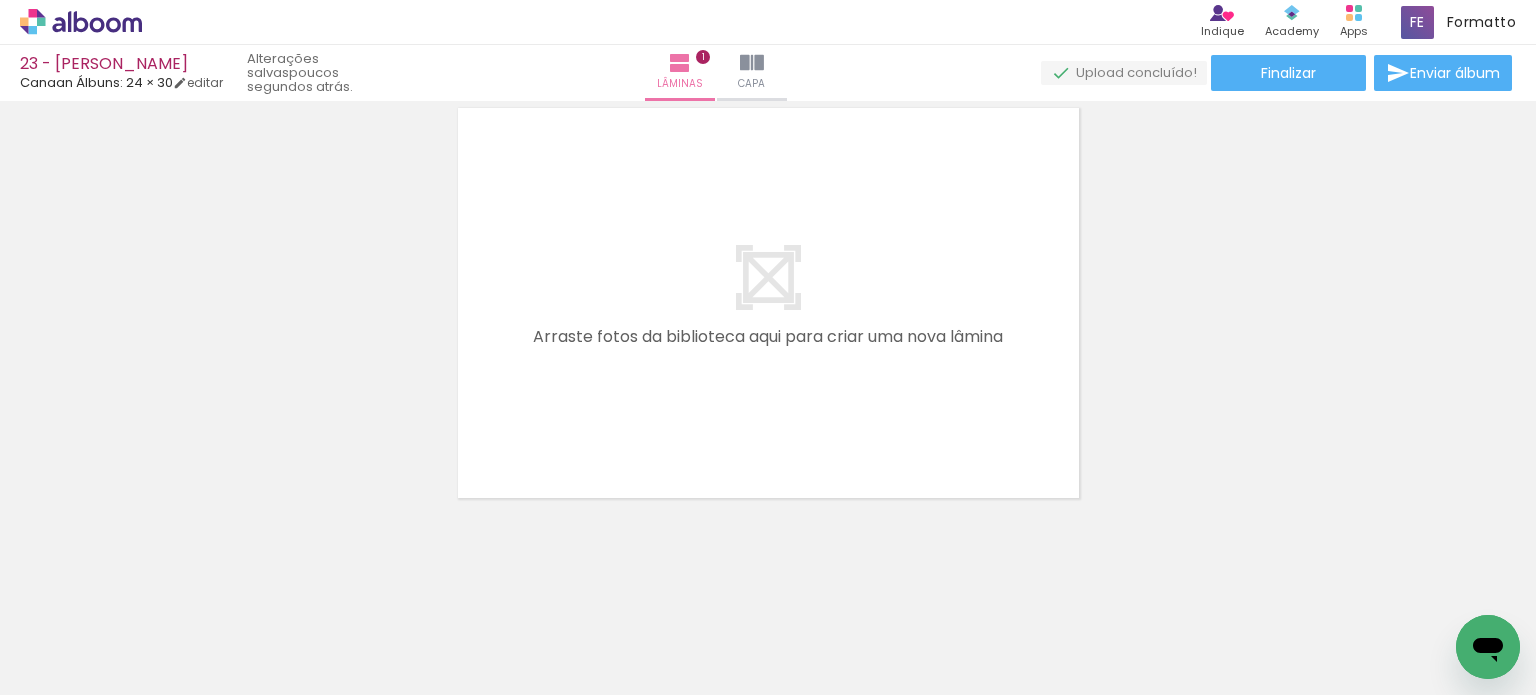 scroll, scrollTop: 516, scrollLeft: 0, axis: vertical 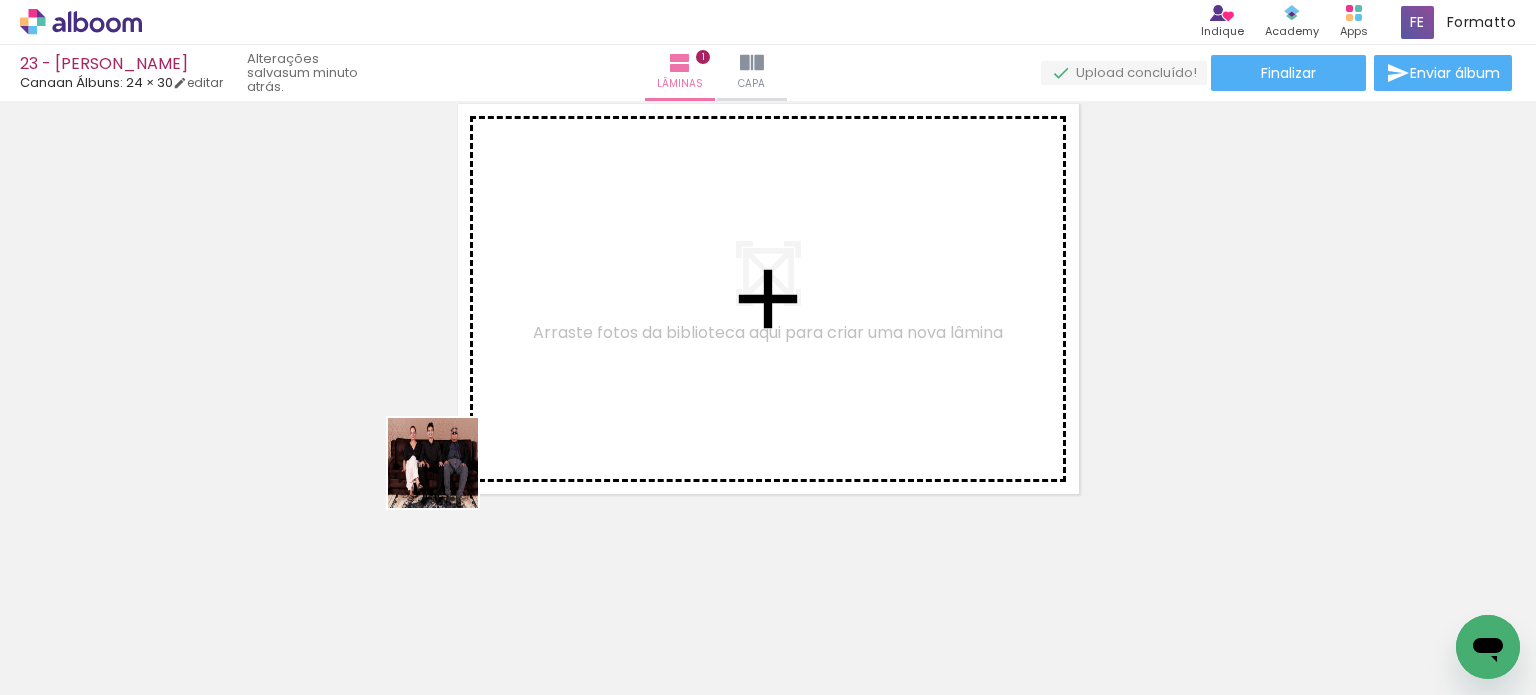 drag, startPoint x: 259, startPoint y: 598, endPoint x: 425, endPoint y: 562, distance: 169.85876 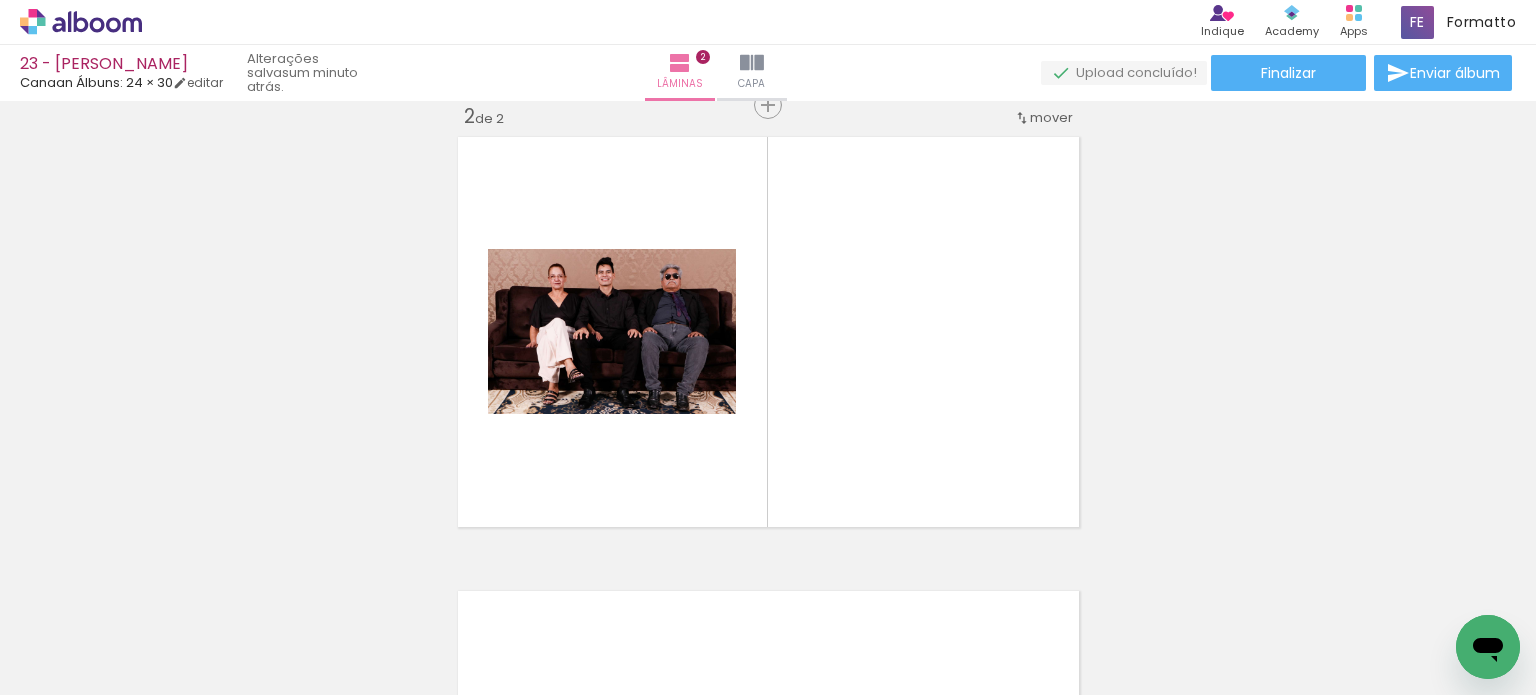 scroll, scrollTop: 479, scrollLeft: 0, axis: vertical 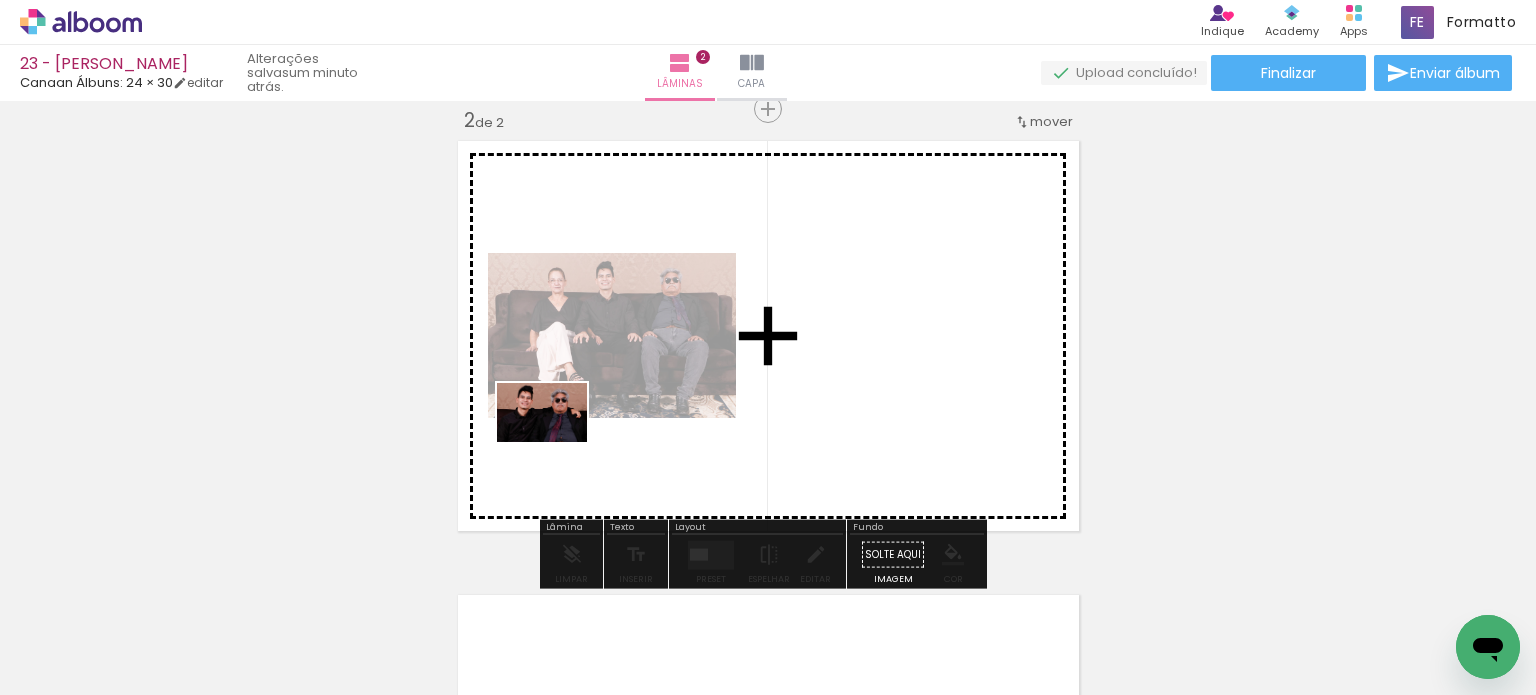drag, startPoint x: 312, startPoint y: 638, endPoint x: 525, endPoint y: 526, distance: 240.6512 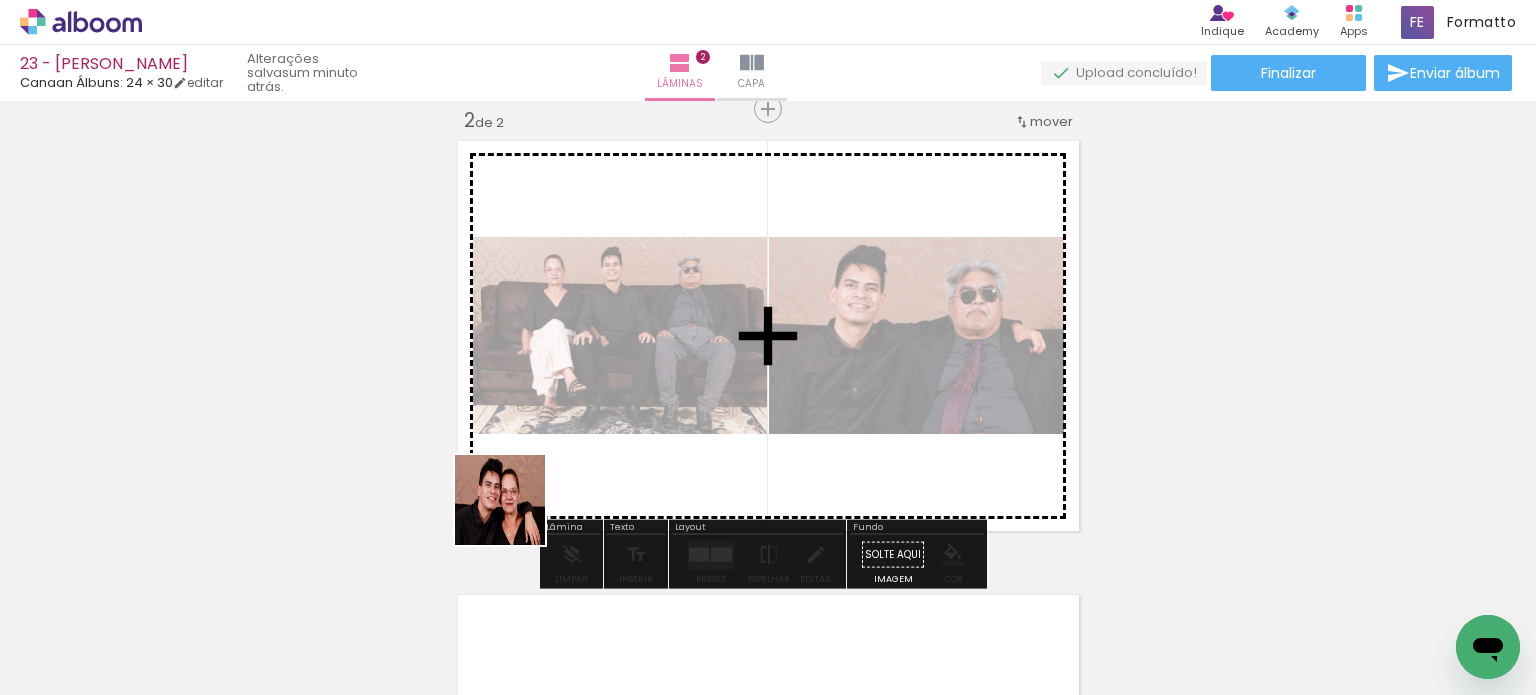 drag, startPoint x: 425, startPoint y: 635, endPoint x: 575, endPoint y: 431, distance: 253.21138 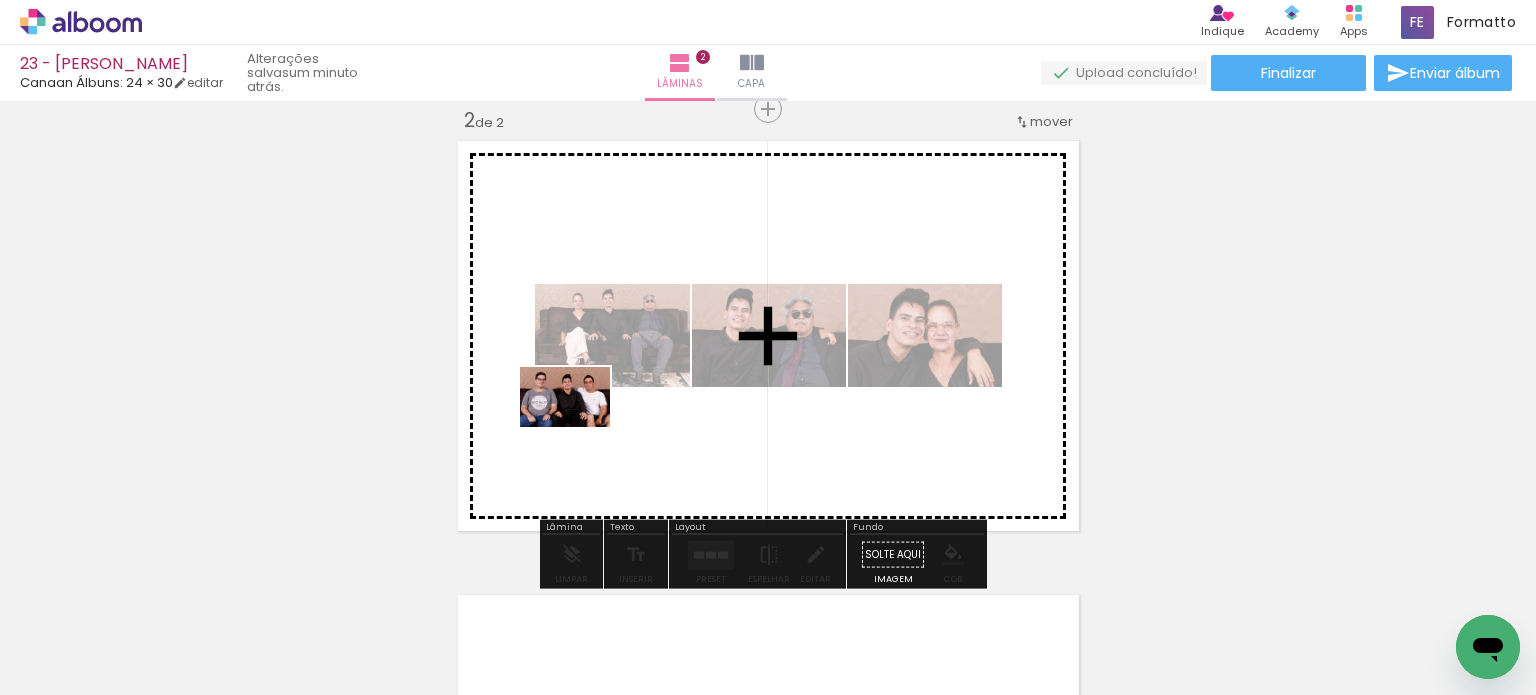 drag, startPoint x: 415, startPoint y: 627, endPoint x: 582, endPoint y: 418, distance: 267.5257 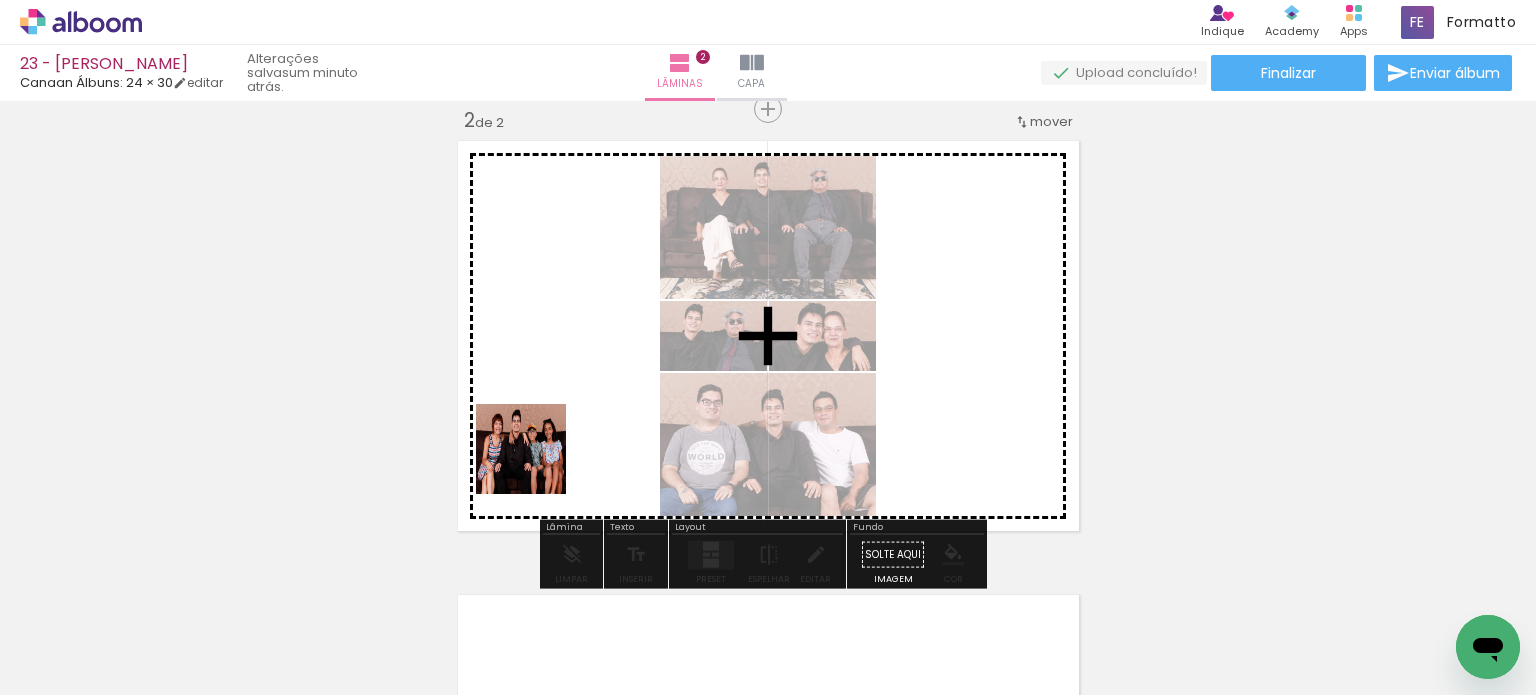 drag, startPoint x: 500, startPoint y: 515, endPoint x: 522, endPoint y: 536, distance: 30.413813 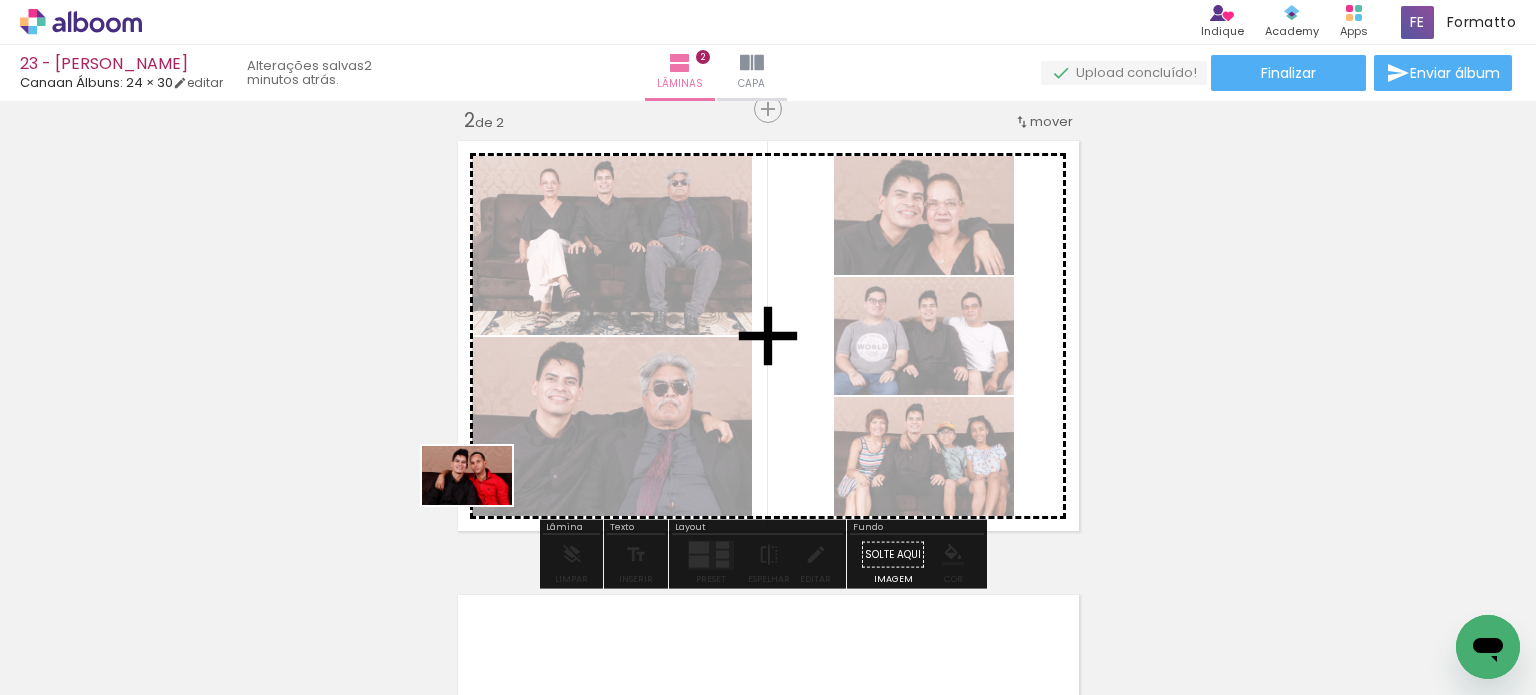 drag, startPoint x: 423, startPoint y: 634, endPoint x: 485, endPoint y: 486, distance: 160.46184 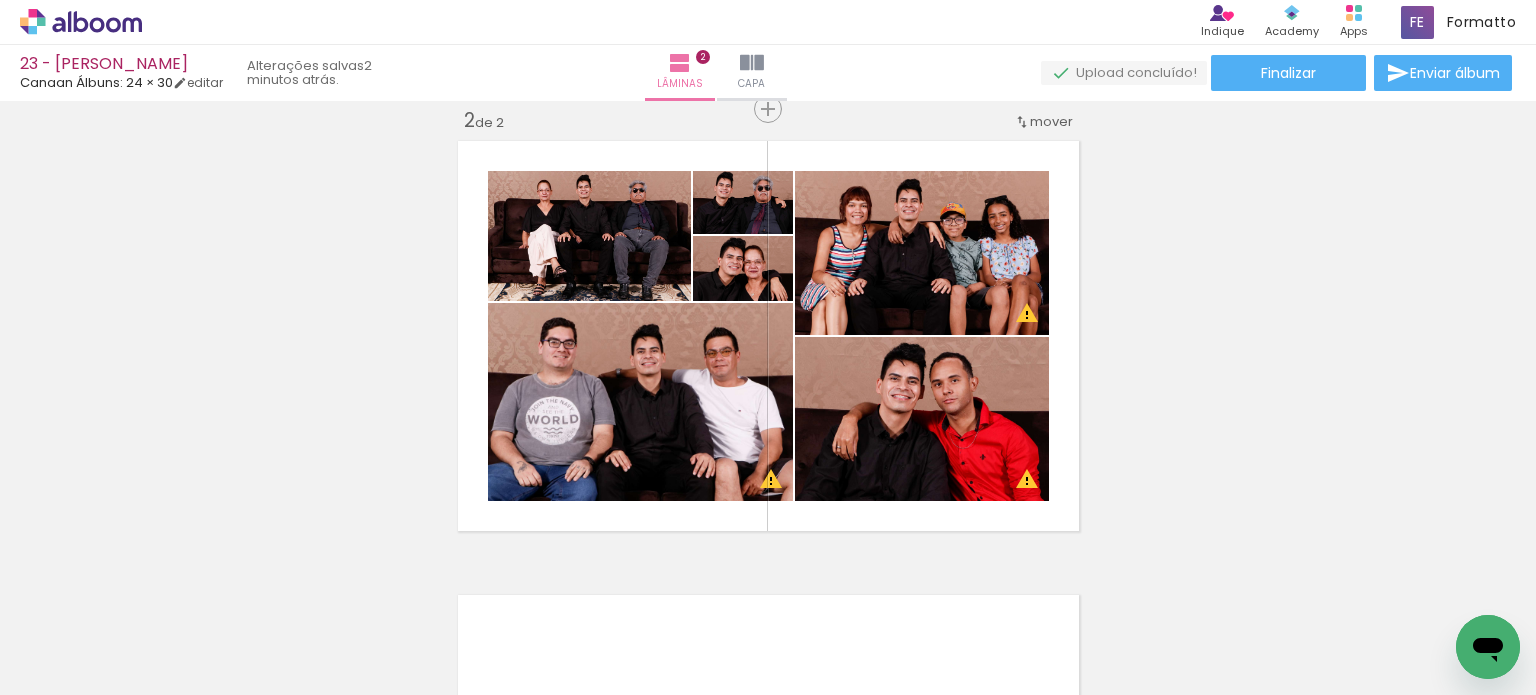 click at bounding box center (-2208, 587) 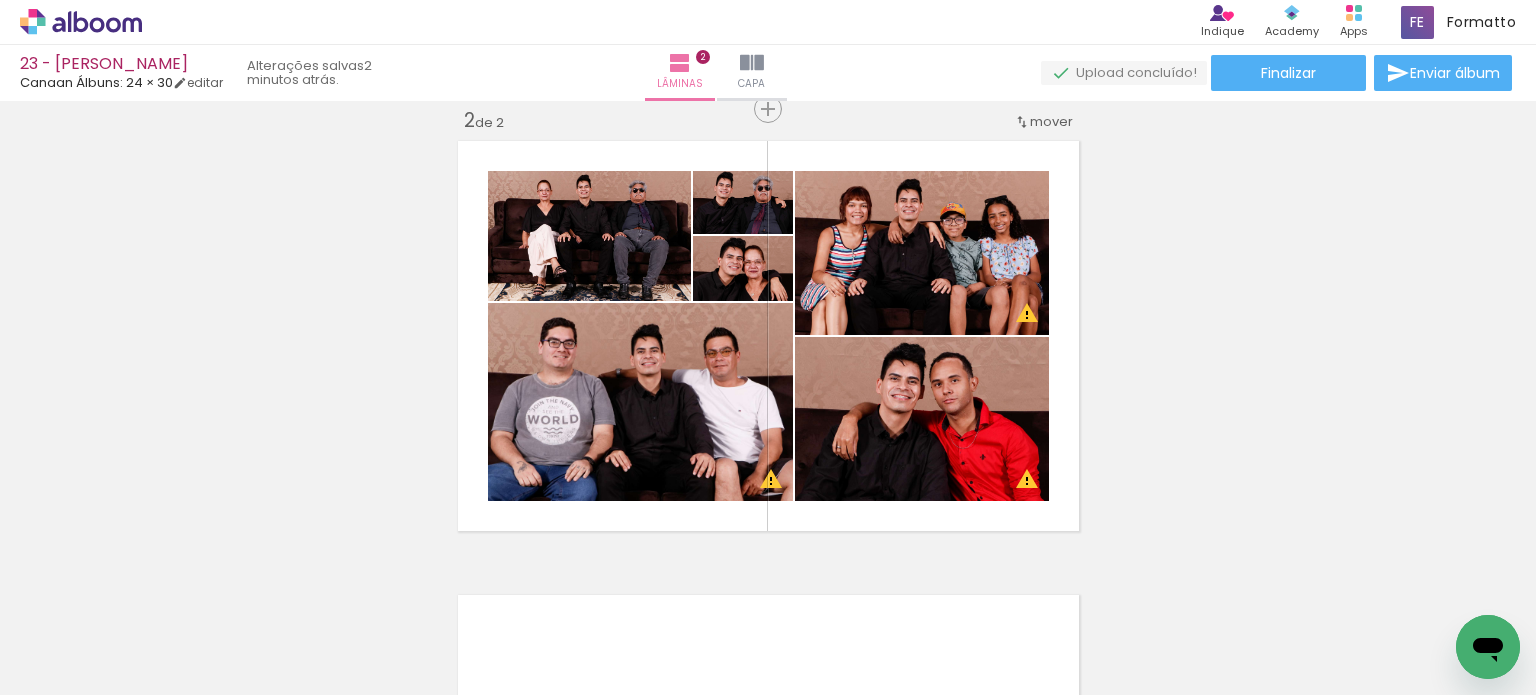 click at bounding box center [-2208, 587] 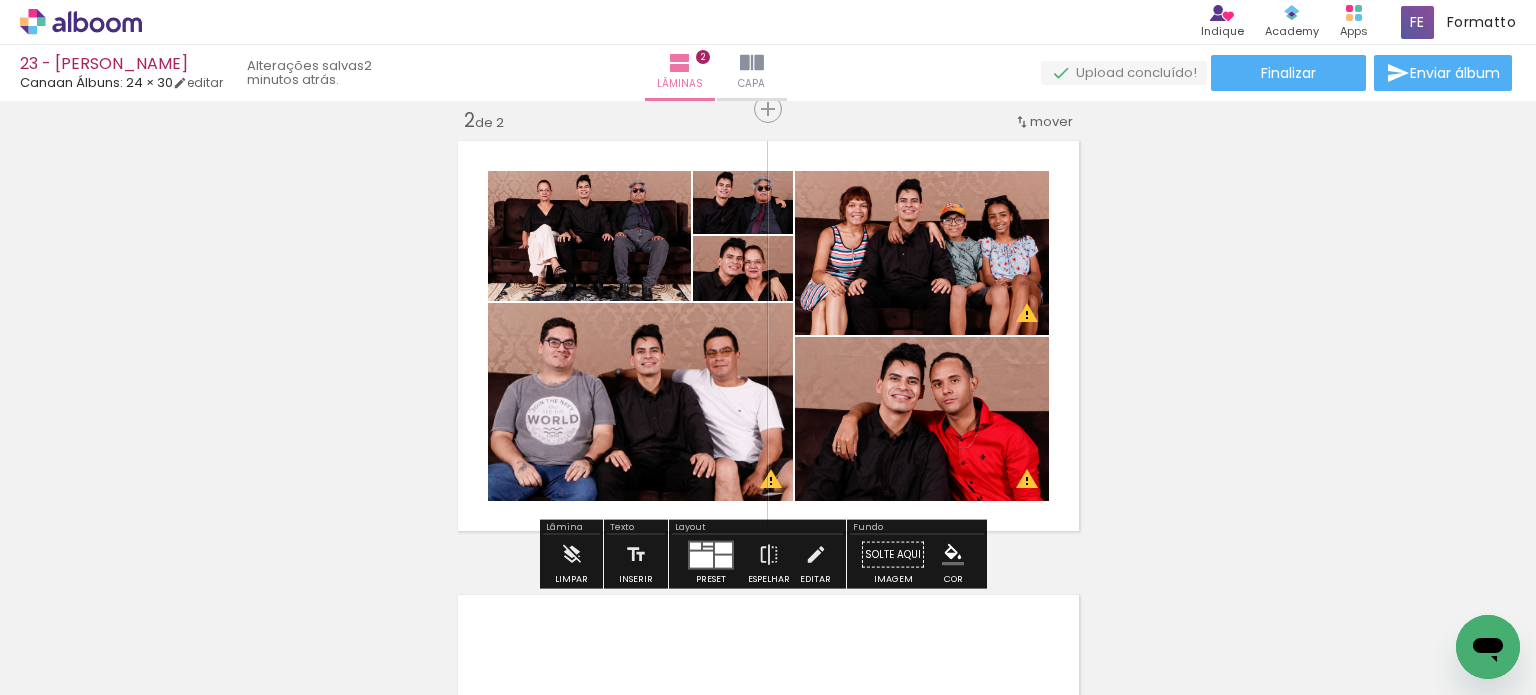 click at bounding box center [701, 559] 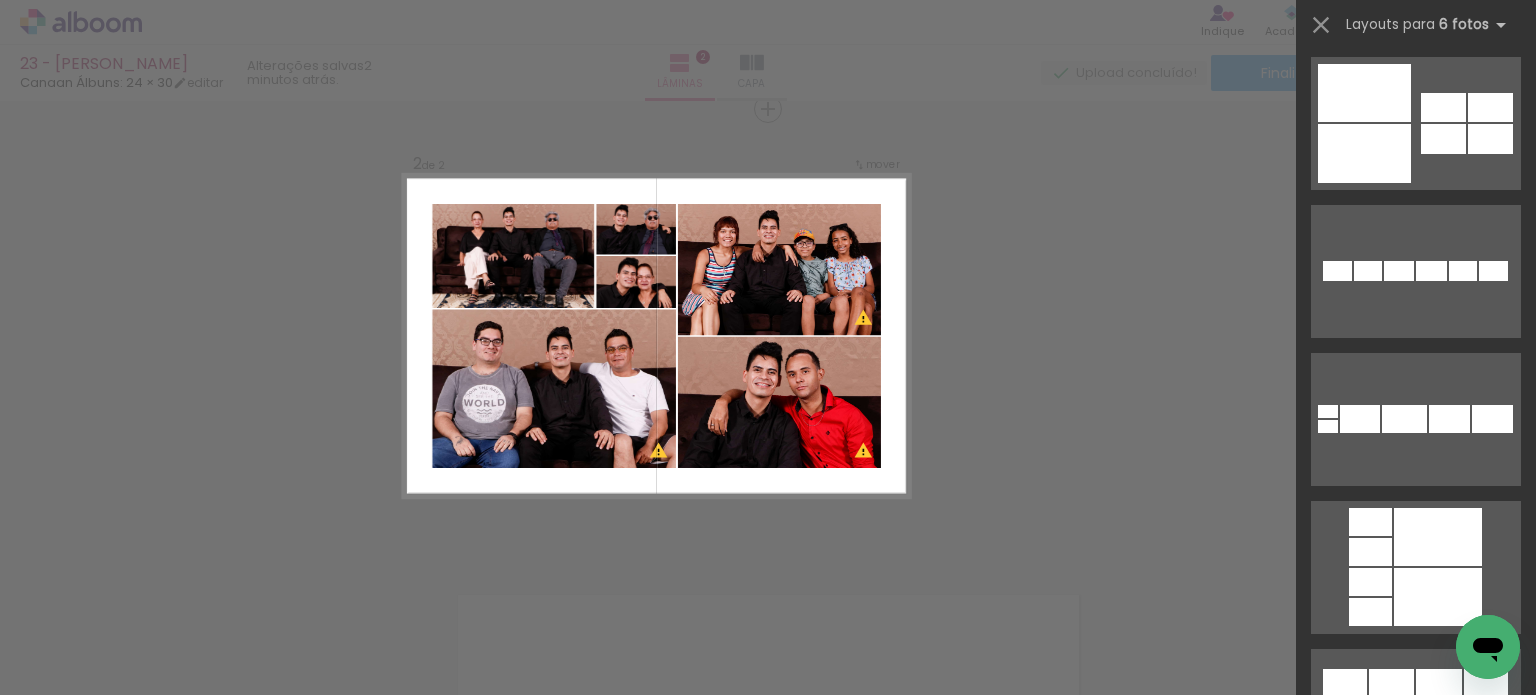 scroll, scrollTop: 3800, scrollLeft: 0, axis: vertical 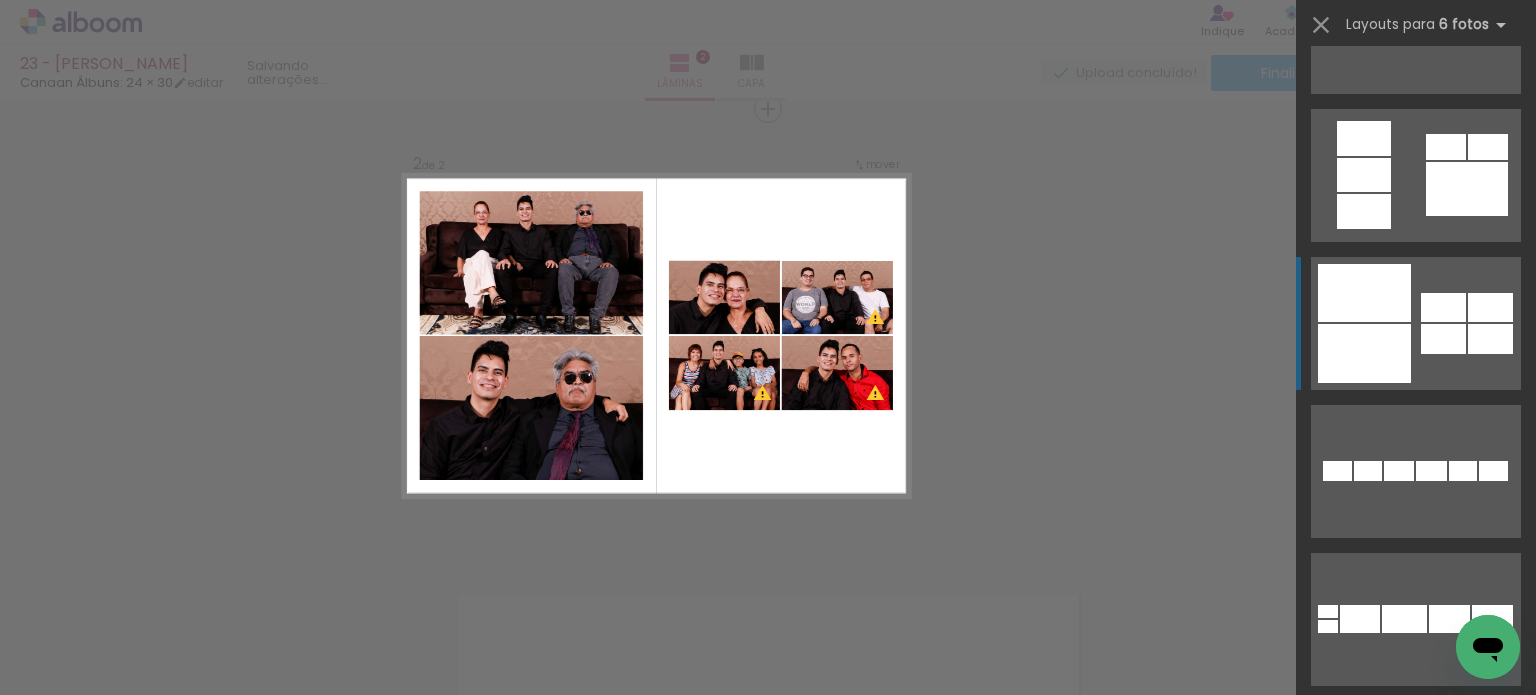 click at bounding box center (1434, 39) 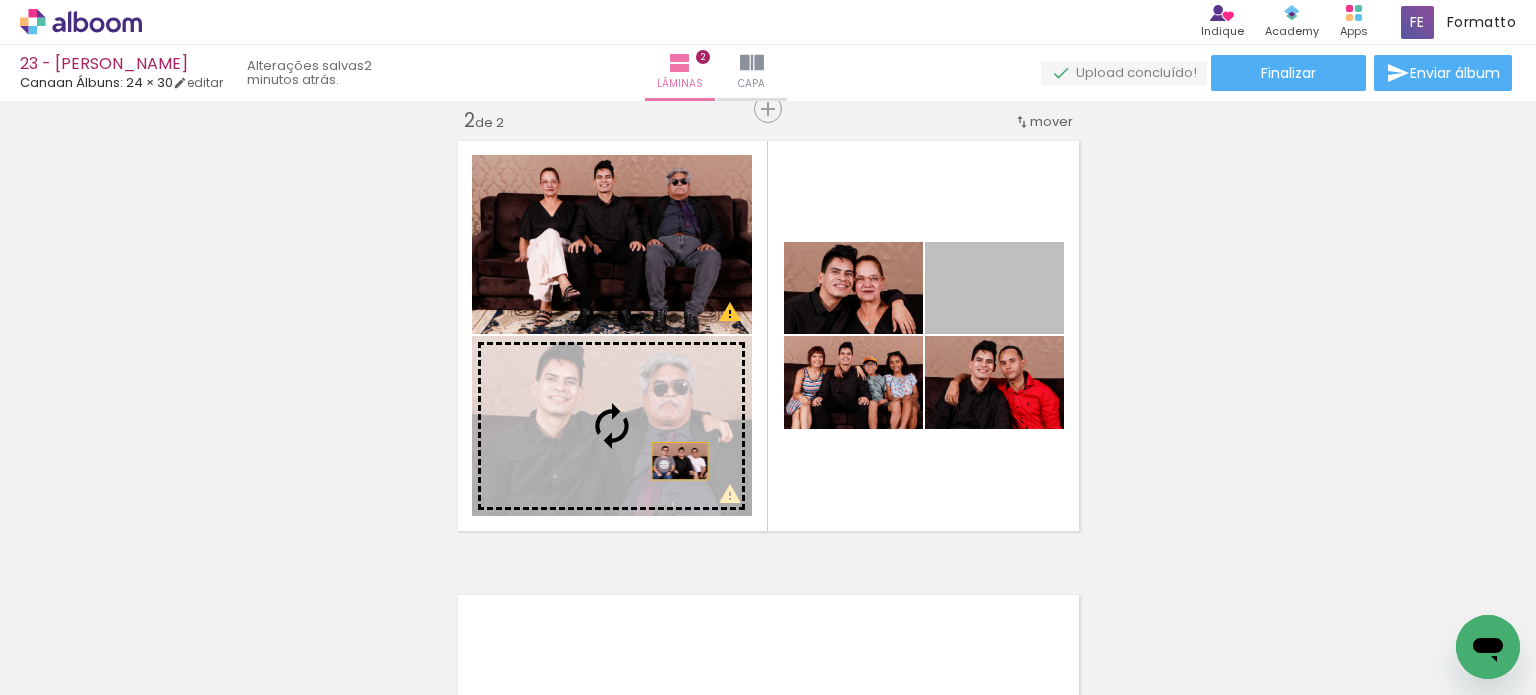 drag, startPoint x: 1016, startPoint y: 317, endPoint x: 642, endPoint y: 459, distance: 400.05 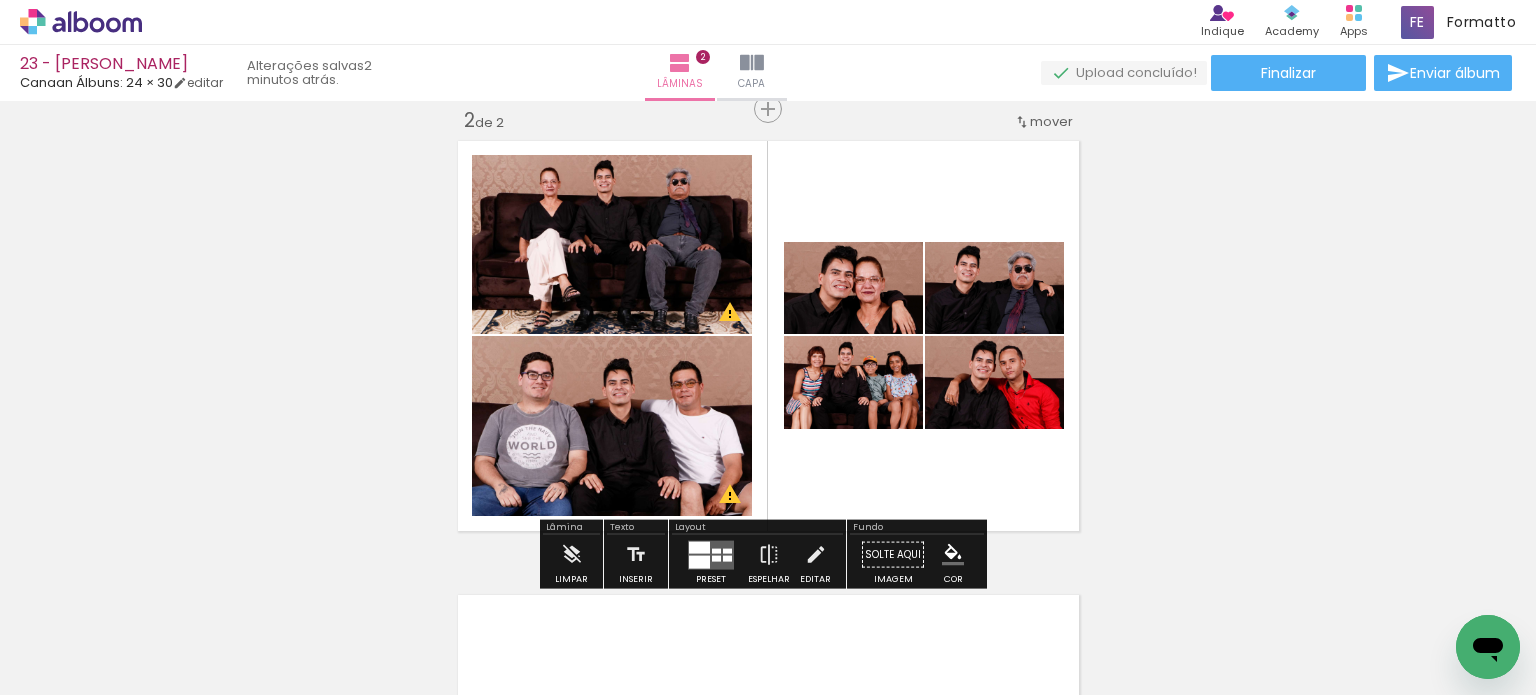 click at bounding box center [675, 176] 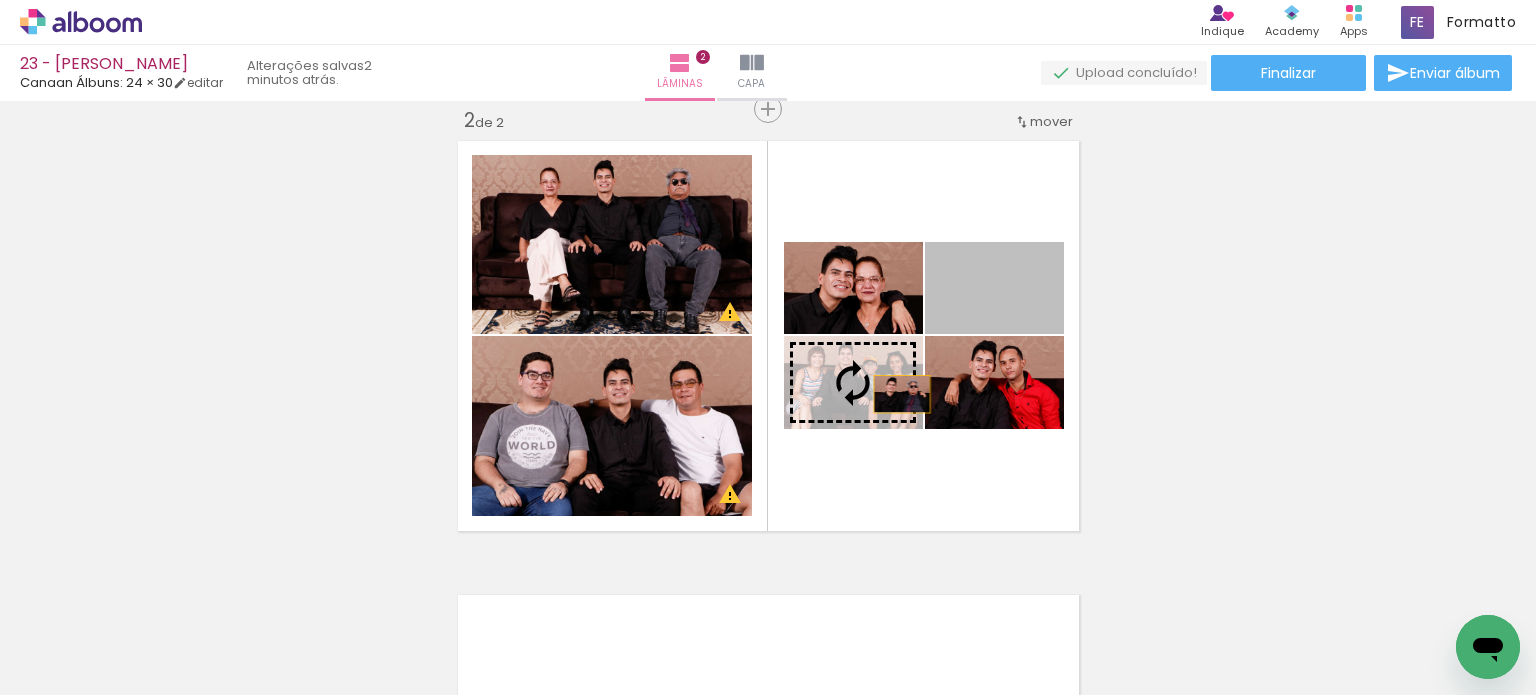 drag, startPoint x: 1026, startPoint y: 303, endPoint x: 873, endPoint y: 404, distance: 183.3303 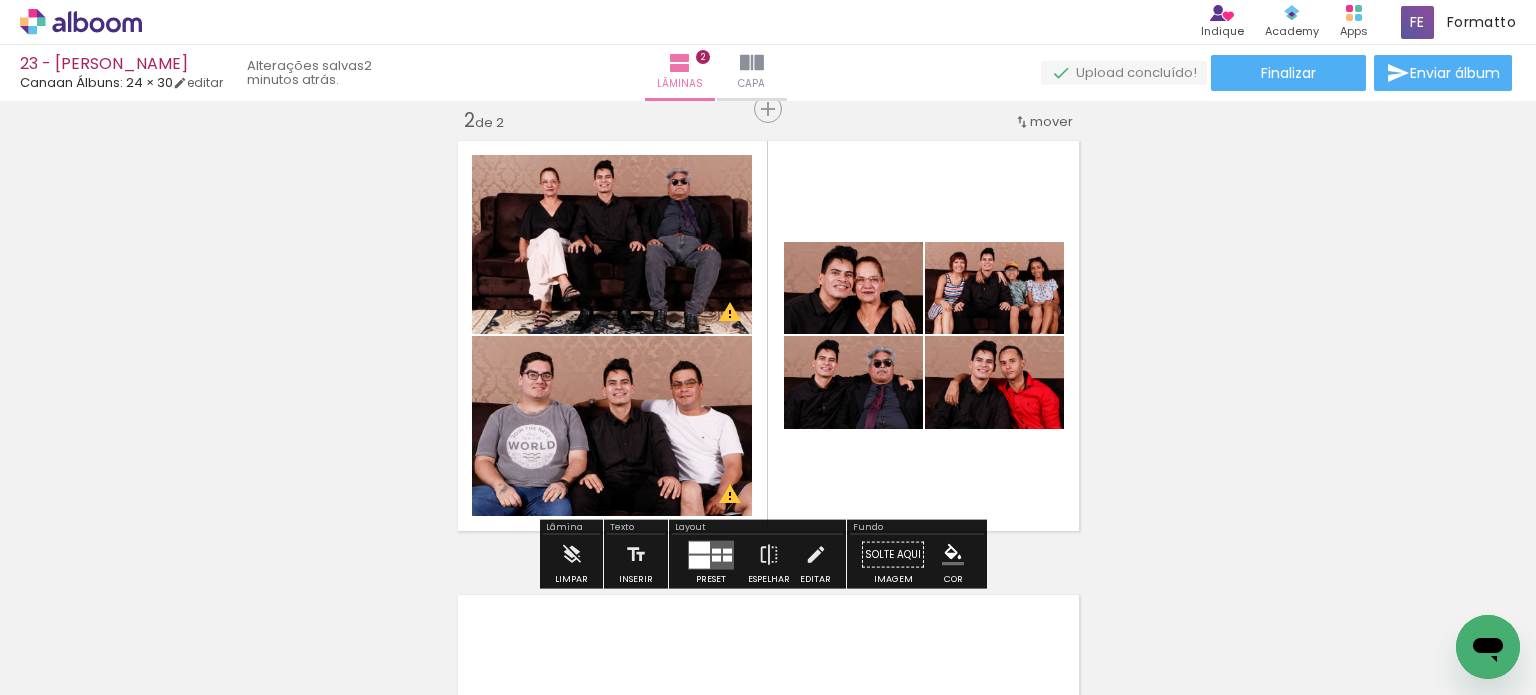 drag, startPoint x: 1020, startPoint y: 402, endPoint x: 1023, endPoint y: 282, distance: 120.03749 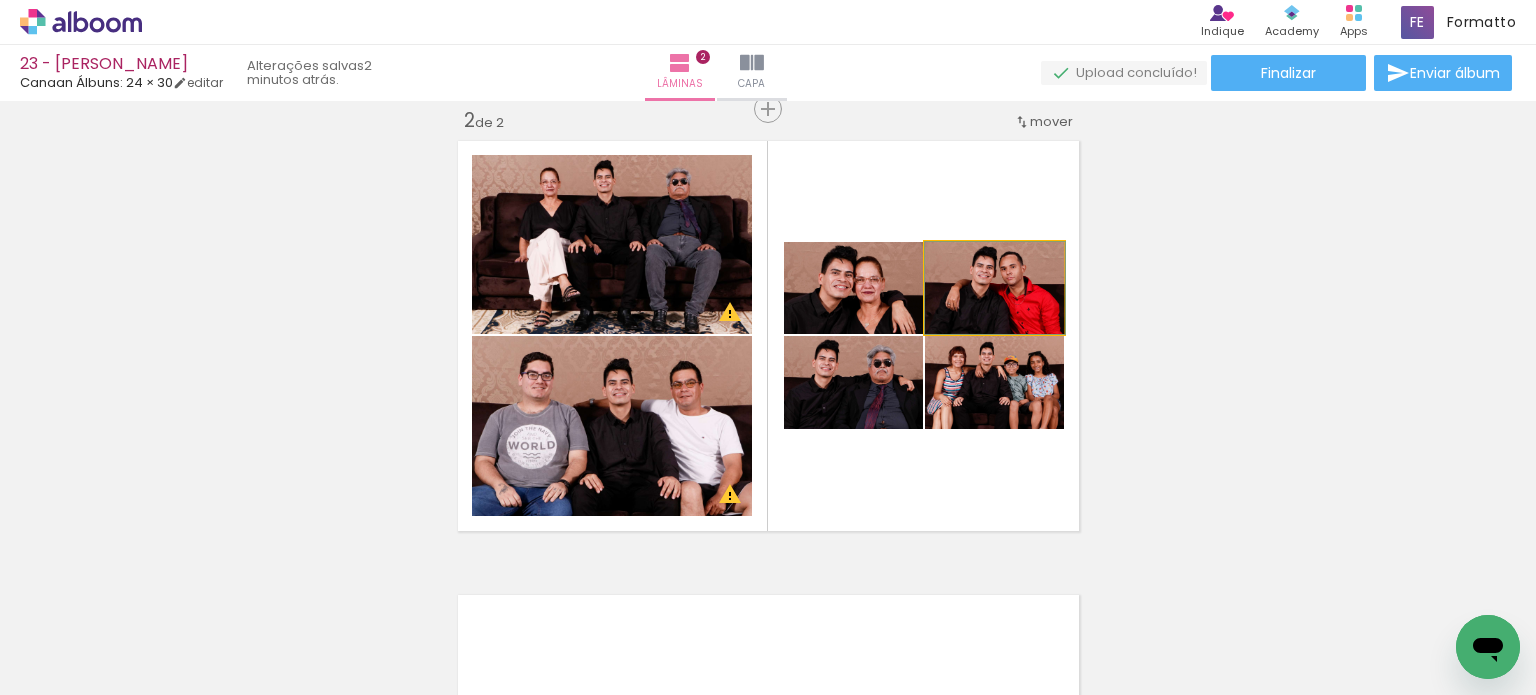 drag, startPoint x: 1032, startPoint y: 305, endPoint x: 1036, endPoint y: 327, distance: 22.36068 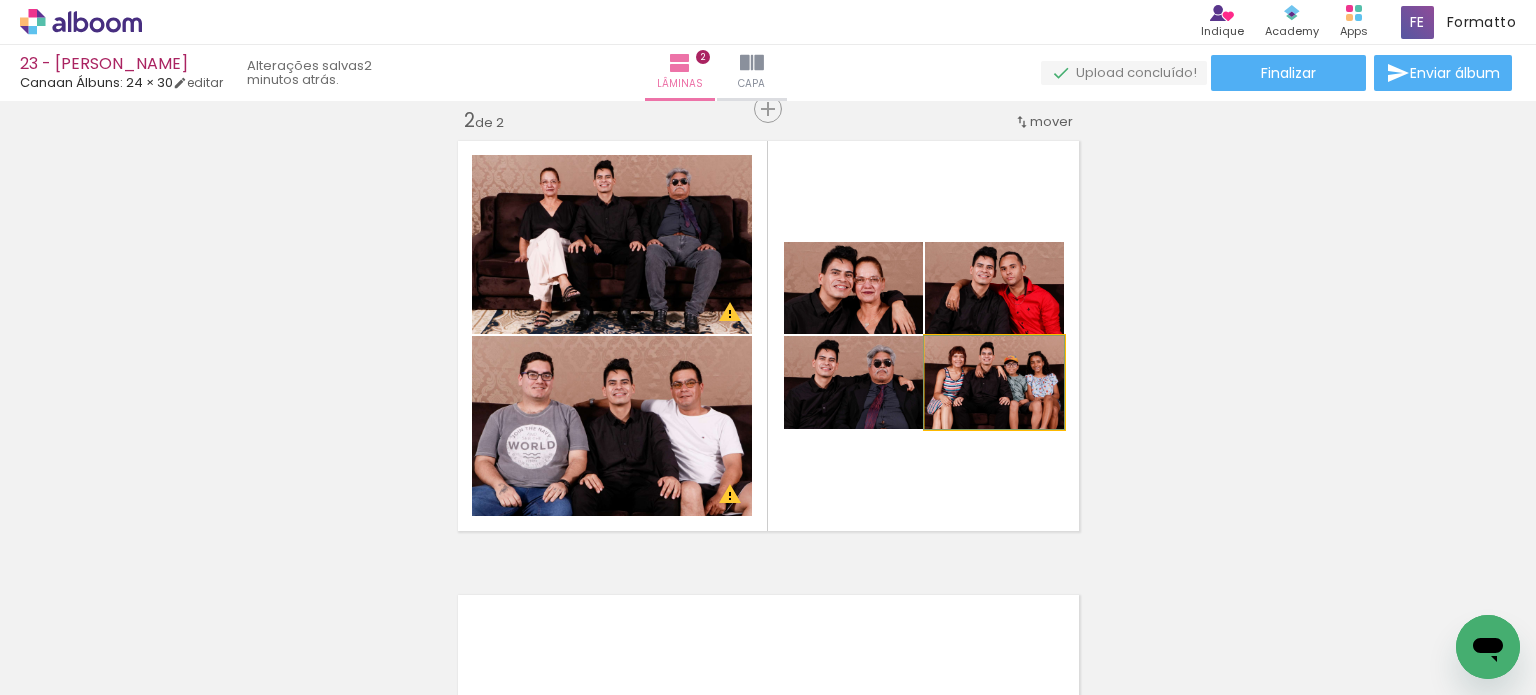 drag, startPoint x: 1029, startPoint y: 403, endPoint x: 1034, endPoint y: 435, distance: 32.38827 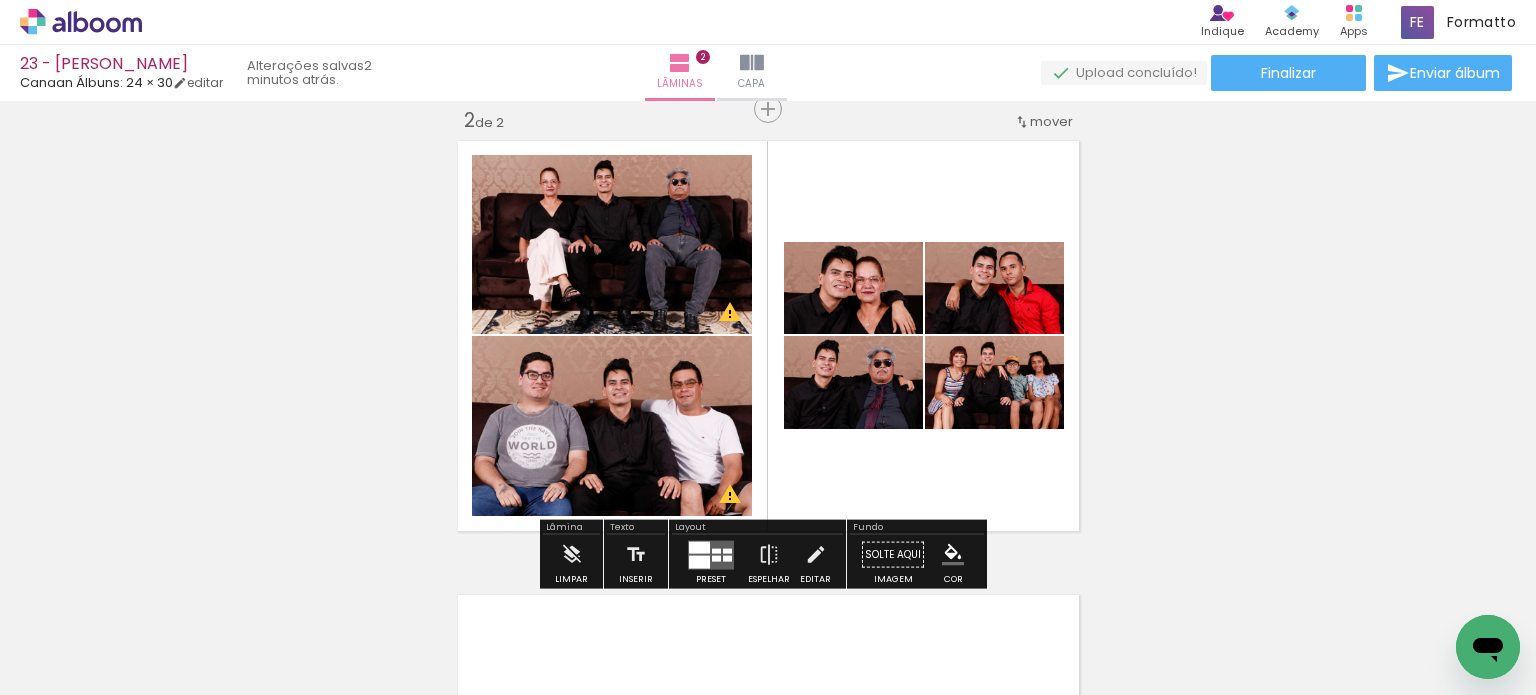 click on "Inserir lâmina 1  de 2  Inserir lâmina 2  de 2 O Designbox precisará aumentar a sua imagem em 248% para exportar para impressão. O Designbox precisará aumentar a sua imagem em 167% para exportar para impressão. O Designbox precisará aumentar a sua imagem em 176% para exportar para impressão. O Designbox precisará aumentar a sua imagem em 167% para exportar para impressão. O Designbox precisará aumentar a sua imagem em 167% para exportar para impressão." at bounding box center [768, 310] 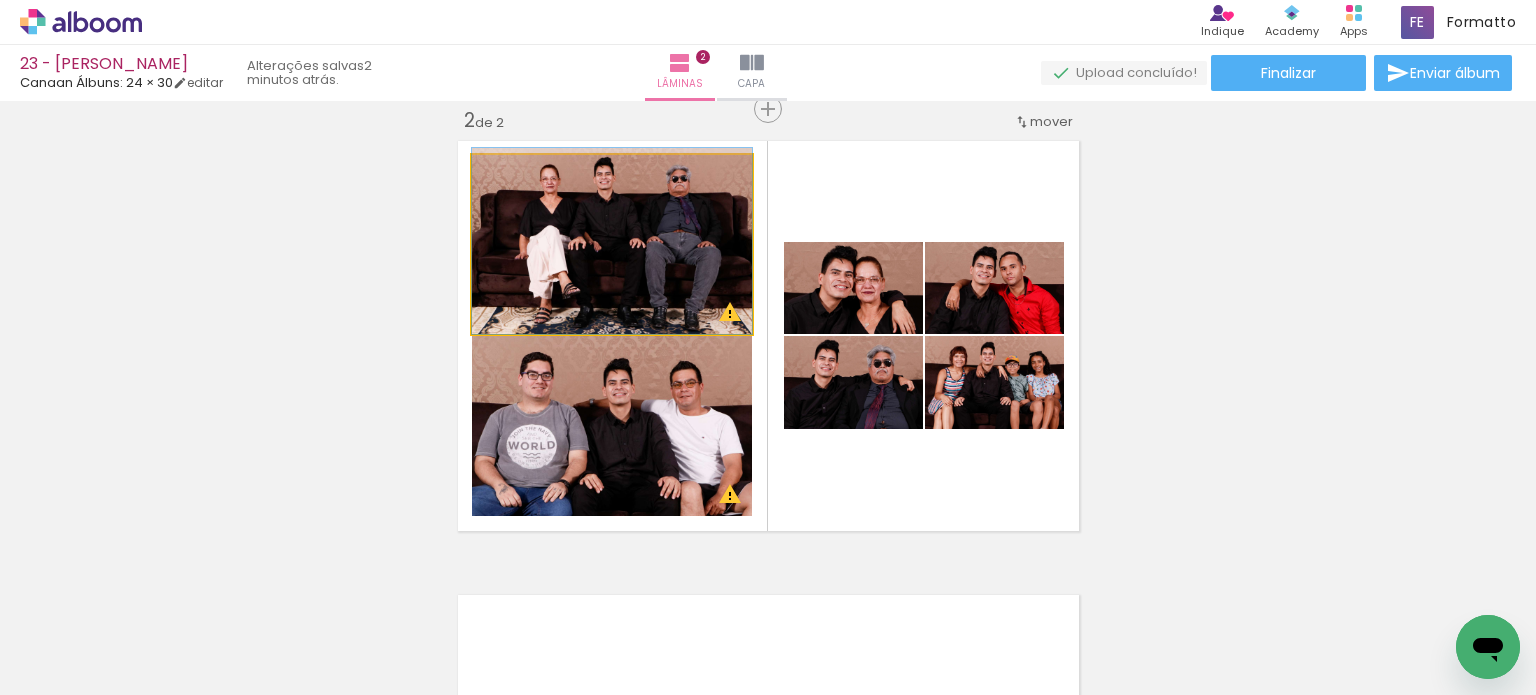 click 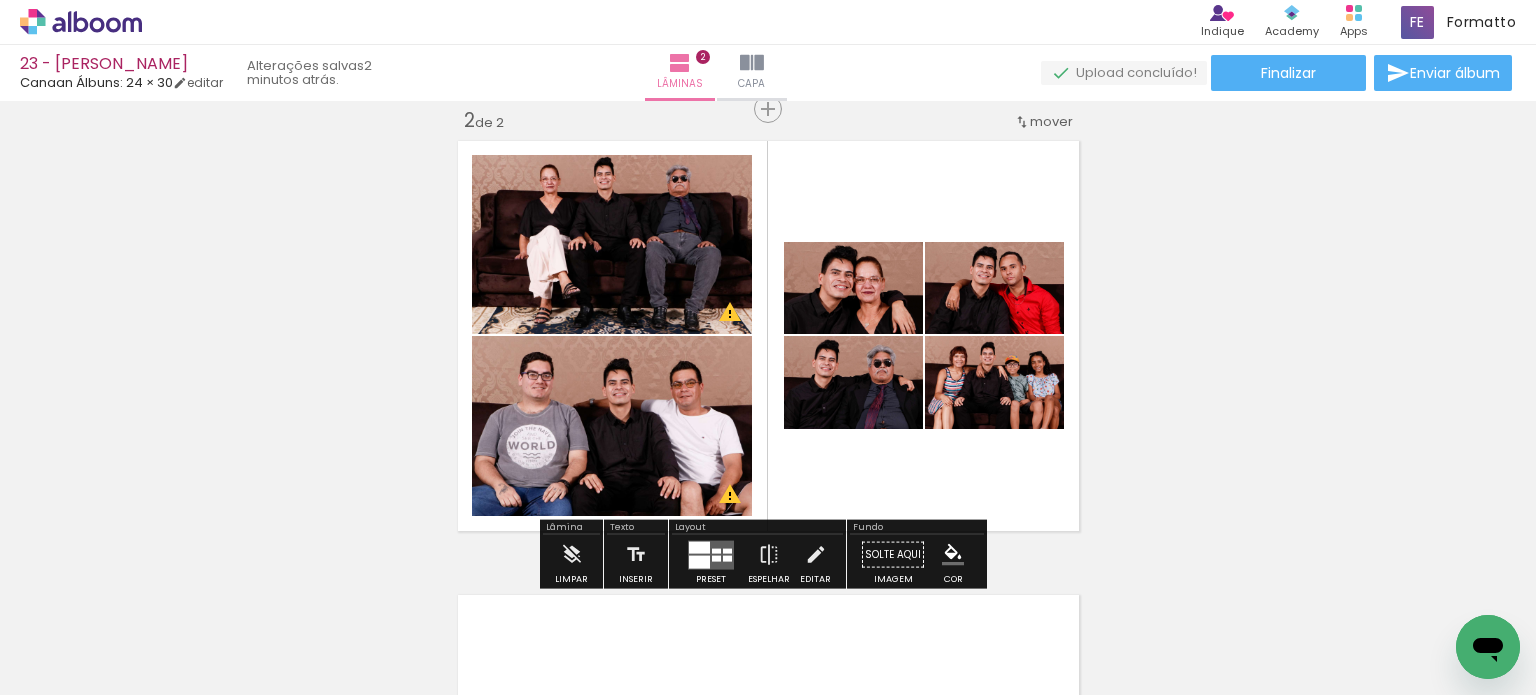 click on "Inserir lâmina 1  de 2  Inserir lâmina 2  de 2 O Designbox precisará aumentar a sua imagem em 248% para exportar para impressão. O Designbox precisará aumentar a sua imagem em 167% para exportar para impressão. O Designbox precisará aumentar a sua imagem em 176% para exportar para impressão. O Designbox precisará aumentar a sua imagem em 167% para exportar para impressão. O Designbox precisará aumentar a sua imagem em 167% para exportar para impressão." at bounding box center [768, 310] 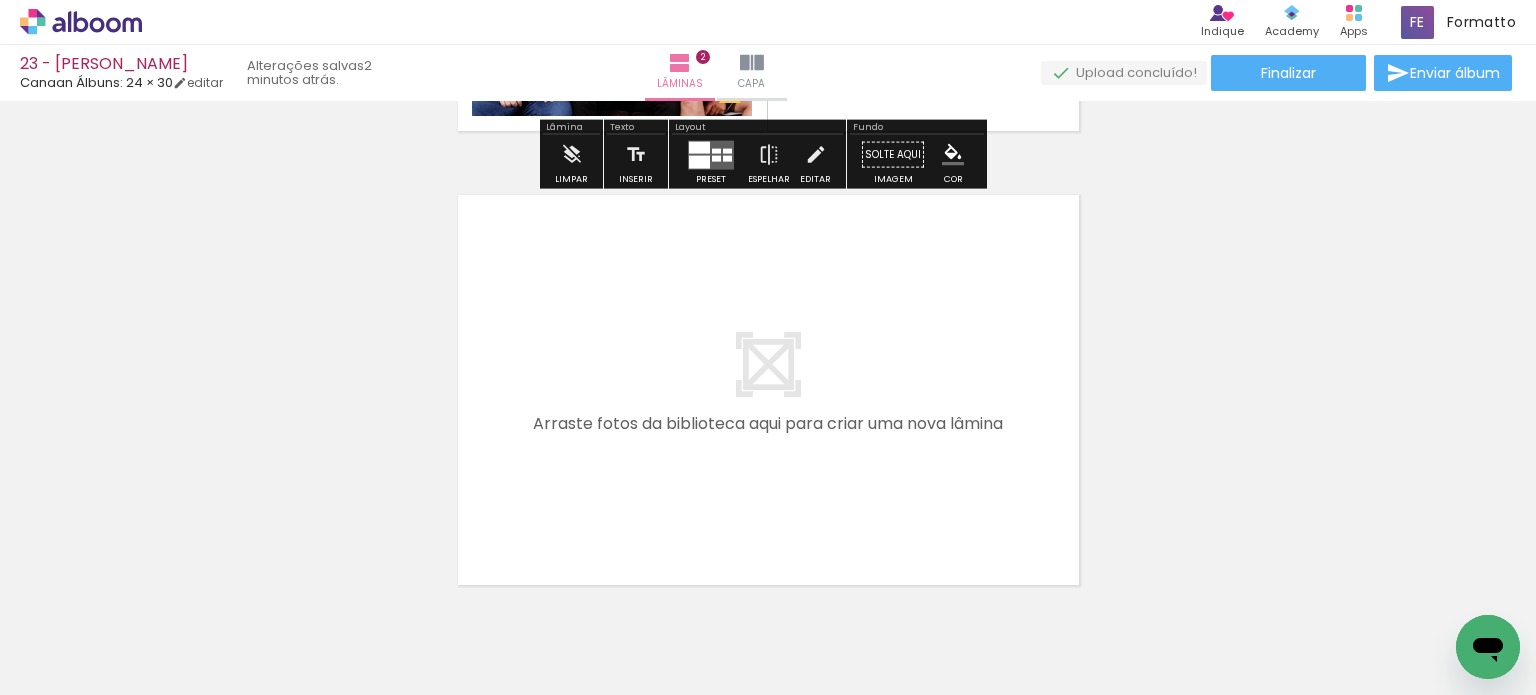 scroll, scrollTop: 970, scrollLeft: 0, axis: vertical 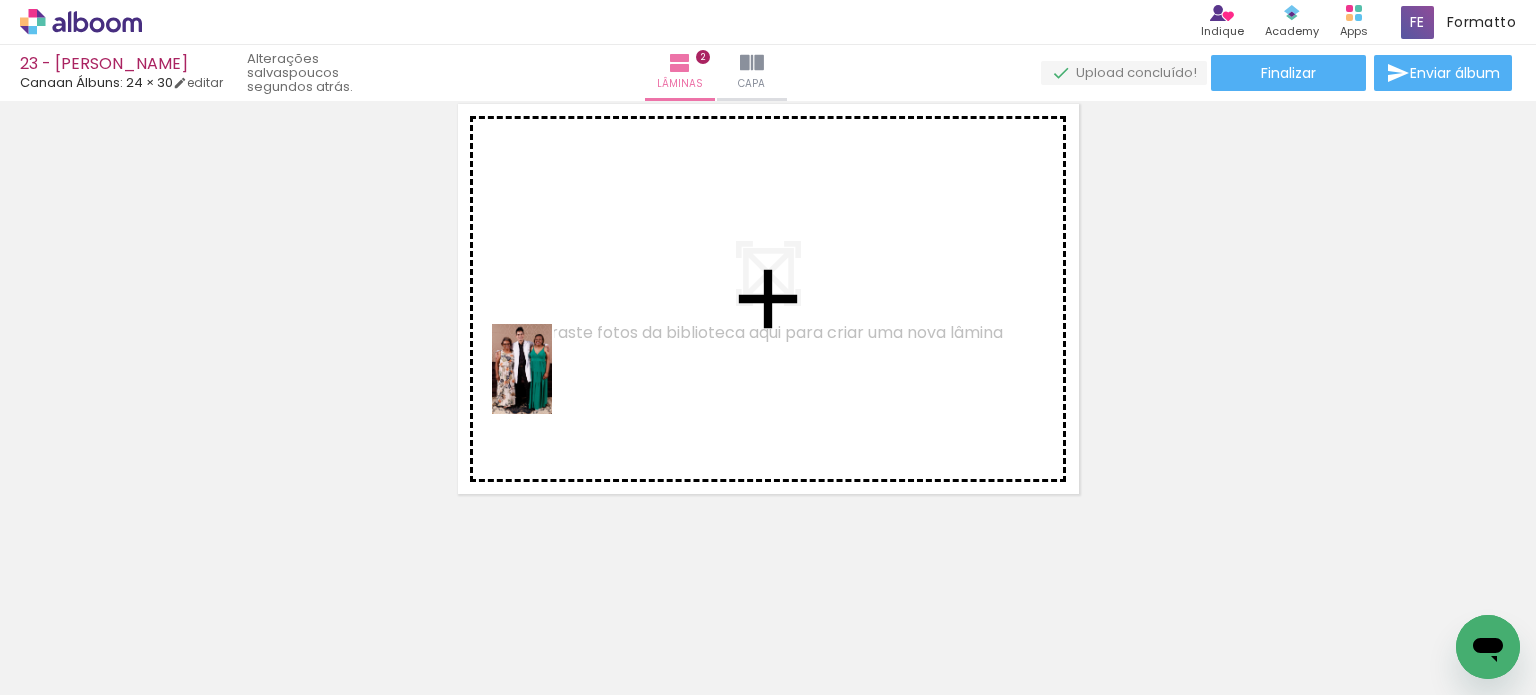 drag, startPoint x: 307, startPoint y: 636, endPoint x: 552, endPoint y: 384, distance: 351.46692 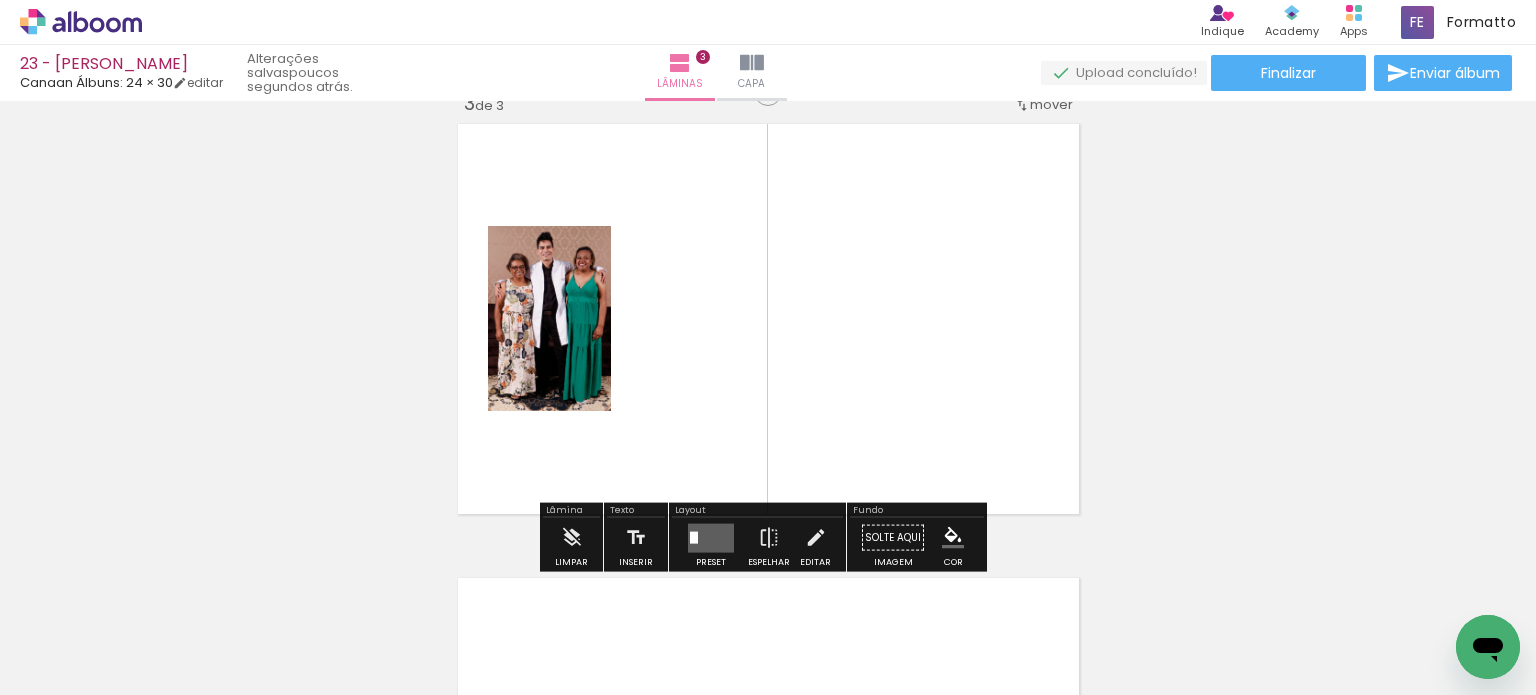 scroll, scrollTop: 933, scrollLeft: 0, axis: vertical 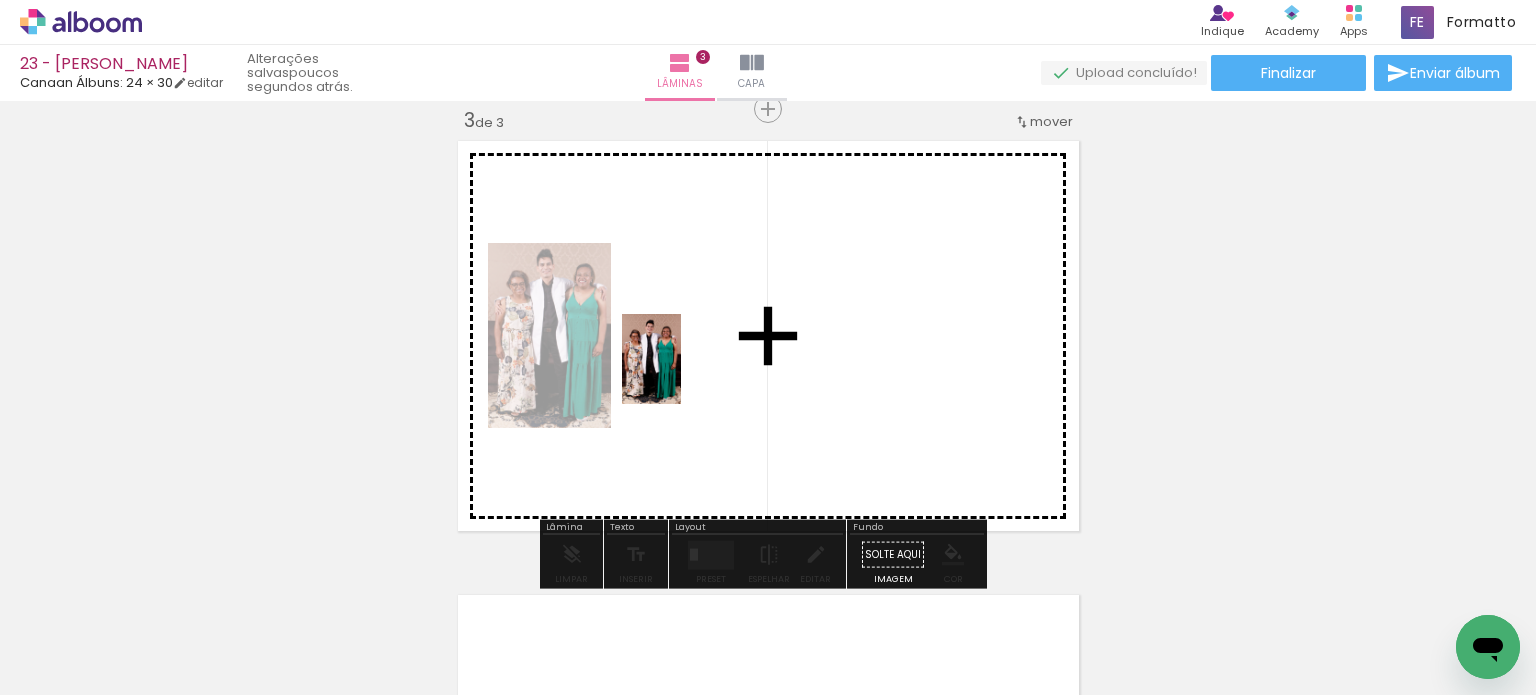 drag, startPoint x: 277, startPoint y: 643, endPoint x: 723, endPoint y: 346, distance: 535.84045 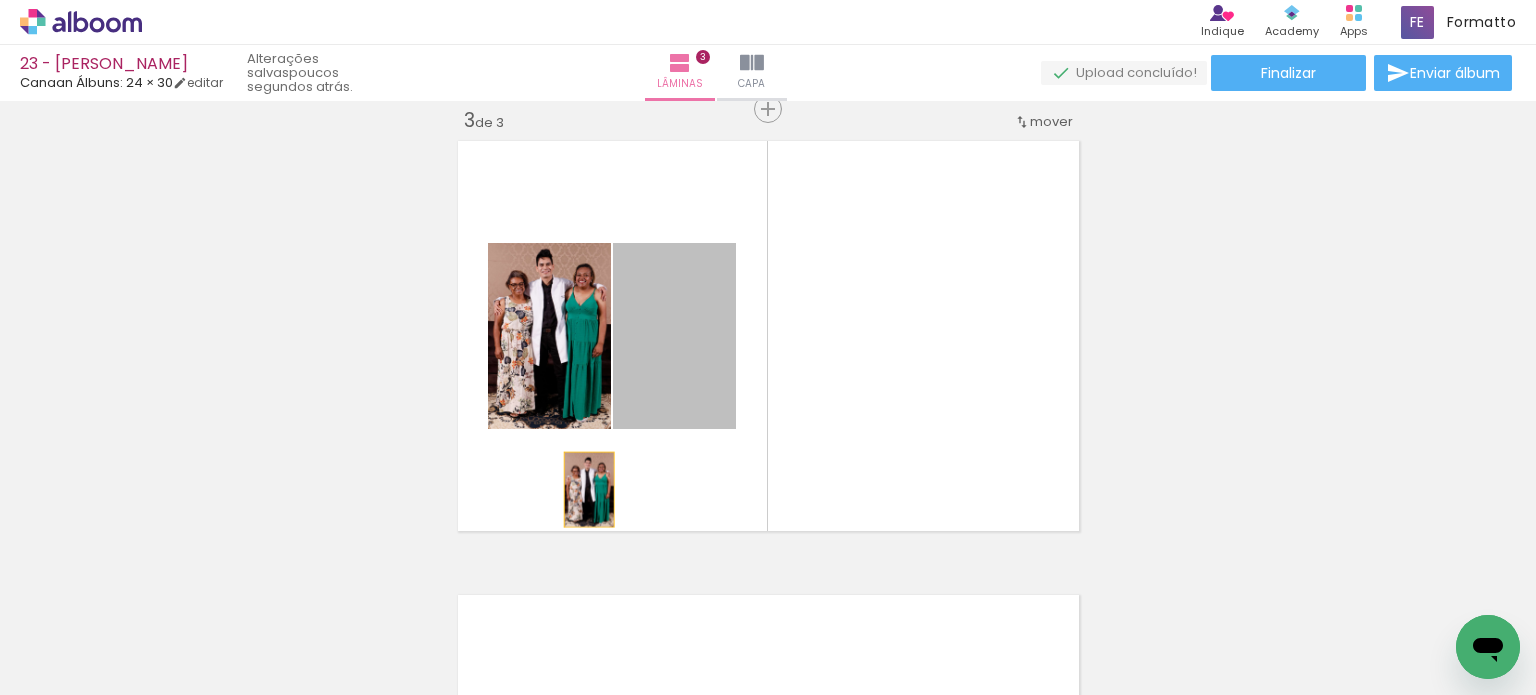 drag, startPoint x: 684, startPoint y: 343, endPoint x: 452, endPoint y: 581, distance: 332.36728 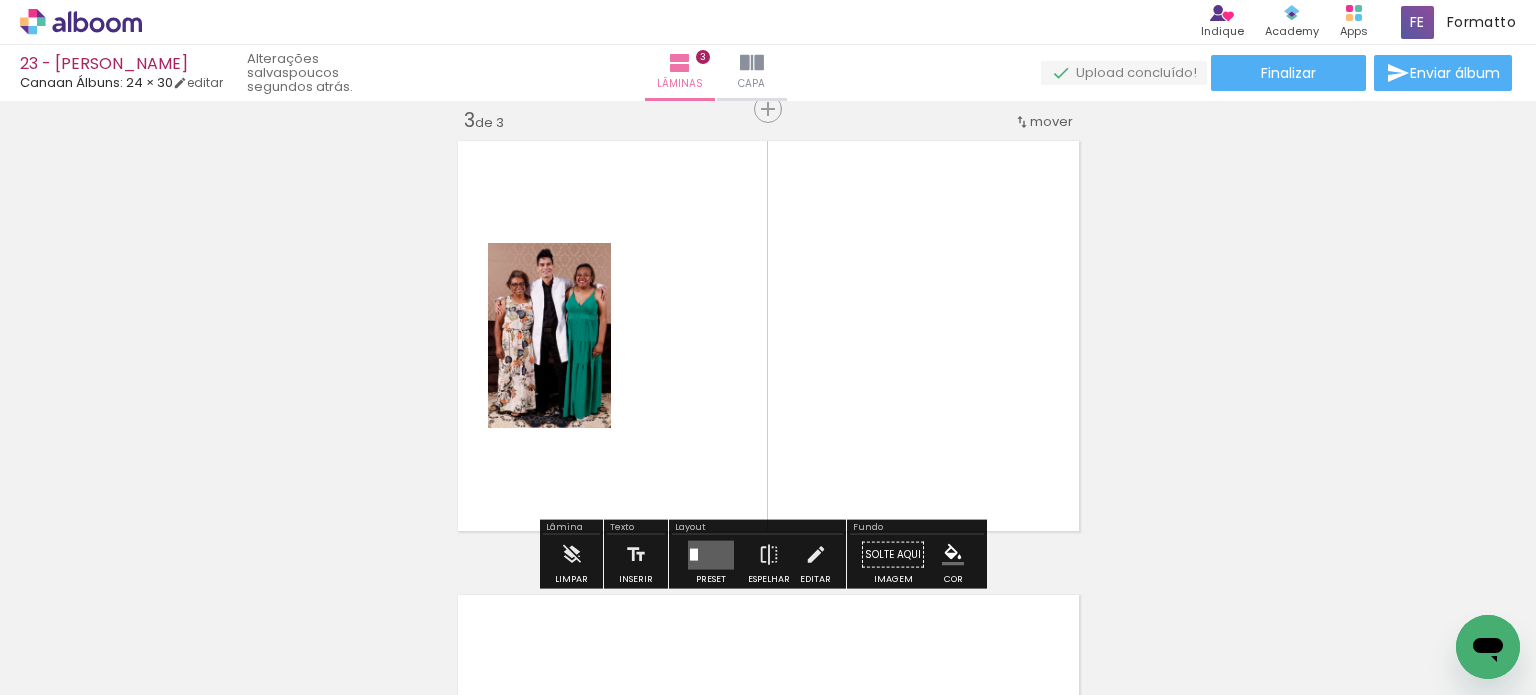 click at bounding box center [-2208, 587] 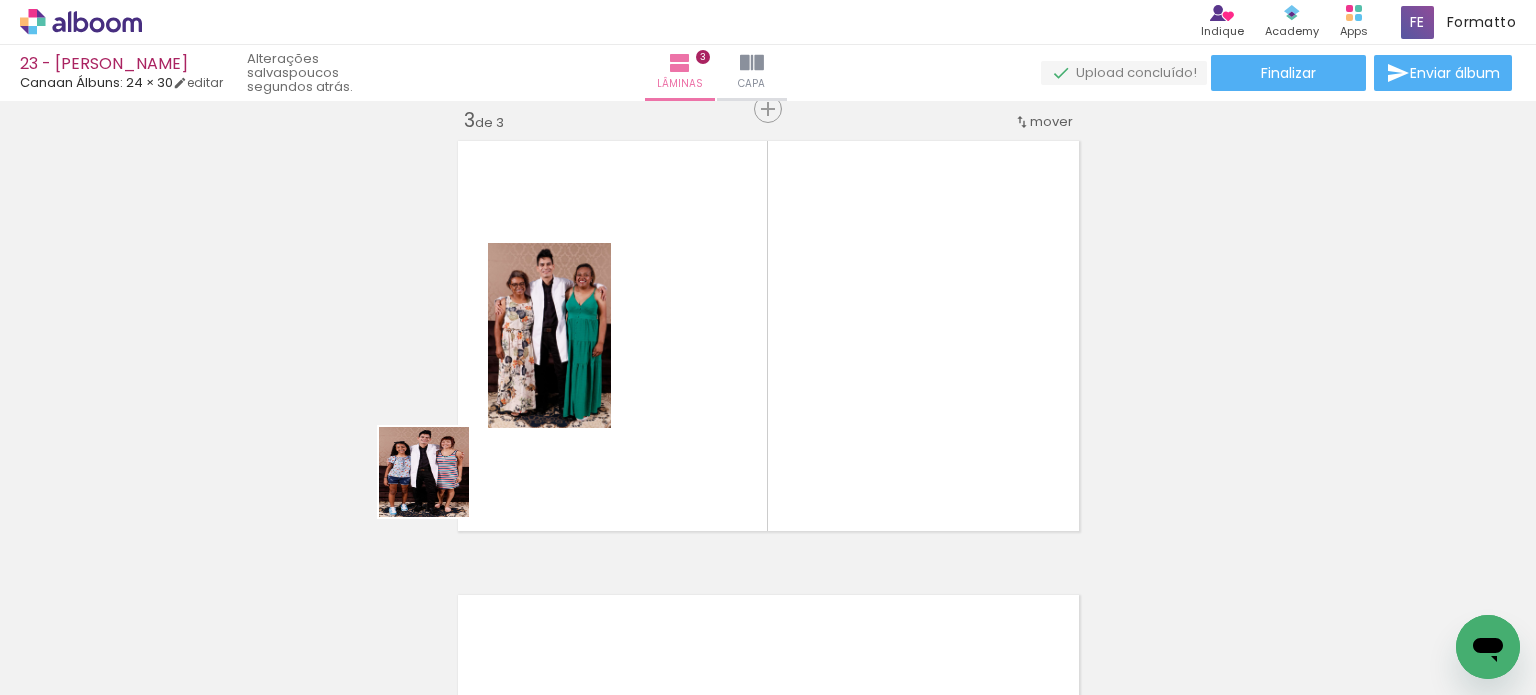 drag, startPoint x: 311, startPoint y: 595, endPoint x: 514, endPoint y: 423, distance: 266.06955 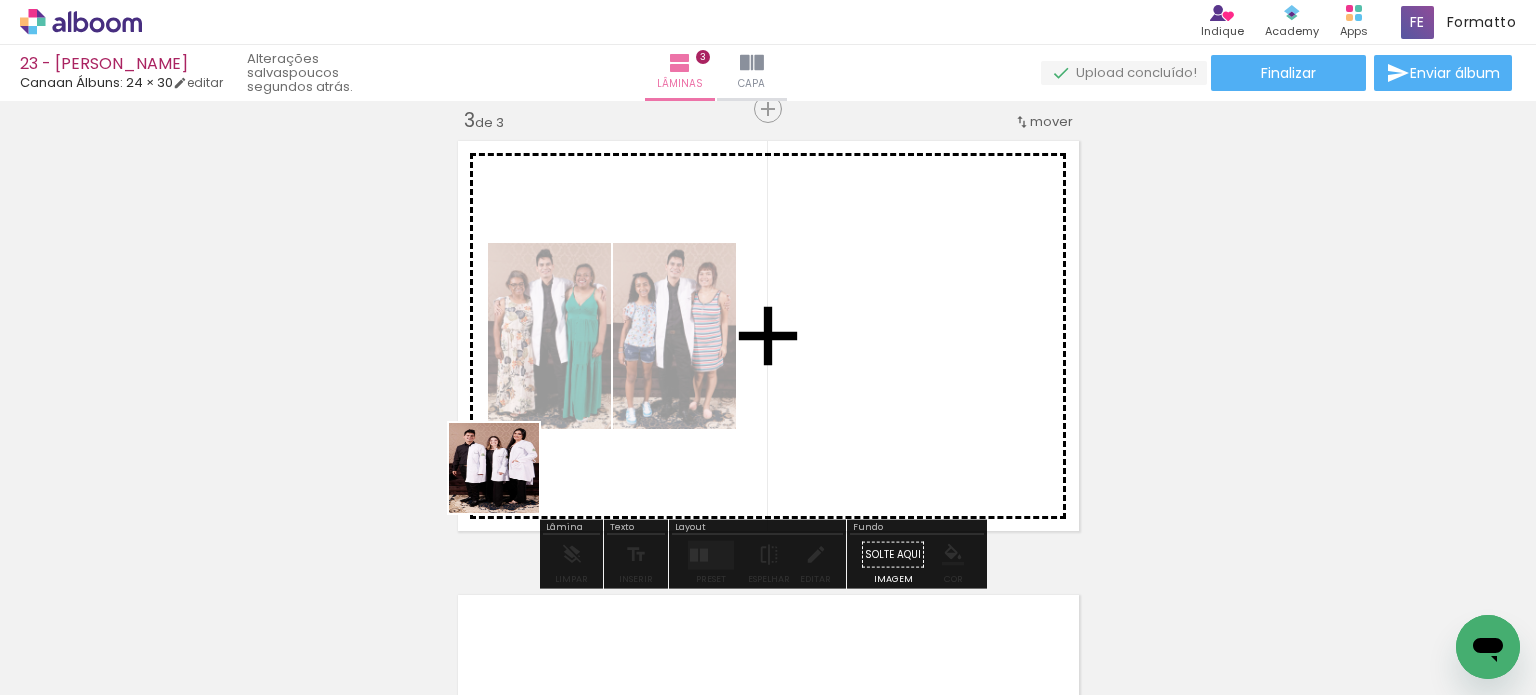 drag, startPoint x: 400, startPoint y: 564, endPoint x: 531, endPoint y: 463, distance: 165.41463 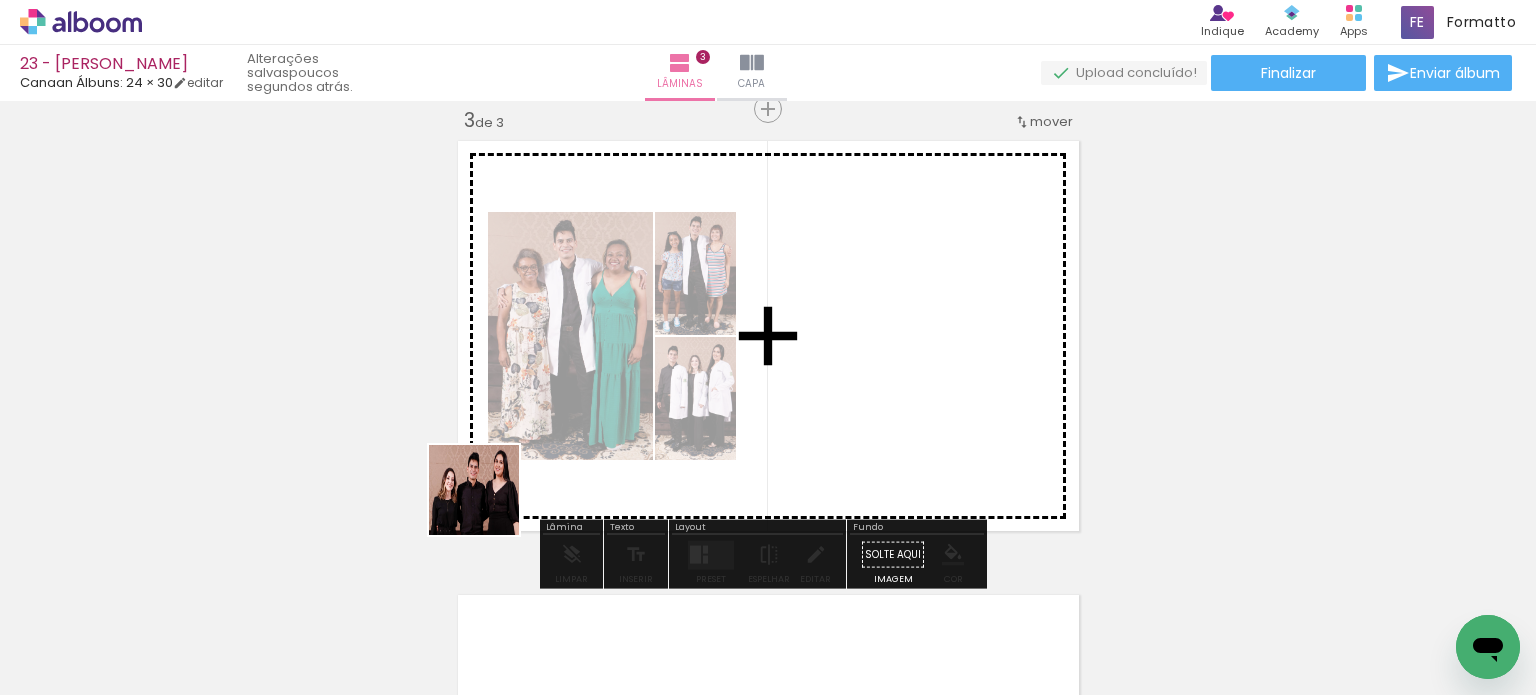 drag, startPoint x: 316, startPoint y: 627, endPoint x: 541, endPoint y: 473, distance: 272.65546 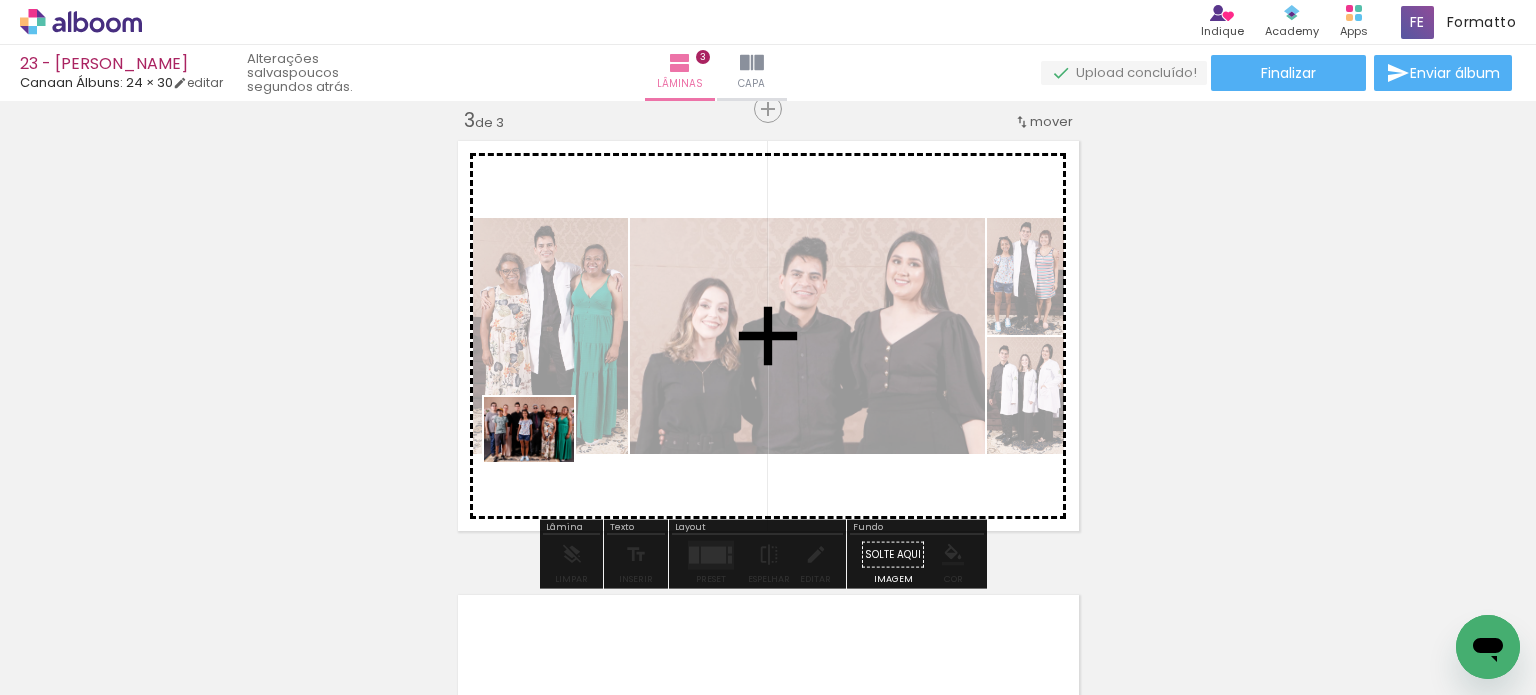 drag, startPoint x: 184, startPoint y: 623, endPoint x: 569, endPoint y: 447, distance: 423.32138 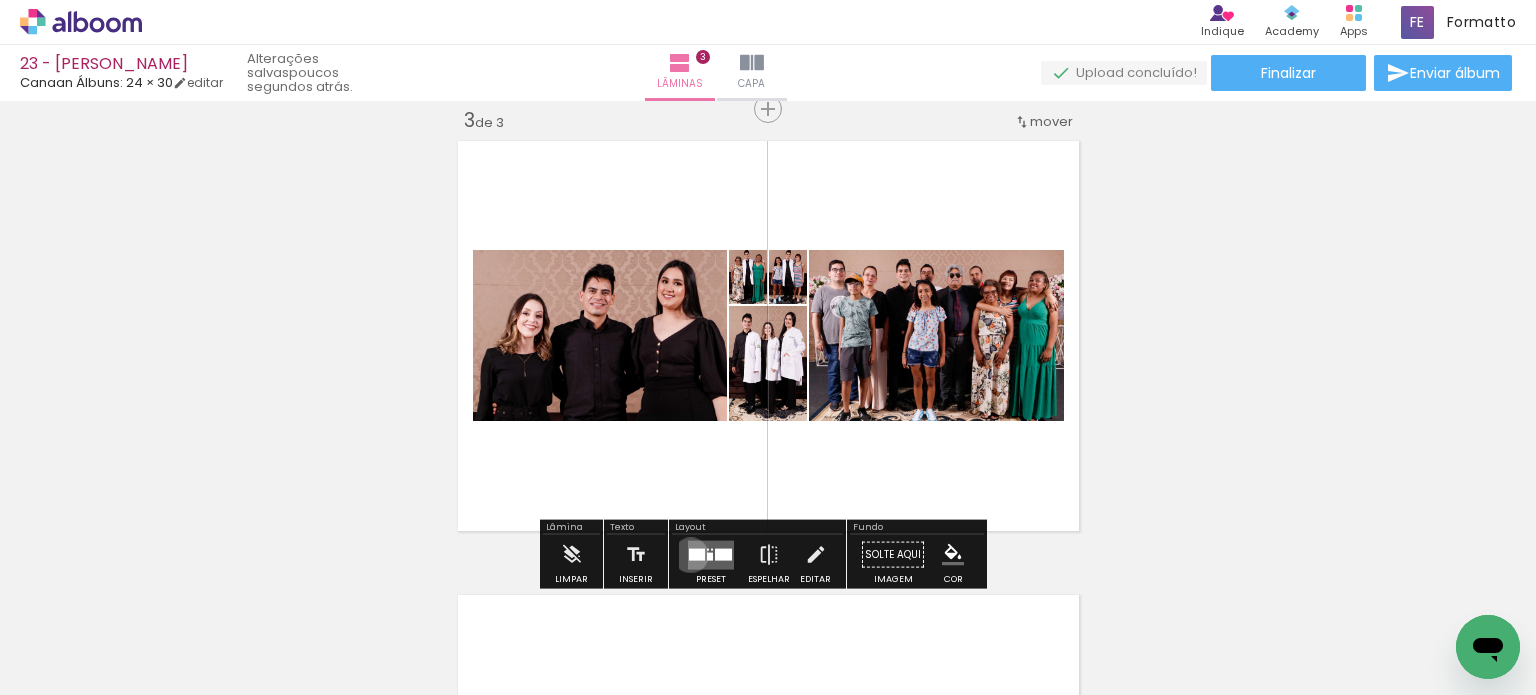 click at bounding box center [697, 554] 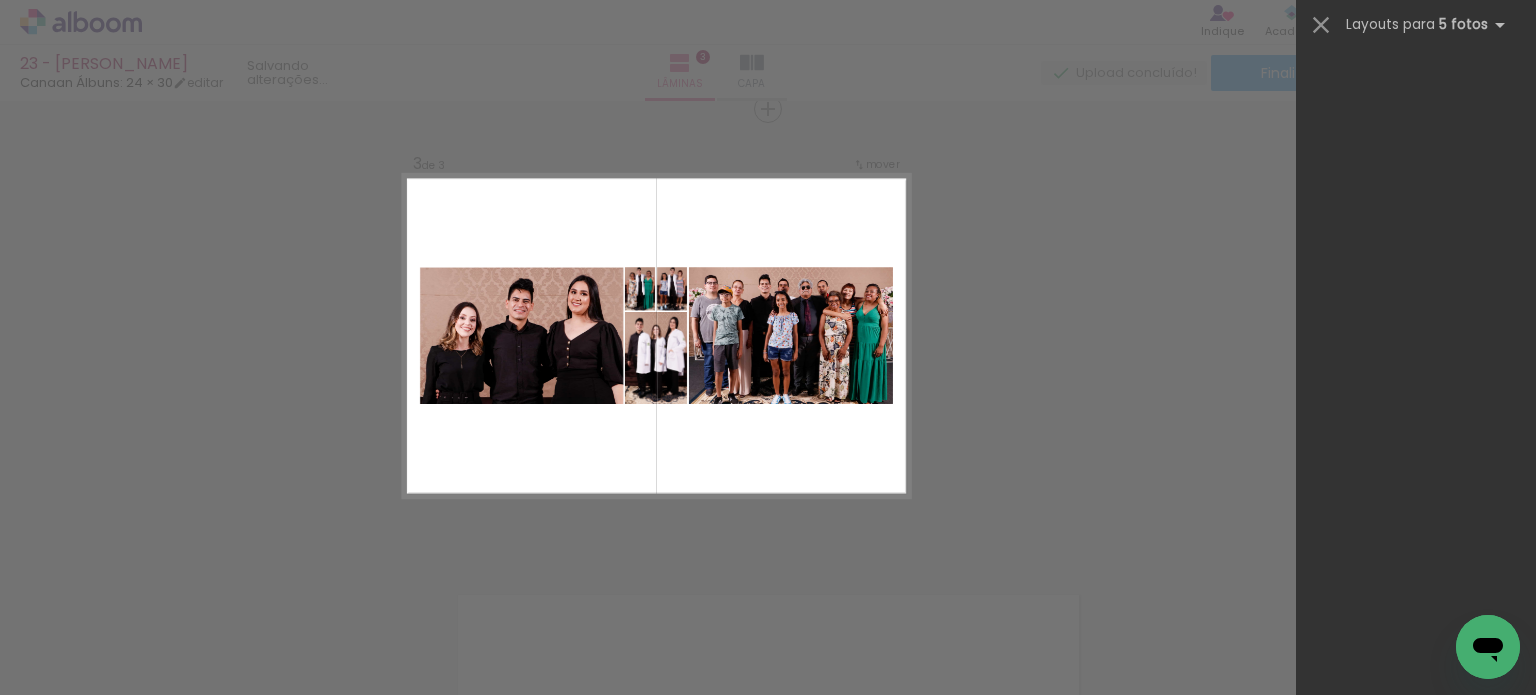 scroll, scrollTop: 0, scrollLeft: 0, axis: both 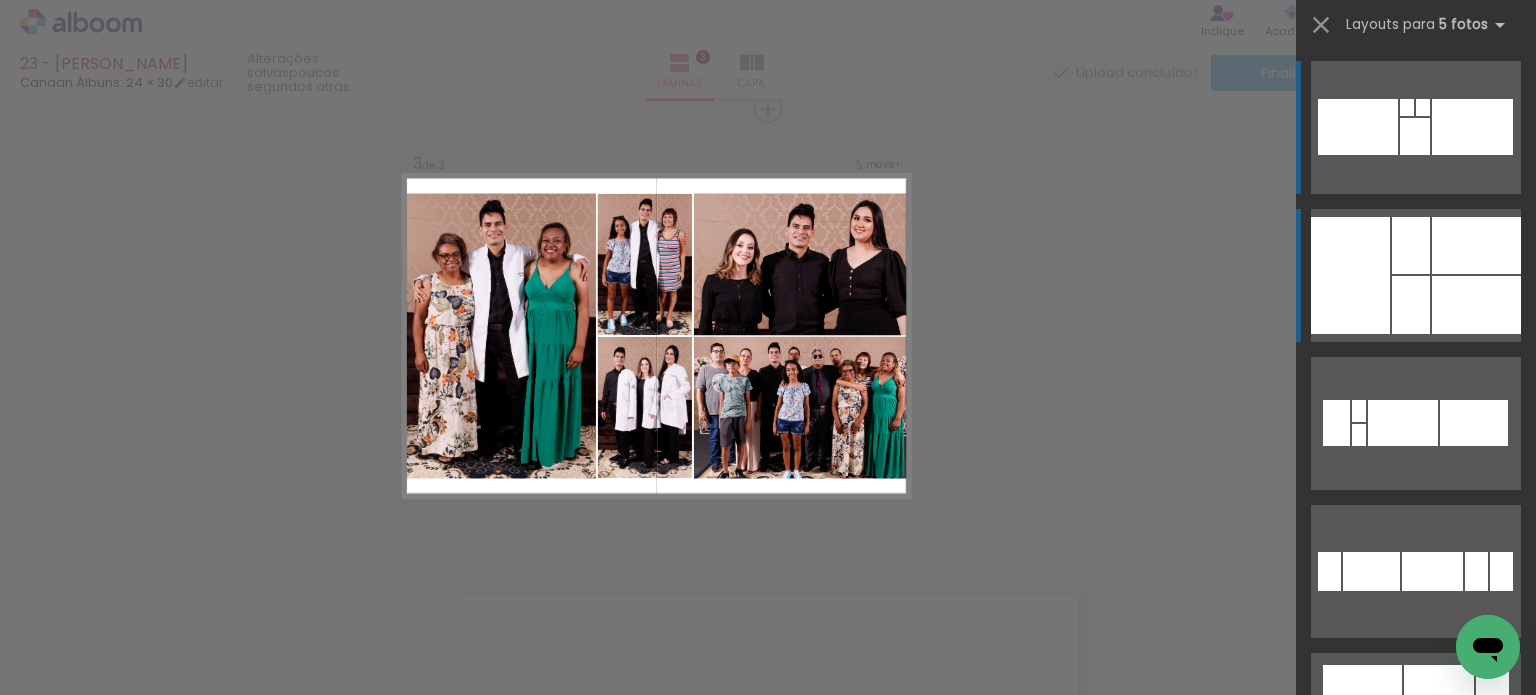 click at bounding box center (1411, 305) 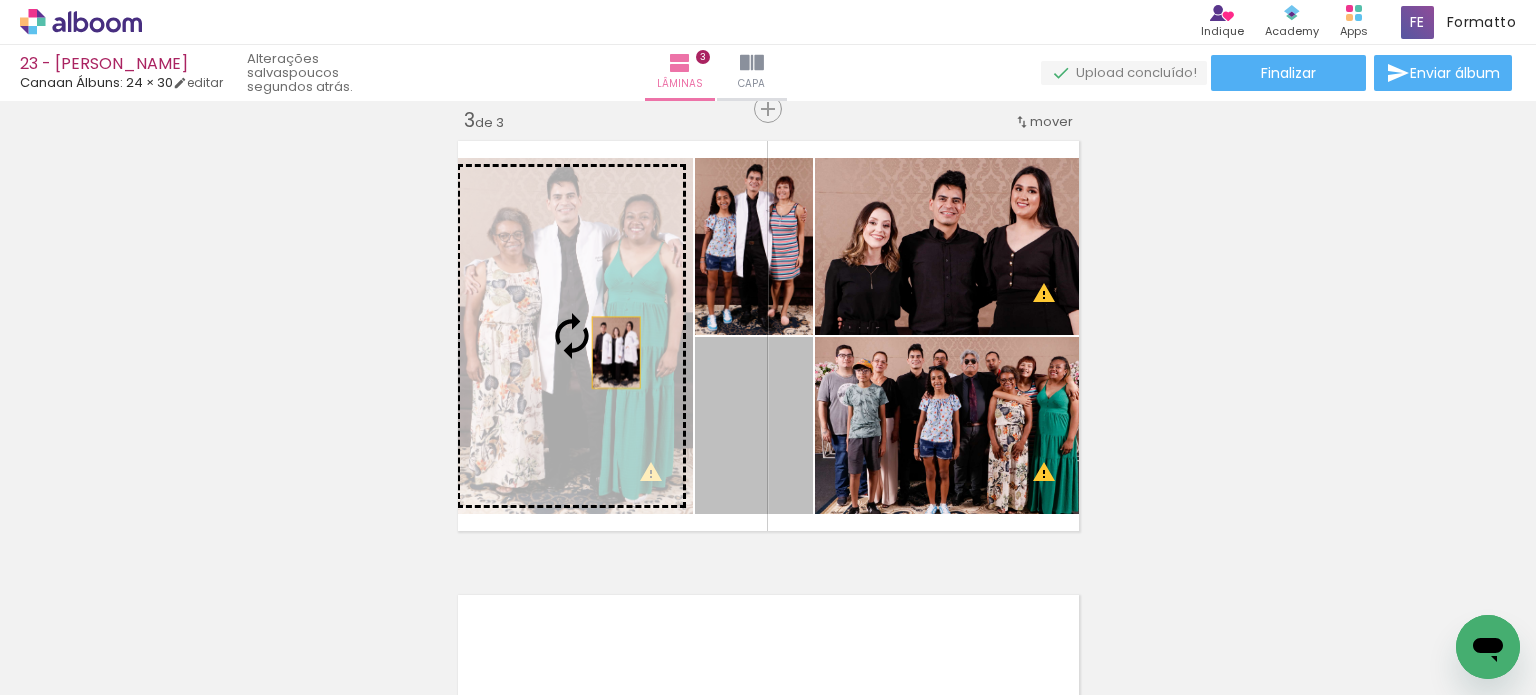 drag, startPoint x: 774, startPoint y: 414, endPoint x: 606, endPoint y: 356, distance: 177.73013 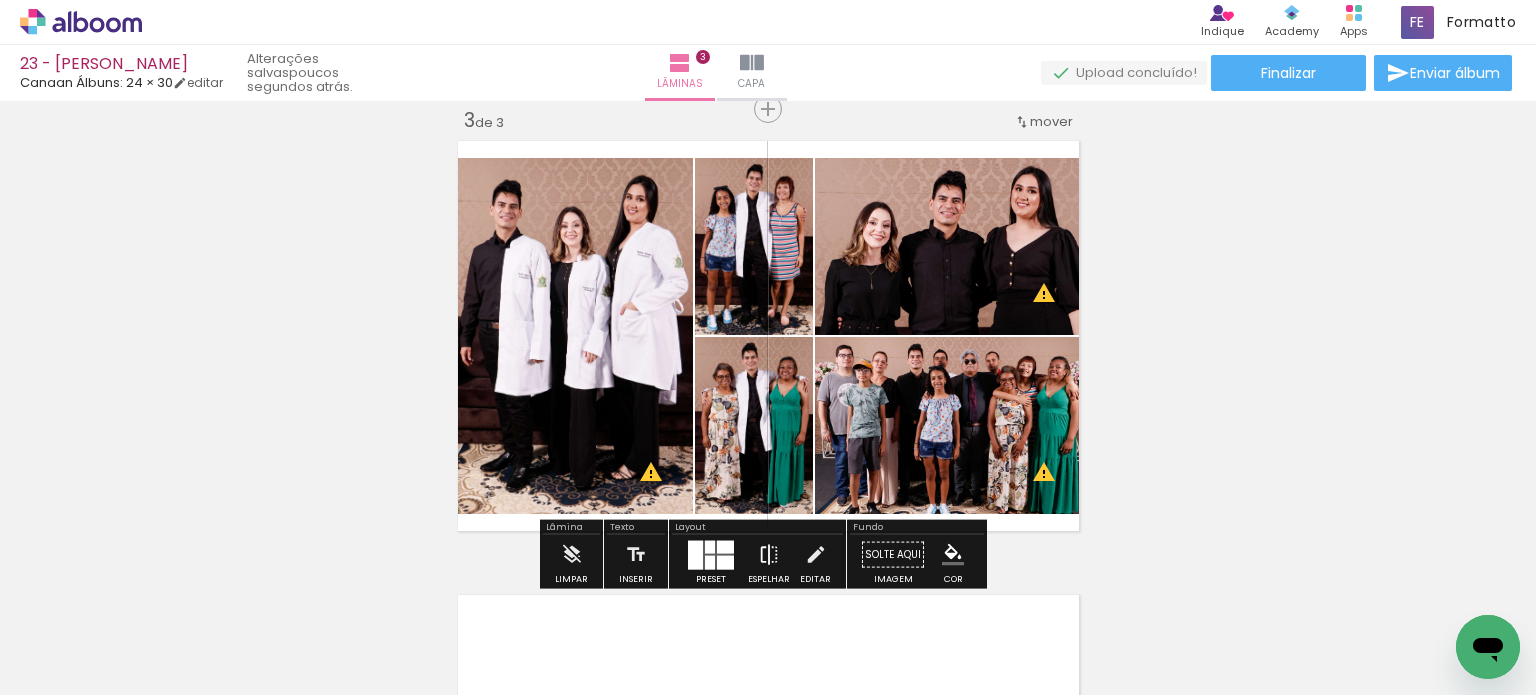 click at bounding box center [769, 555] 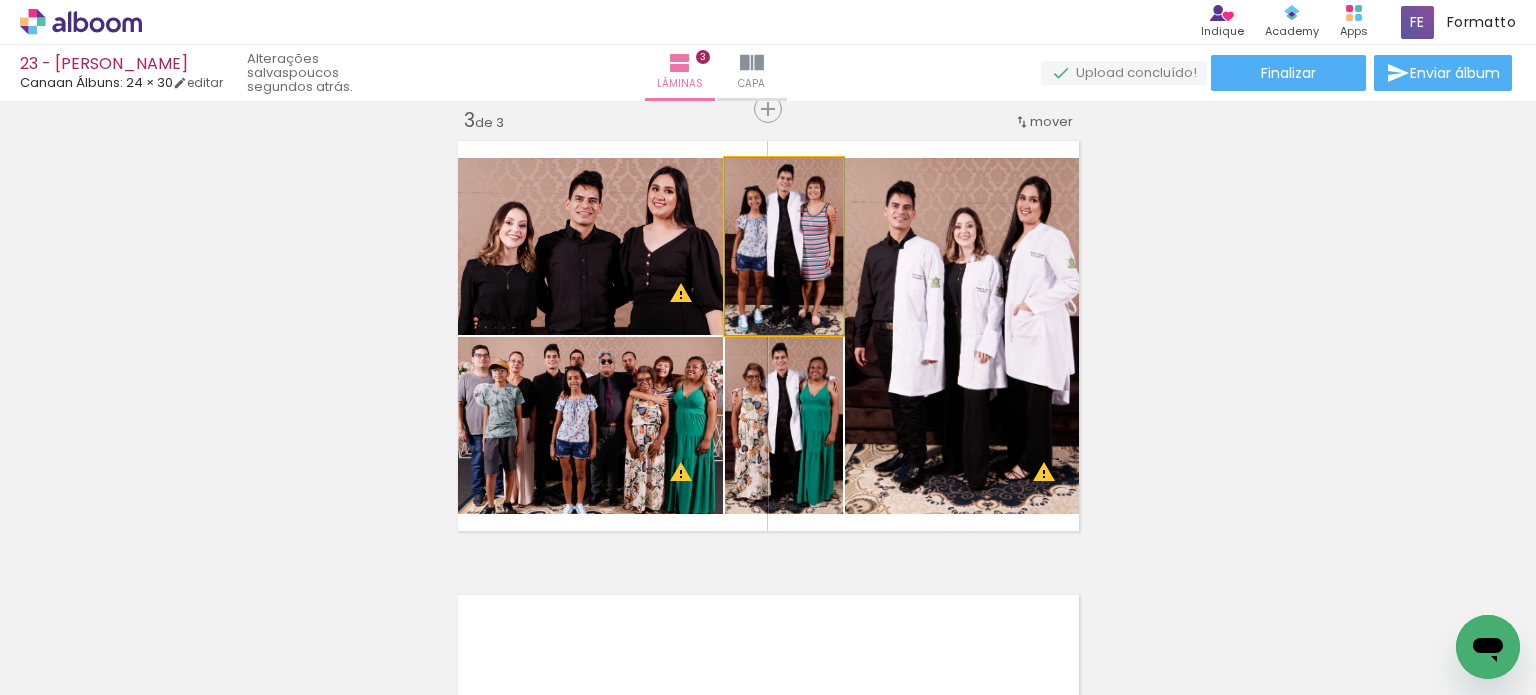 drag, startPoint x: 814, startPoint y: 299, endPoint x: 828, endPoint y: 298, distance: 14.035668 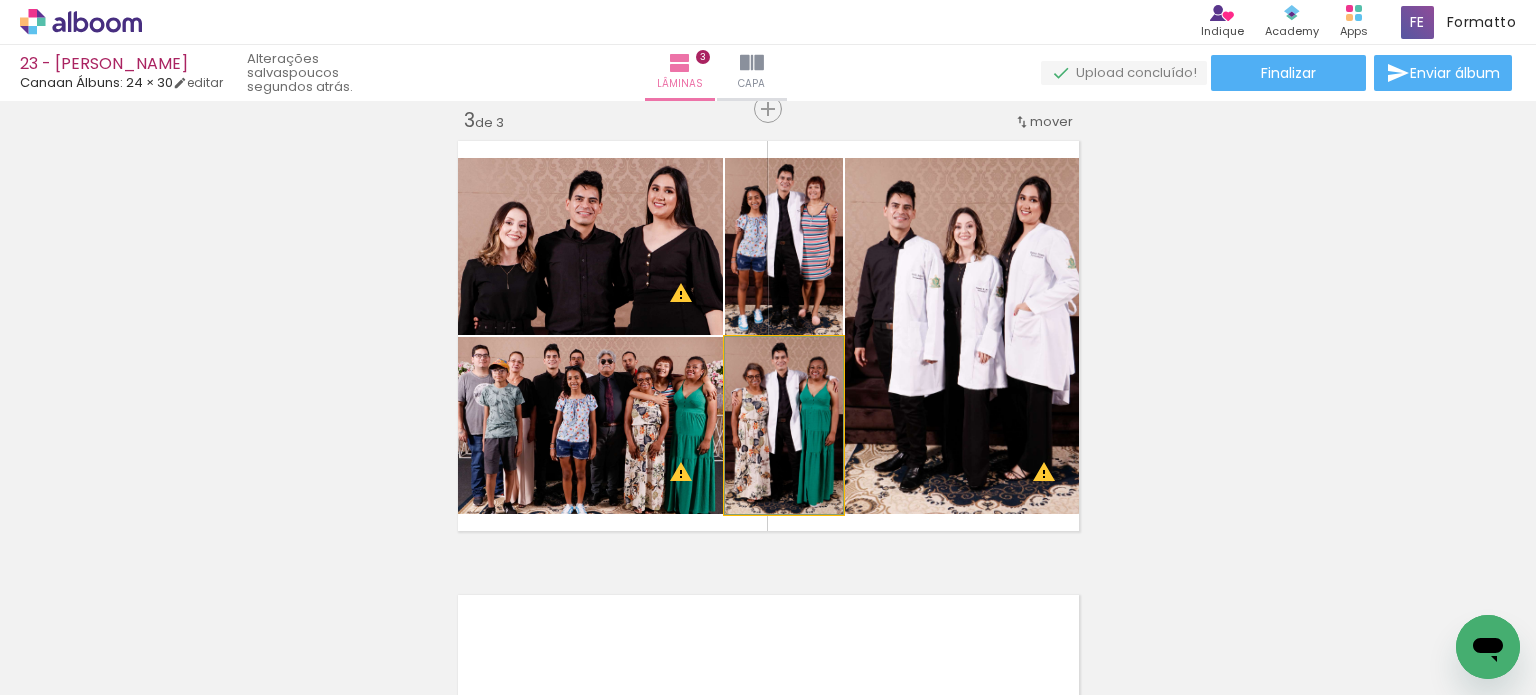 drag, startPoint x: 804, startPoint y: 439, endPoint x: 824, endPoint y: 437, distance: 20.09975 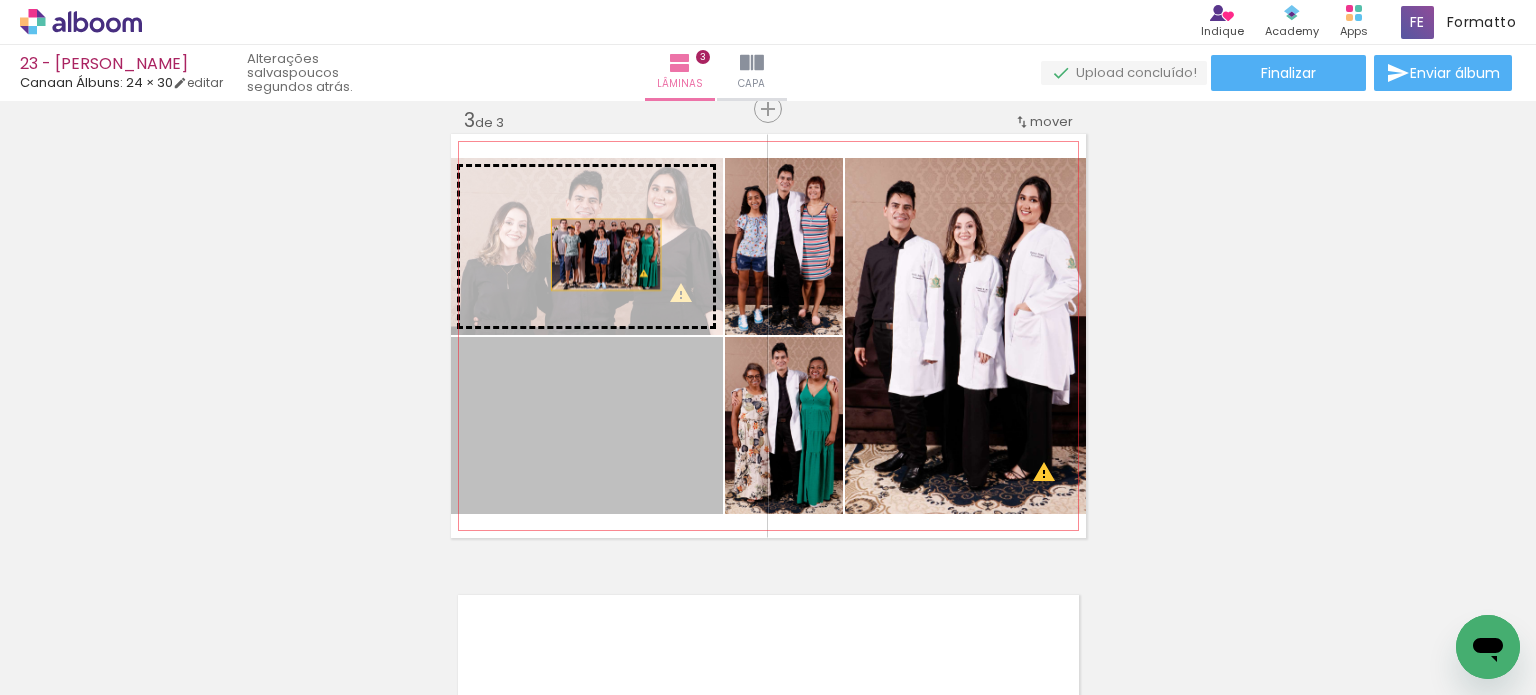 drag, startPoint x: 598, startPoint y: 274, endPoint x: 598, endPoint y: 219, distance: 55 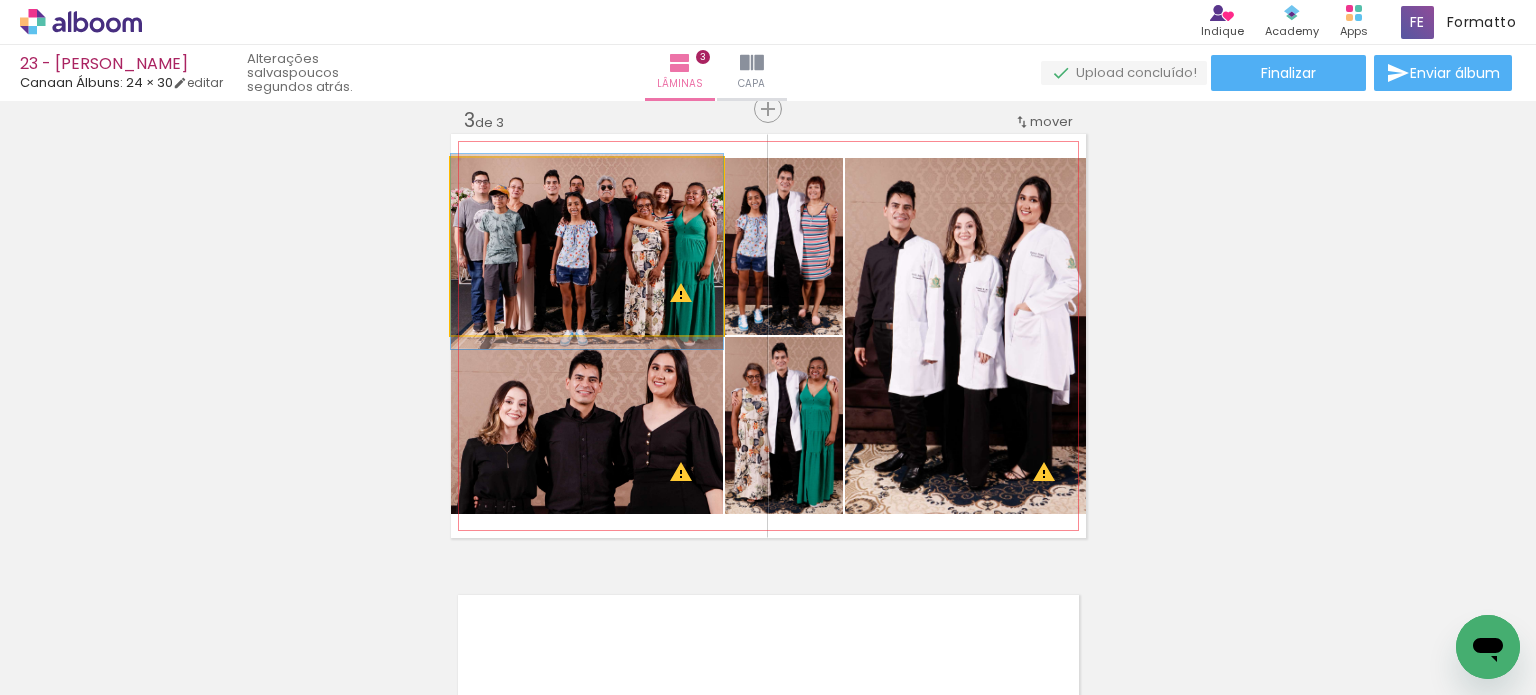 drag, startPoint x: 603, startPoint y: 235, endPoint x: 620, endPoint y: 240, distance: 17.720045 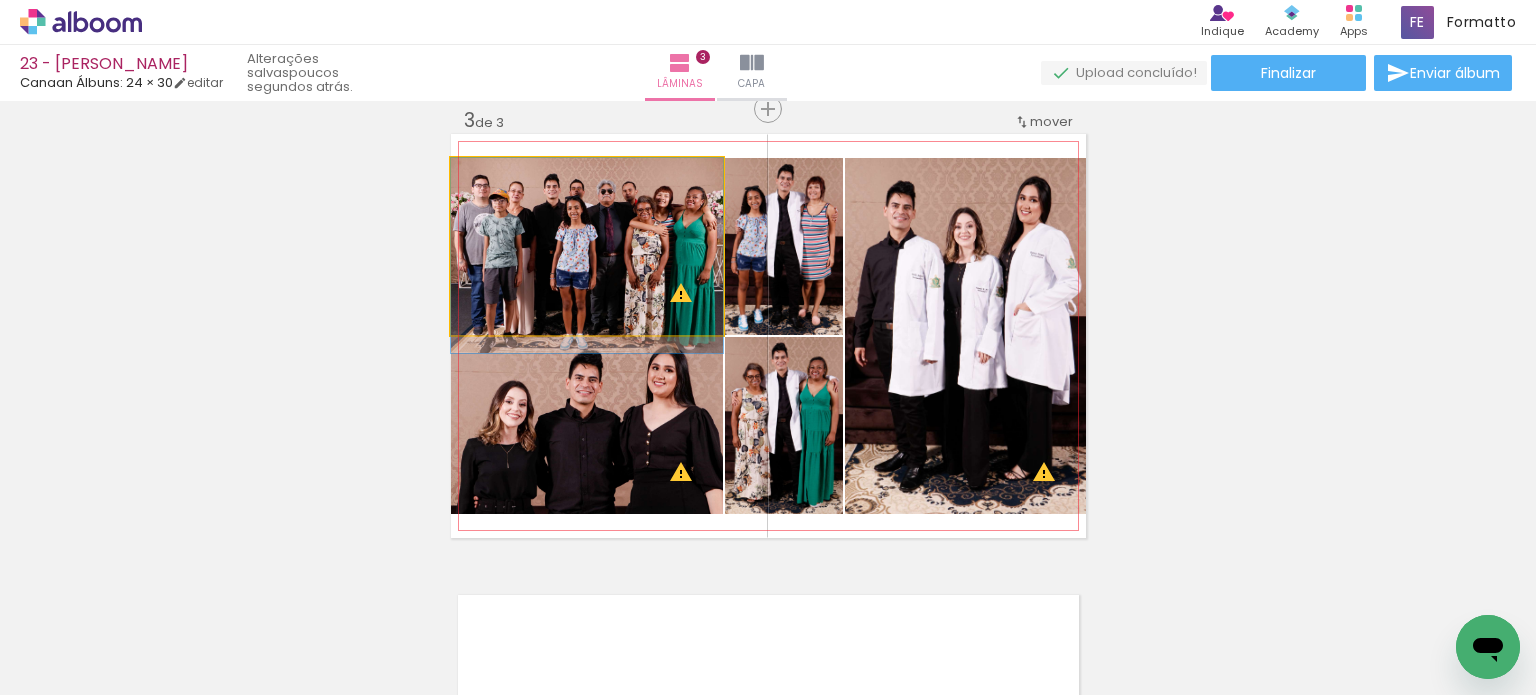 drag, startPoint x: 616, startPoint y: 231, endPoint x: 613, endPoint y: 395, distance: 164.02744 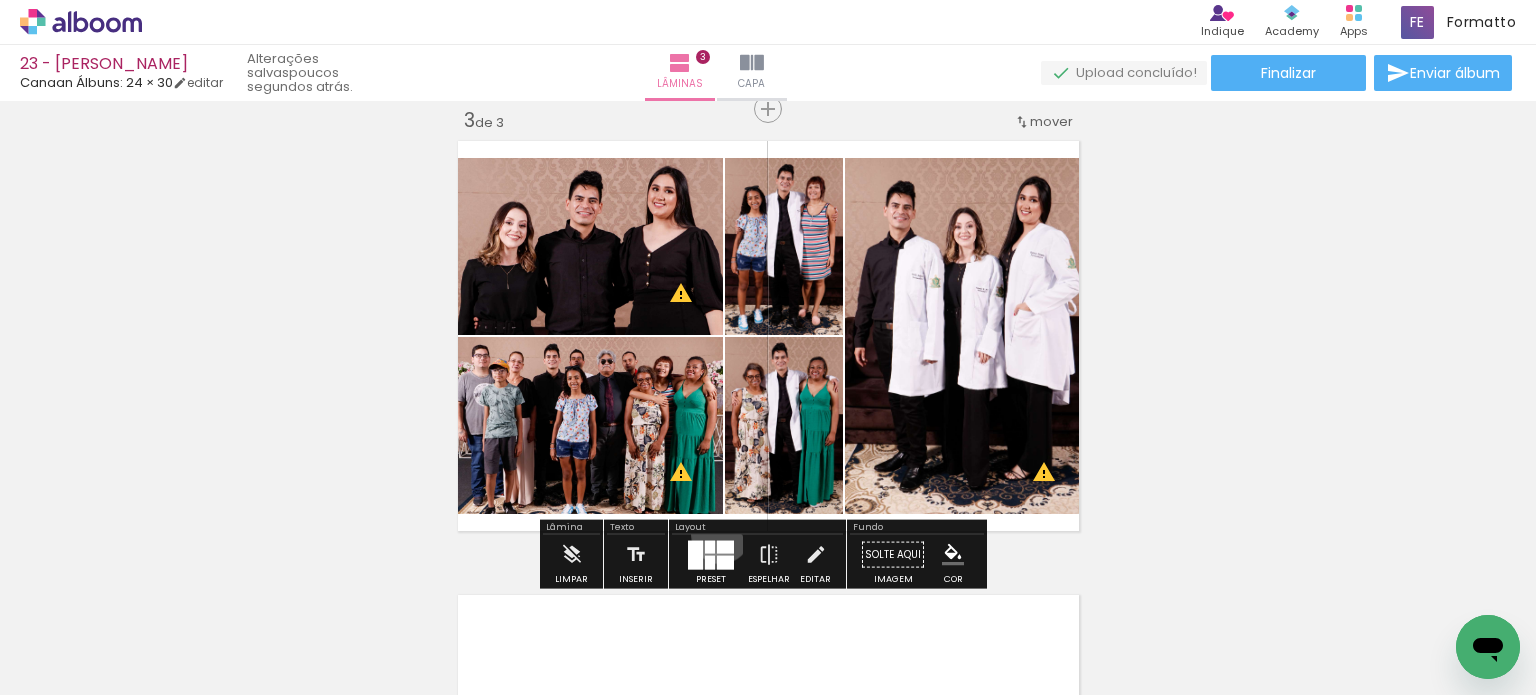 click on "Layout Preset Espelhar Editar" at bounding box center [757, 554] 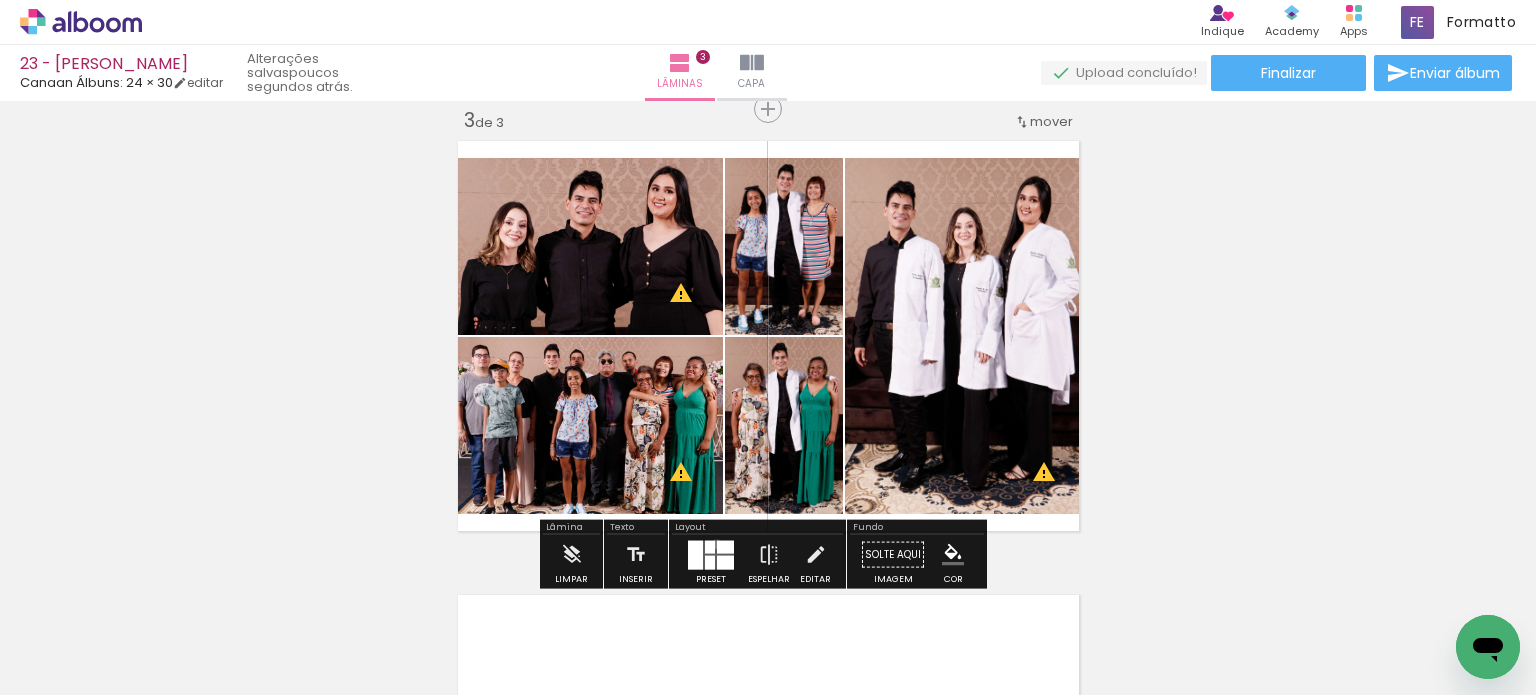 click at bounding box center [725, 546] 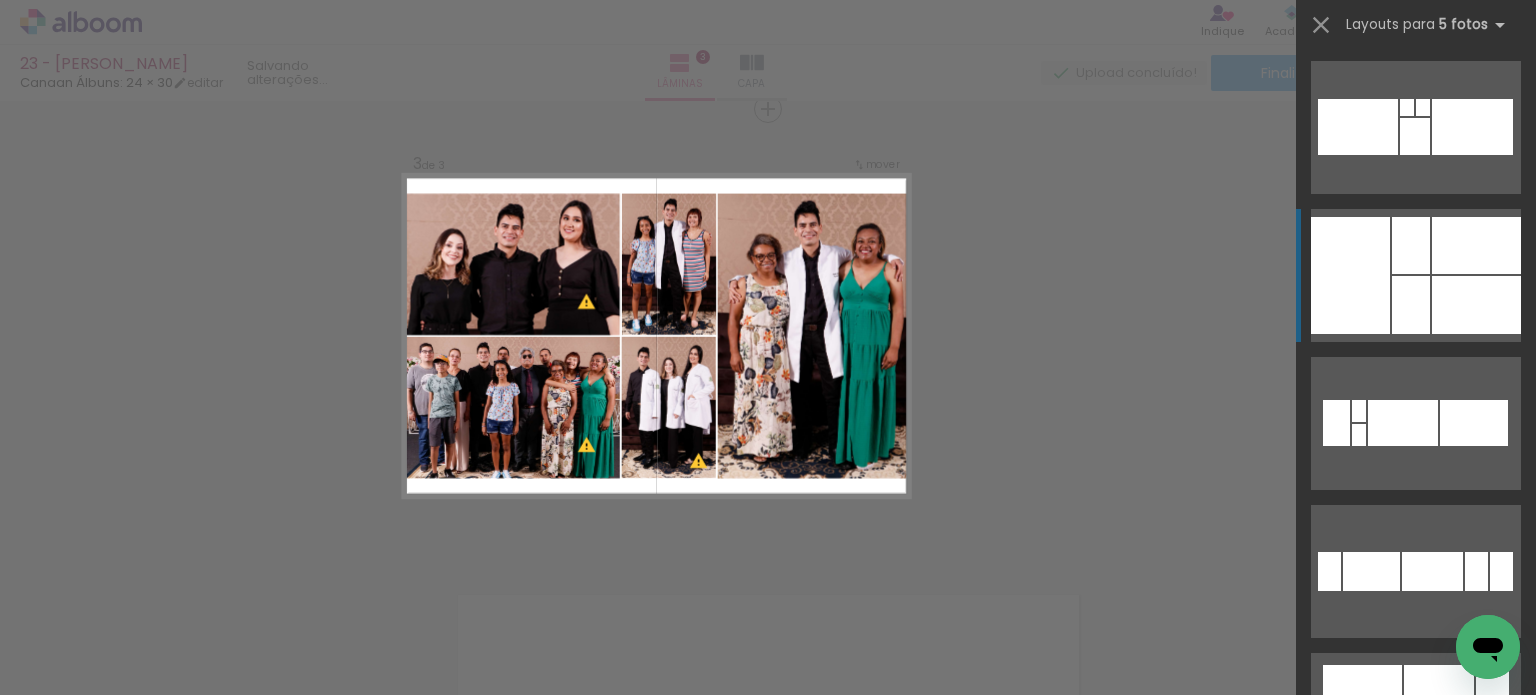 scroll, scrollTop: 148, scrollLeft: 0, axis: vertical 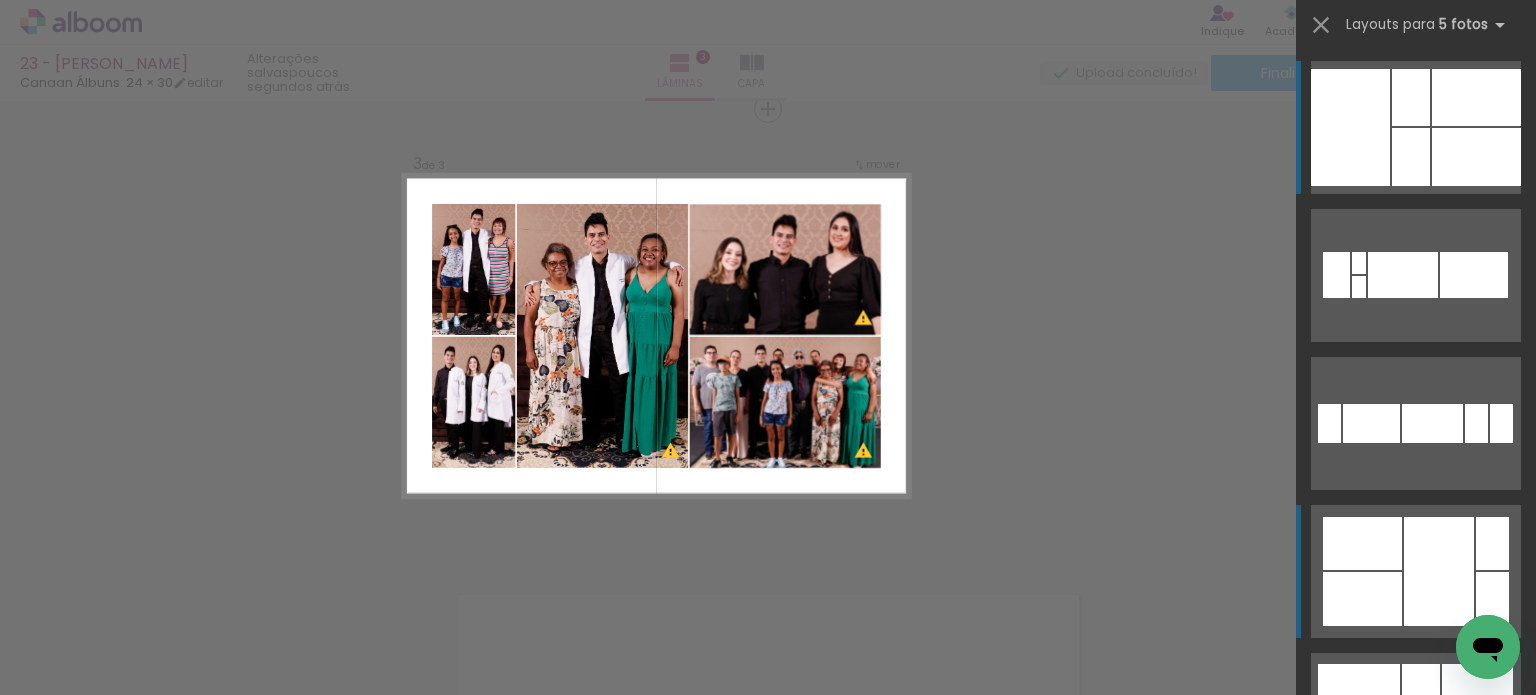 click at bounding box center (1411, 157) 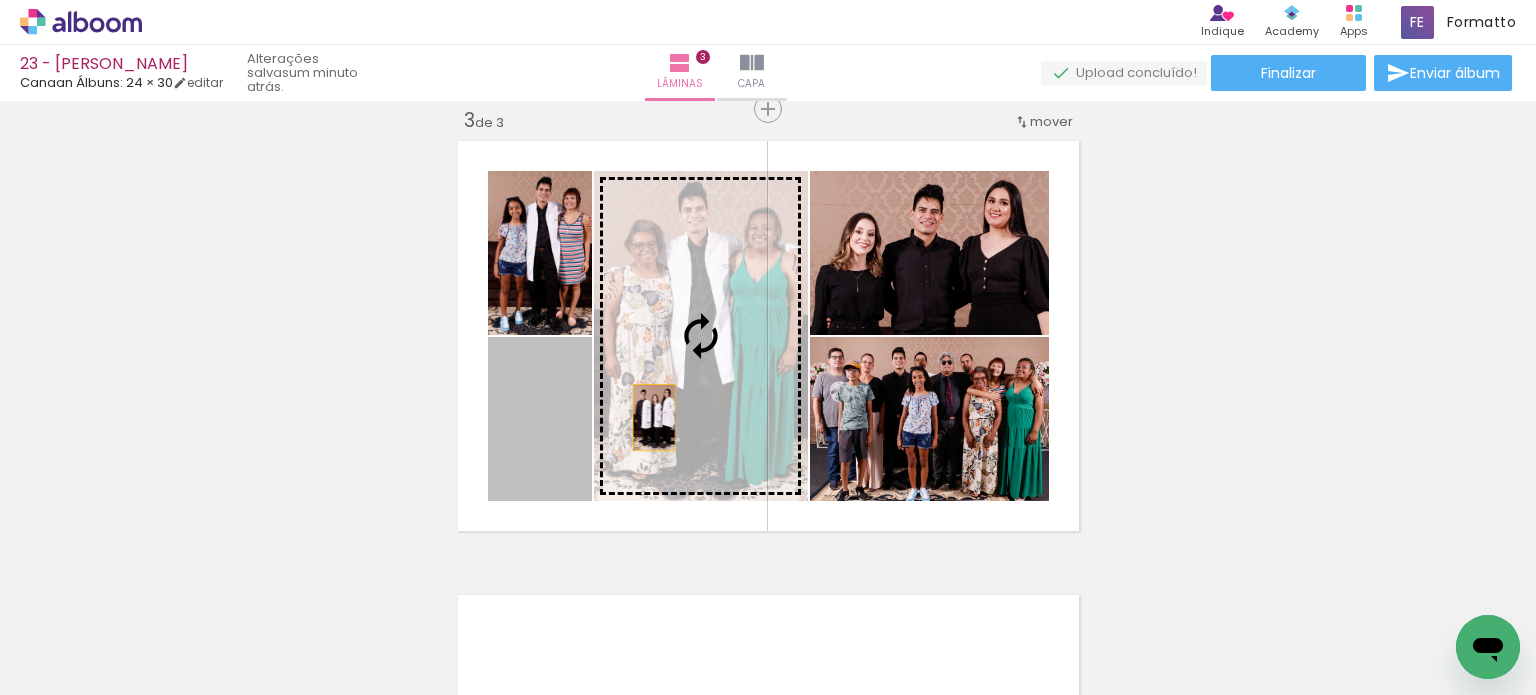 drag, startPoint x: 547, startPoint y: 435, endPoint x: 681, endPoint y: 407, distance: 136.89412 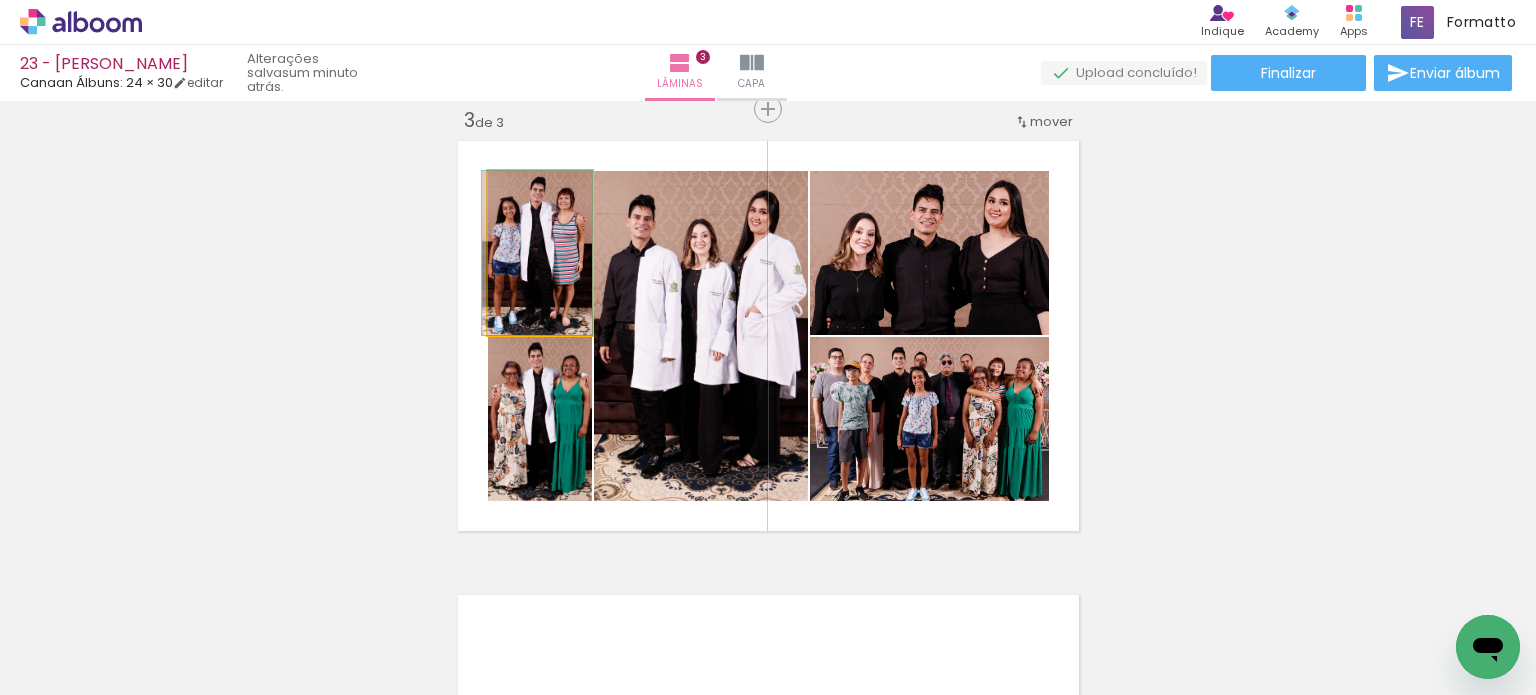 drag, startPoint x: 558, startPoint y: 296, endPoint x: 544, endPoint y: 295, distance: 14.035668 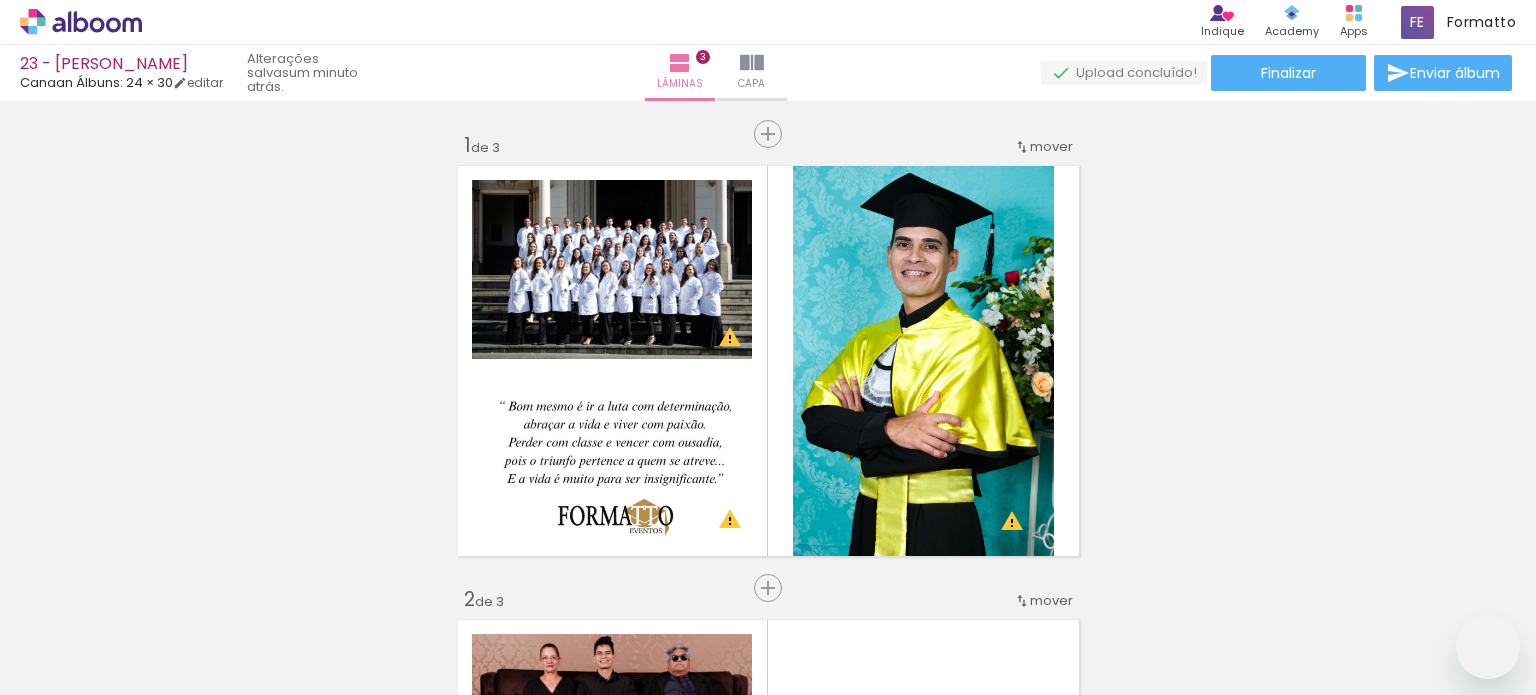 scroll, scrollTop: 0, scrollLeft: 0, axis: both 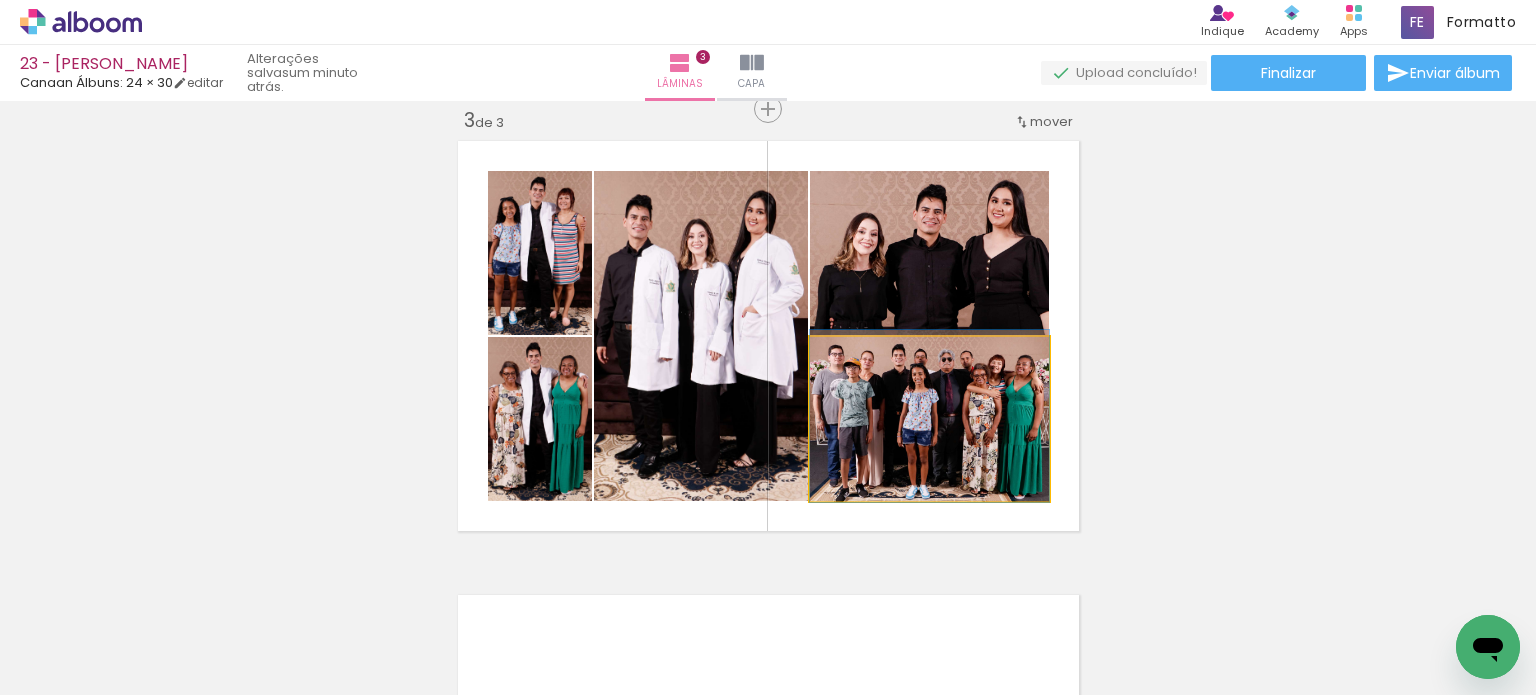 drag, startPoint x: 942, startPoint y: 449, endPoint x: 964, endPoint y: 448, distance: 22.022715 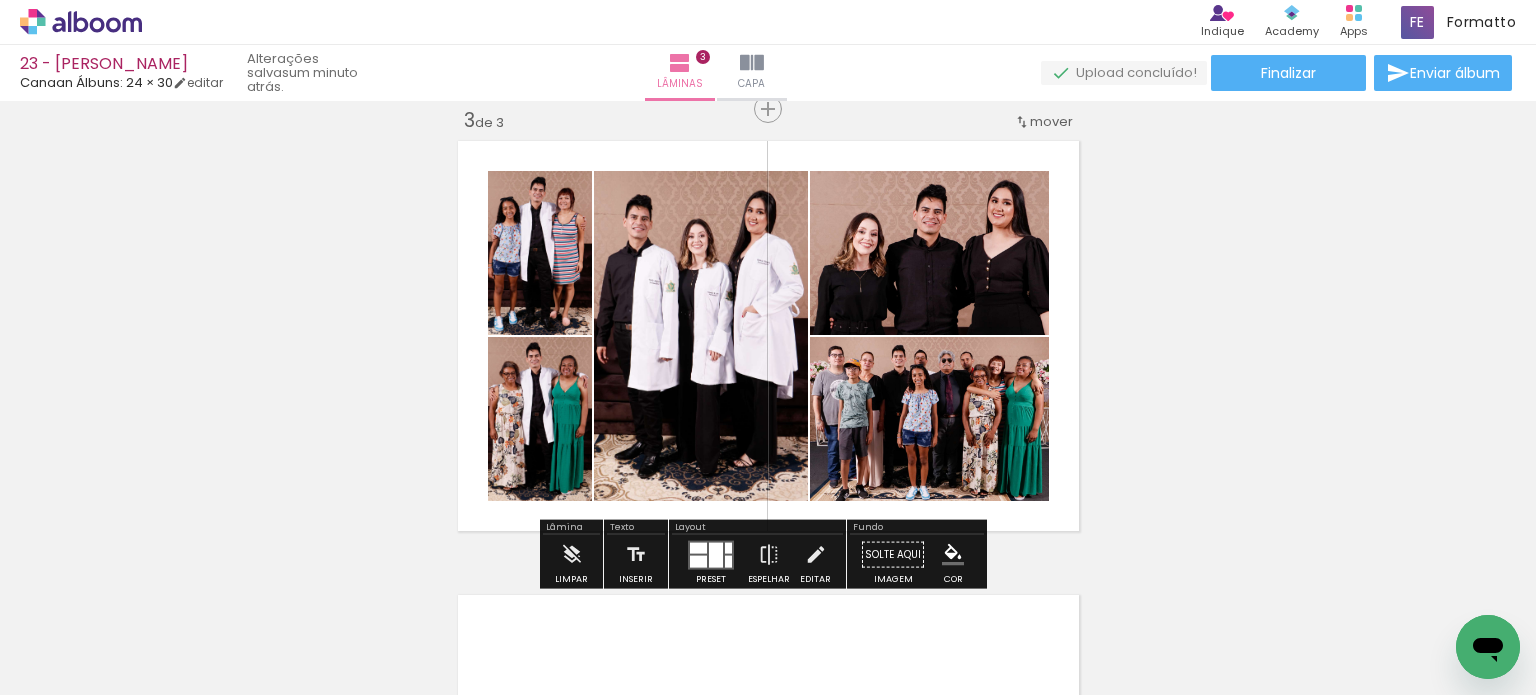 click on "Inserir lâmina 1  de 3  Inserir lâmina 2  de 3  Inserir lâmina 3  de 3 O Designbox precisará aumentar a sua imagem em 248% para exportar para impressão. O Designbox precisará aumentar a sua imagem em 167% para exportar para impressão. O Designbox precisará aumentar a sua imagem em 176% para exportar para impressão. O Designbox precisará aumentar a sua imagem em 167% para exportar para impressão. O Designbox precisará aumentar a sua imagem em 167% para exportar para impressão." at bounding box center (768, 83) 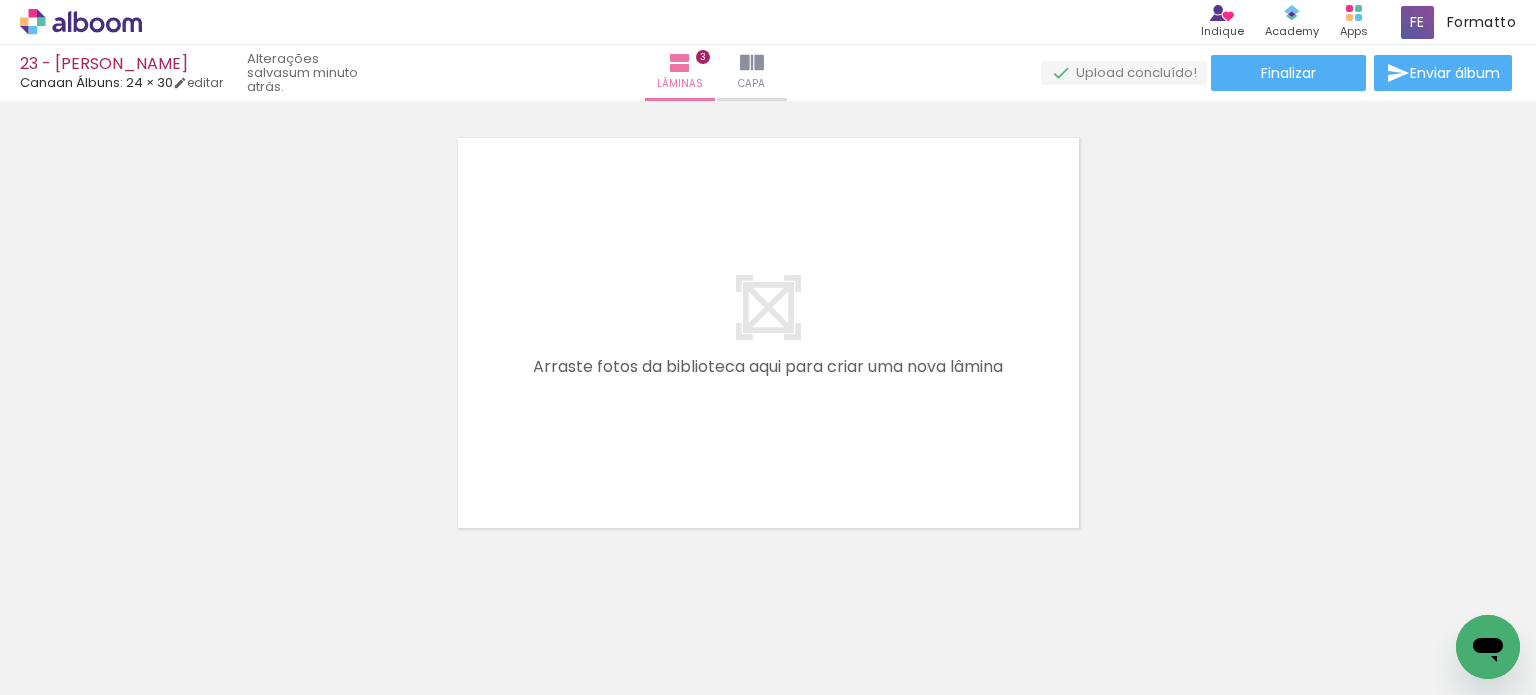 scroll, scrollTop: 1424, scrollLeft: 0, axis: vertical 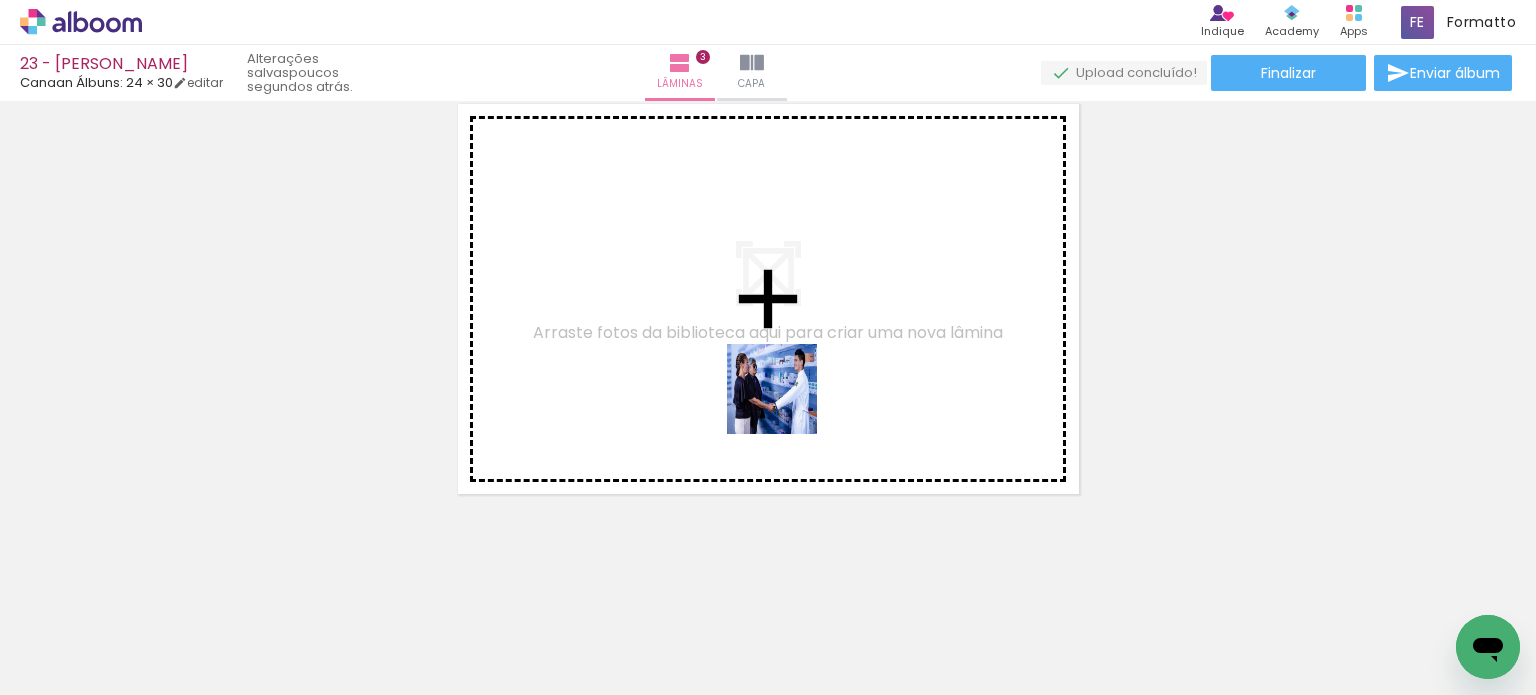 drag, startPoint x: 808, startPoint y: 499, endPoint x: 802, endPoint y: 484, distance: 16.155495 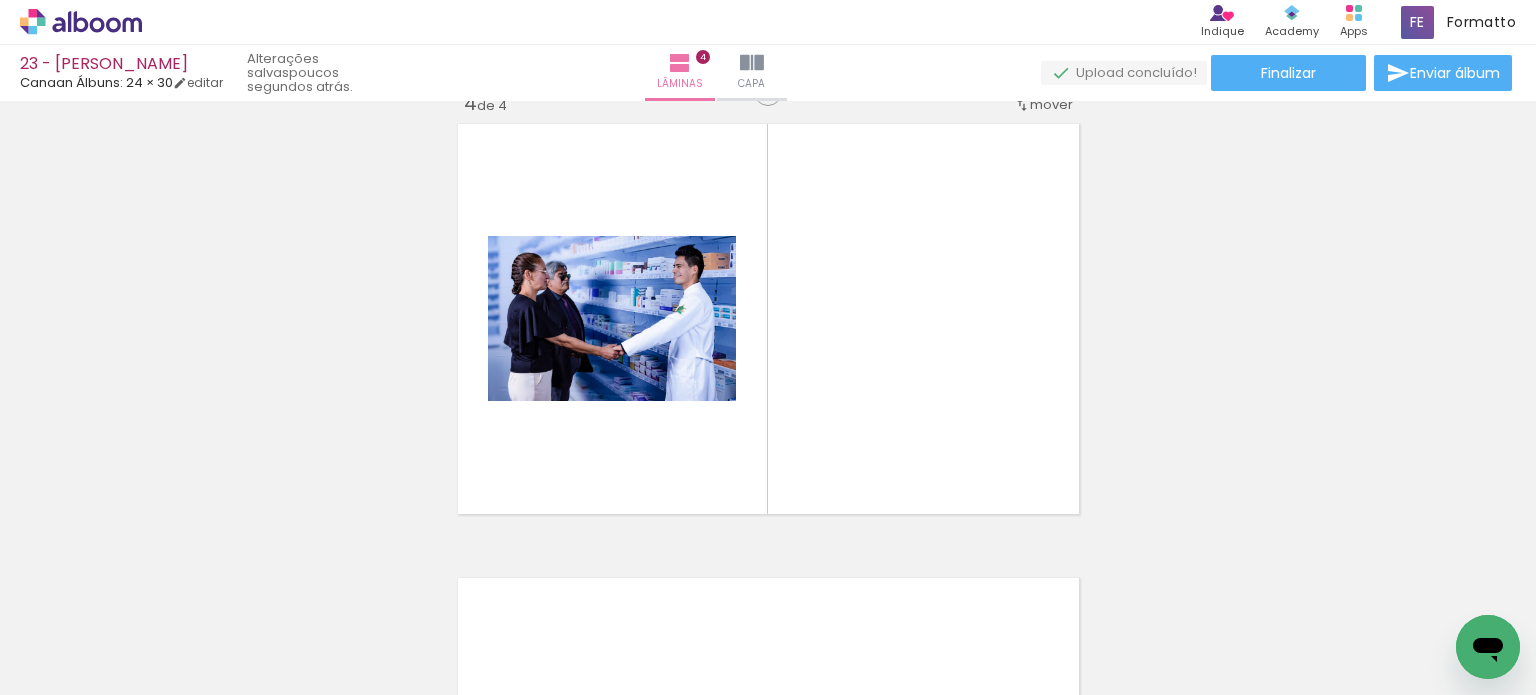 scroll, scrollTop: 1387, scrollLeft: 0, axis: vertical 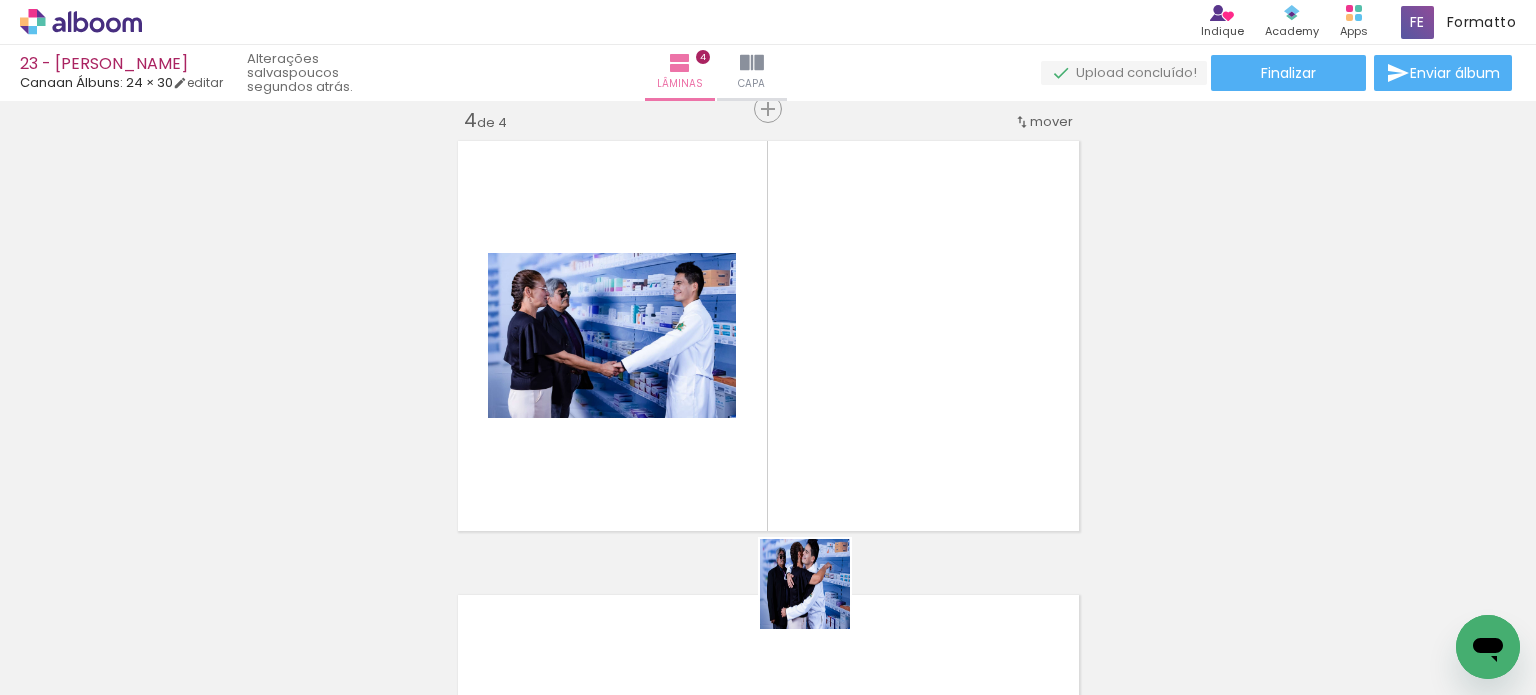 drag, startPoint x: 819, startPoint y: 624, endPoint x: 828, endPoint y: 412, distance: 212.19095 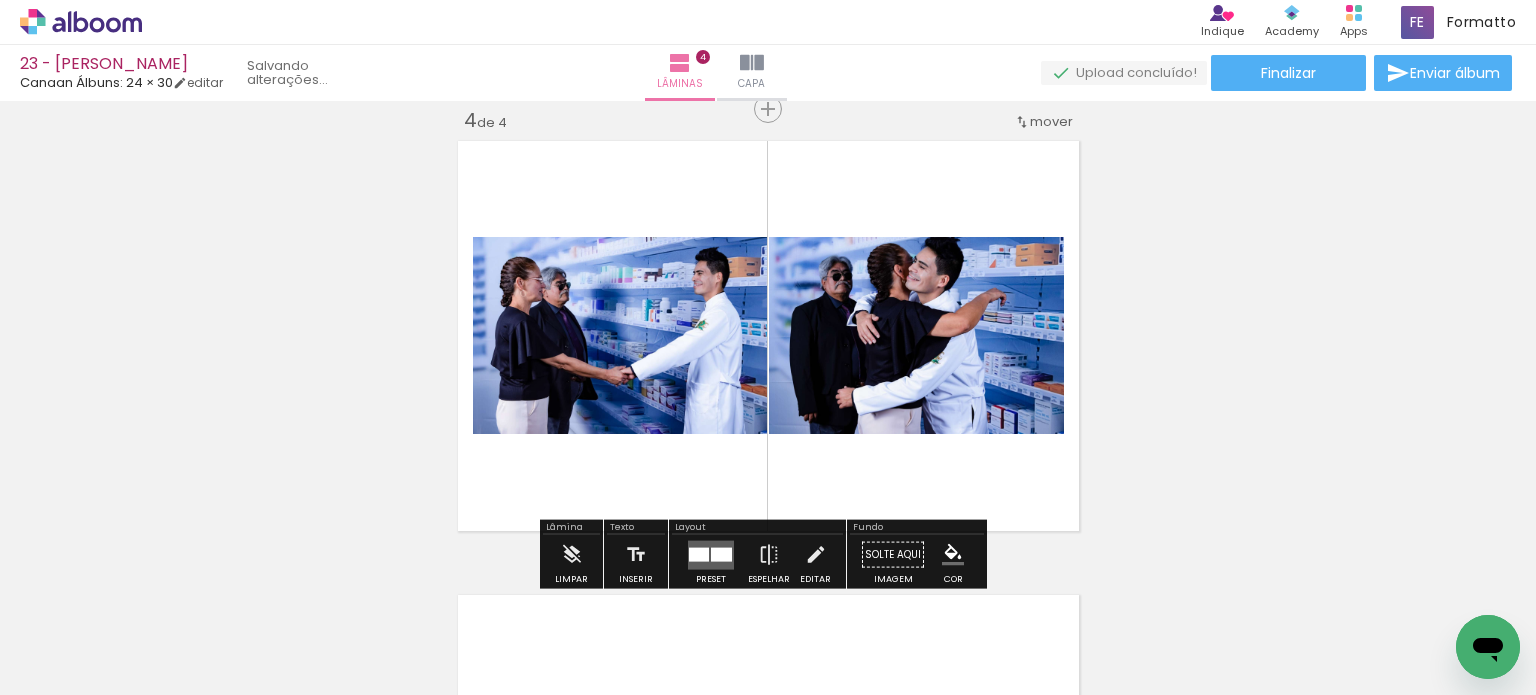 drag, startPoint x: 832, startPoint y: 621, endPoint x: 852, endPoint y: 491, distance: 131.52946 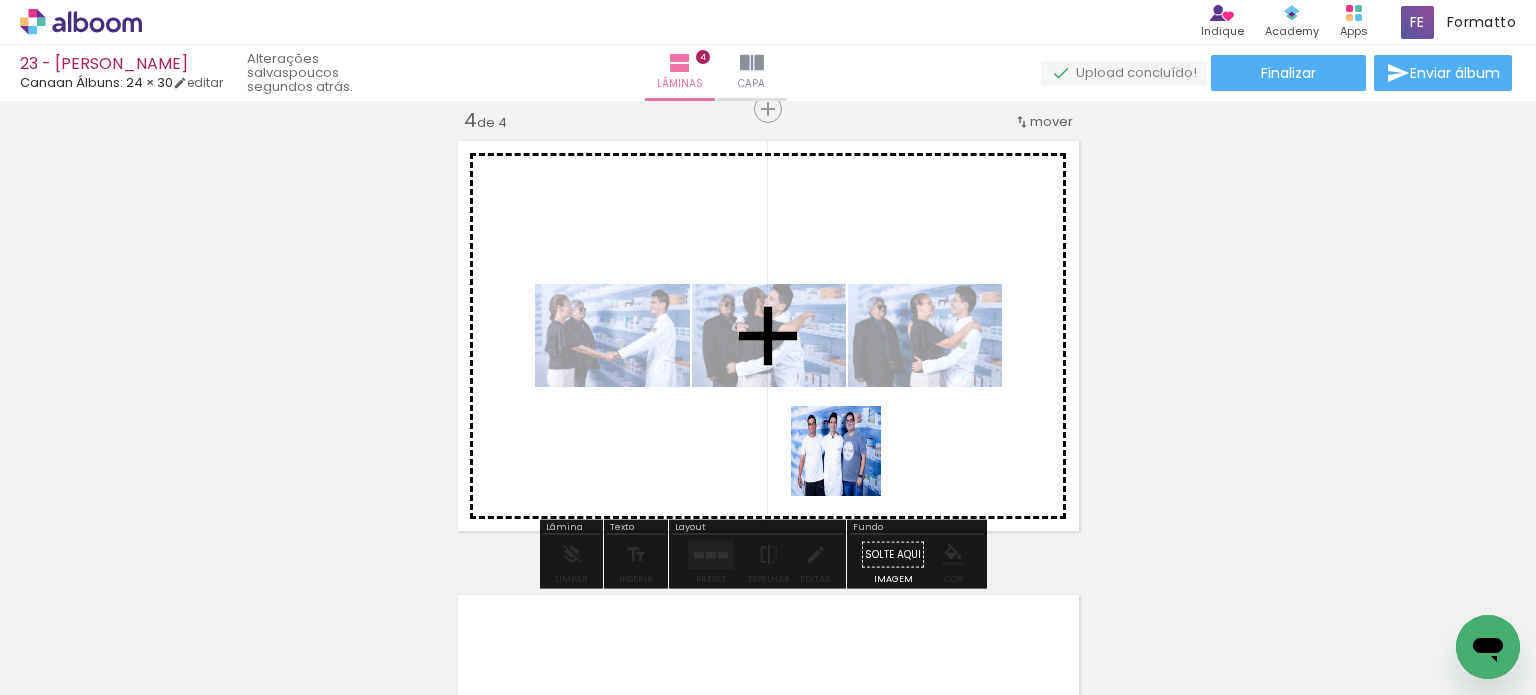 drag, startPoint x: 832, startPoint y: 617, endPoint x: 852, endPoint y: 379, distance: 238.83885 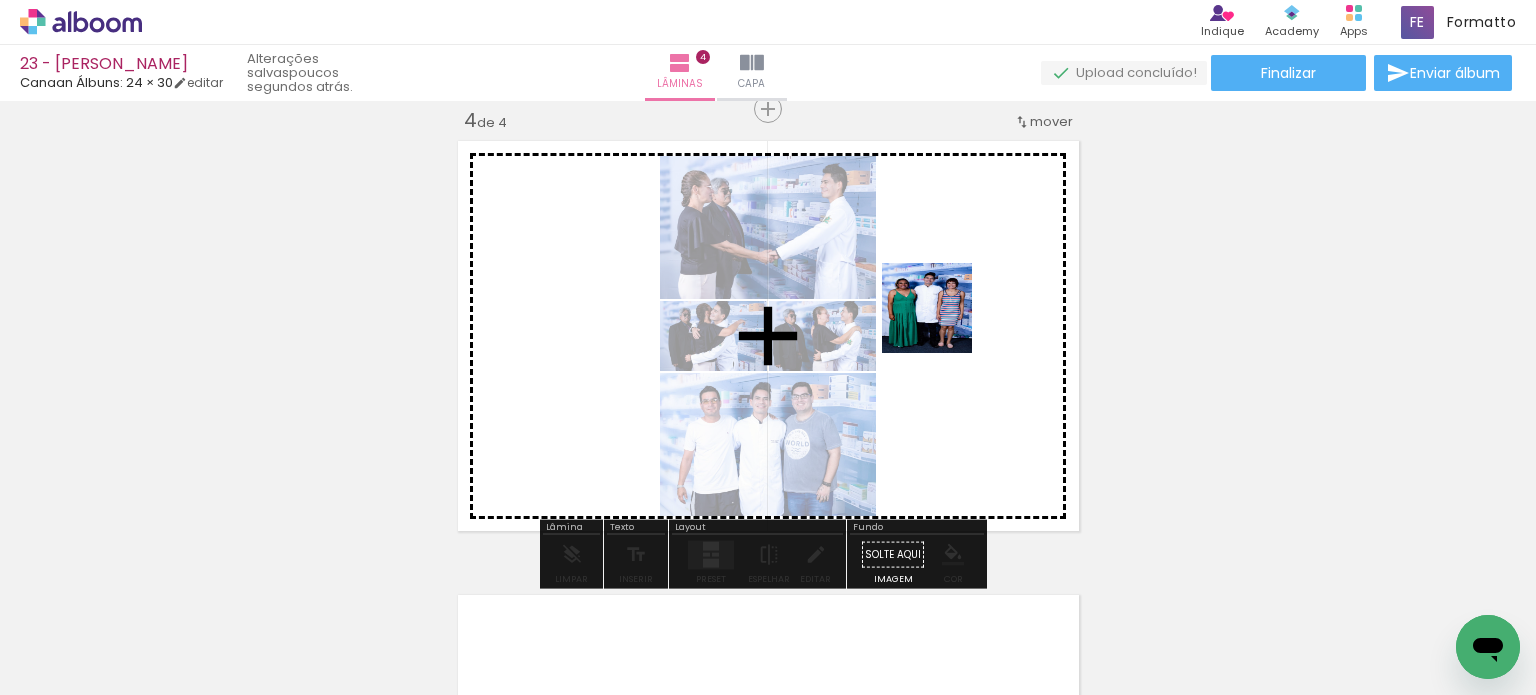 drag, startPoint x: 812, startPoint y: 627, endPoint x: 942, endPoint y: 323, distance: 330.6297 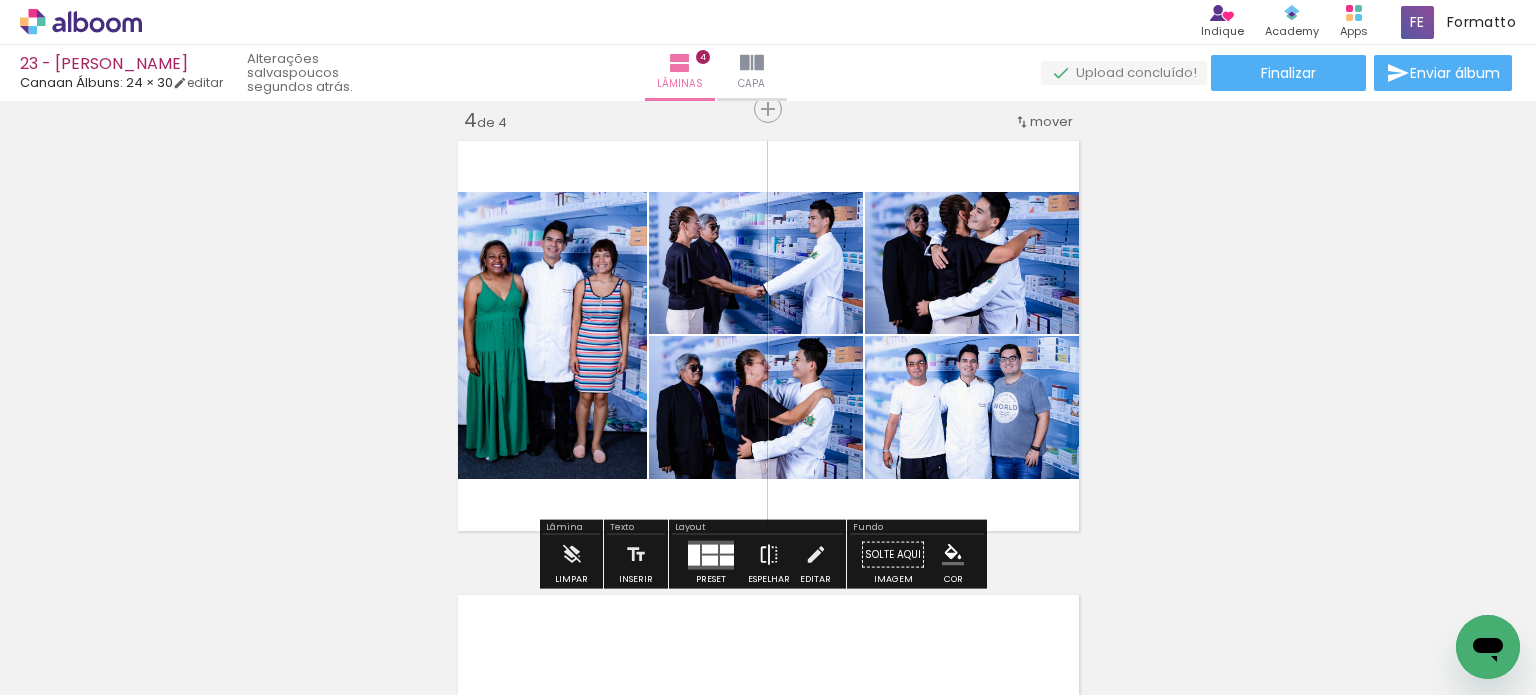 click at bounding box center (769, 555) 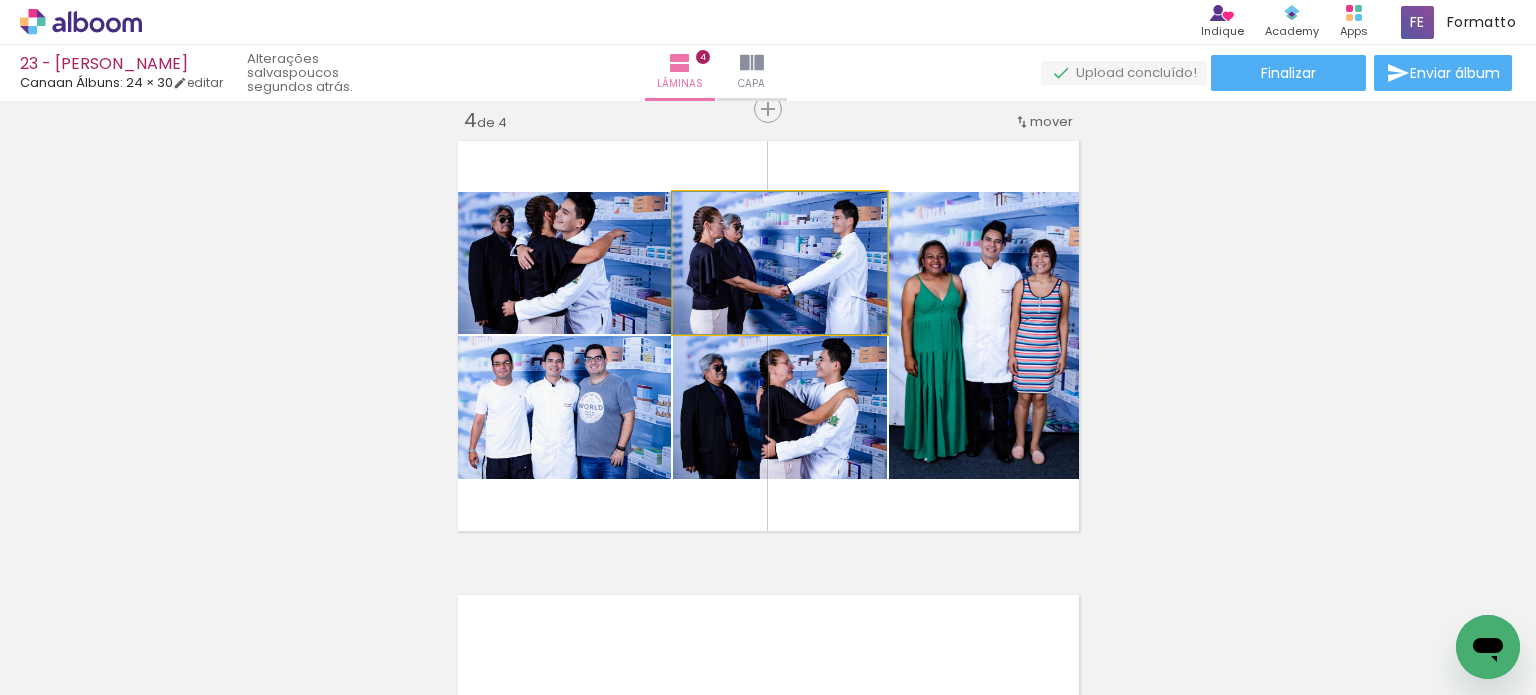 drag, startPoint x: 710, startPoint y: 291, endPoint x: 600, endPoint y: 287, distance: 110.0727 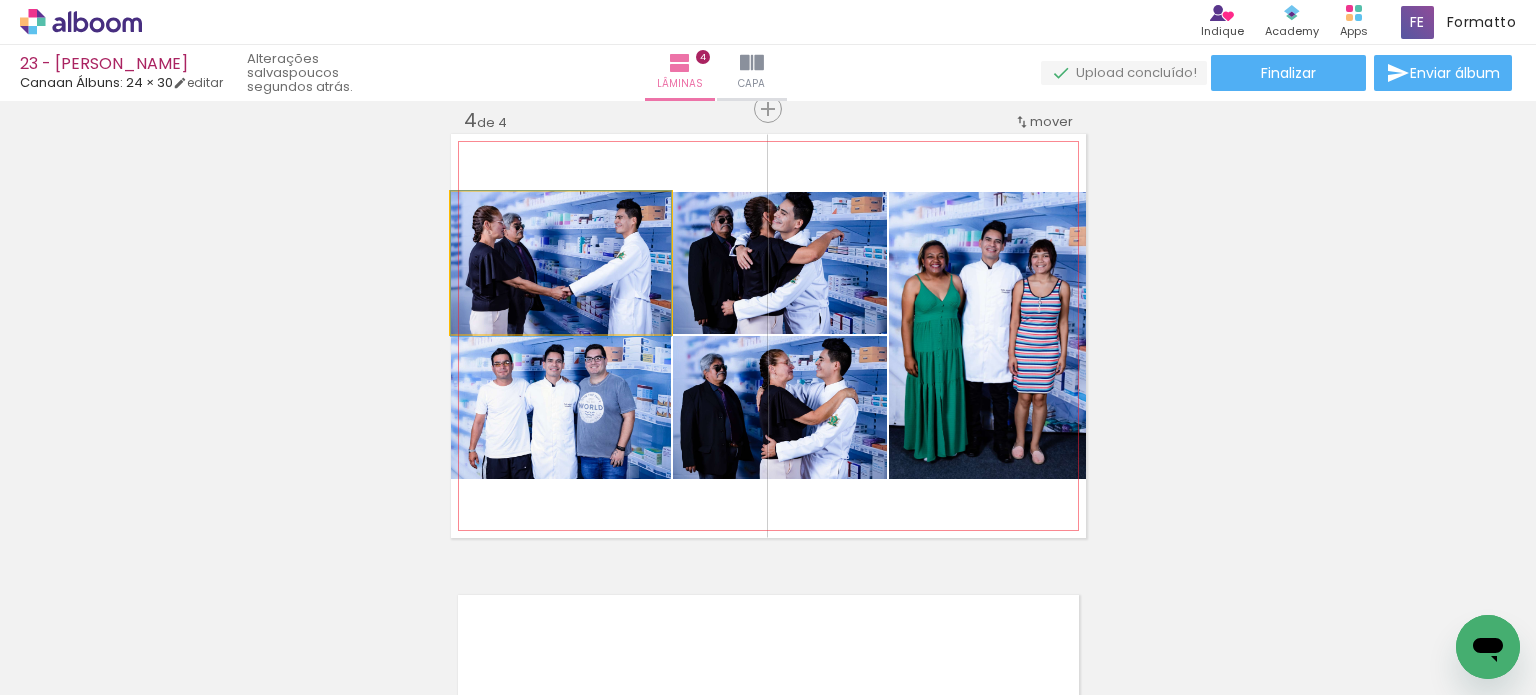 drag, startPoint x: 623, startPoint y: 294, endPoint x: 741, endPoint y: 295, distance: 118.004234 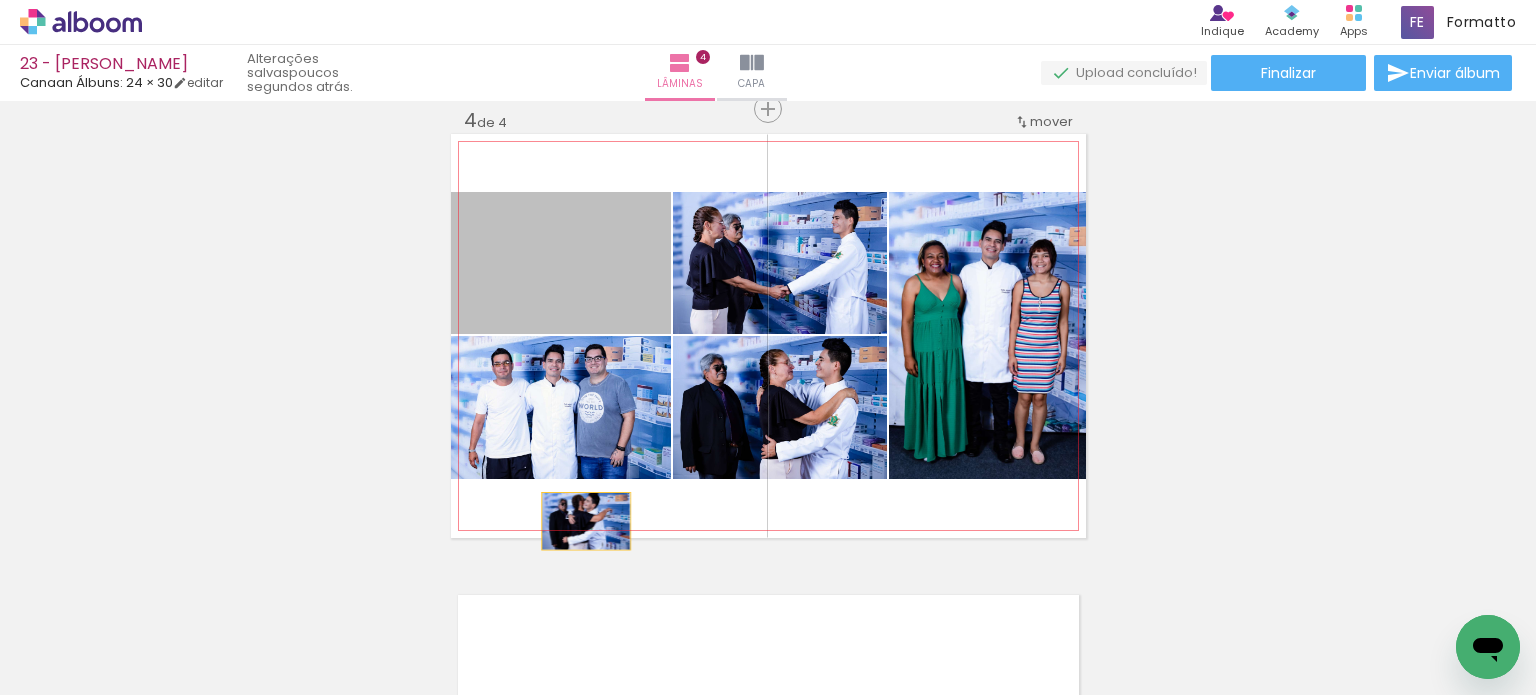 drag, startPoint x: 624, startPoint y: 272, endPoint x: 578, endPoint y: 521, distance: 253.21335 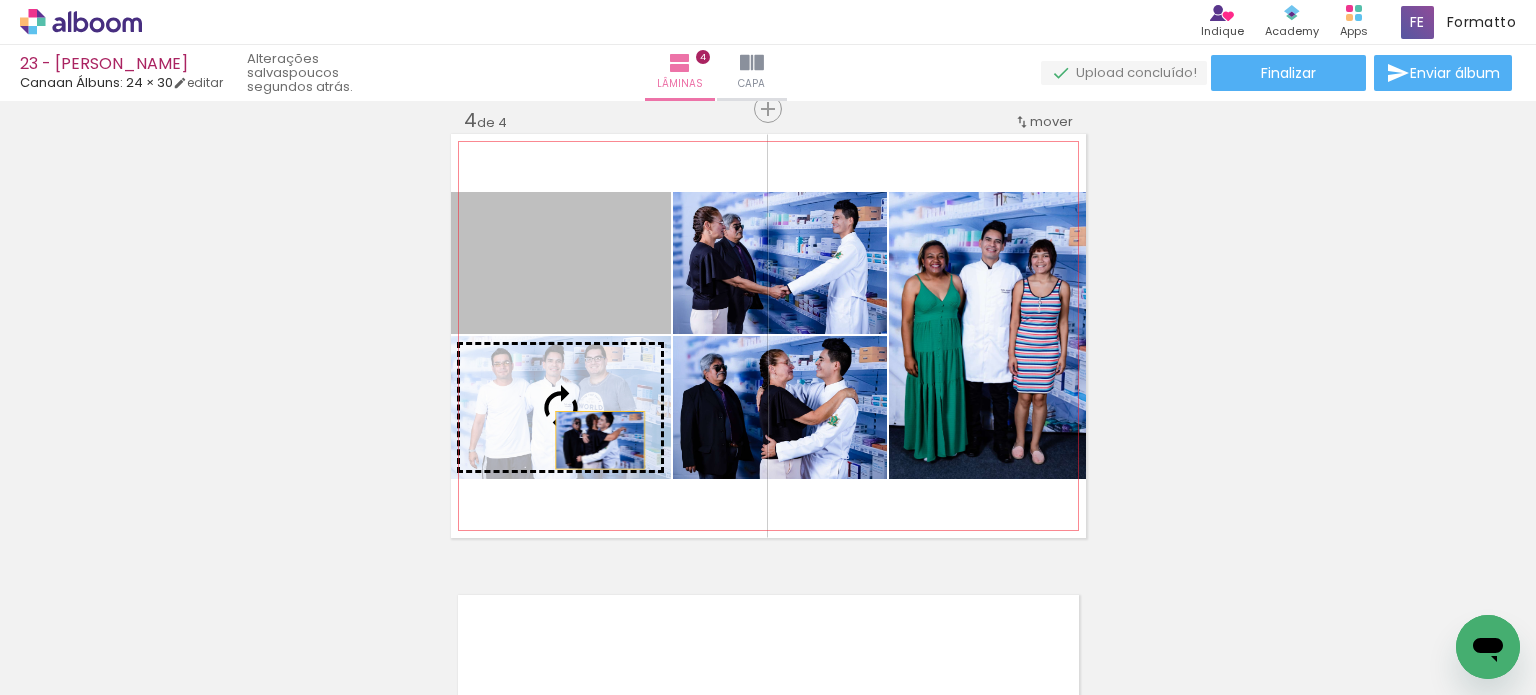 drag, startPoint x: 592, startPoint y: 257, endPoint x: 590, endPoint y: 521, distance: 264.00757 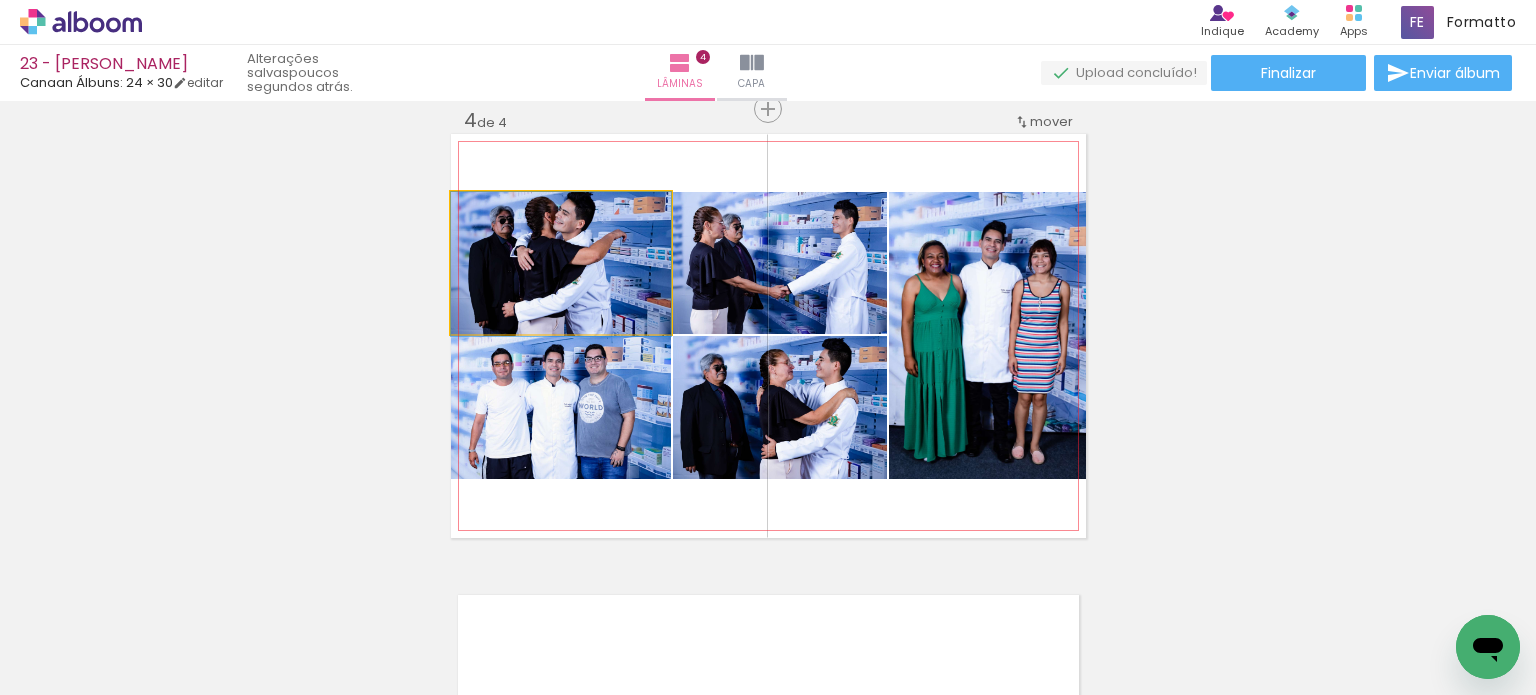 drag, startPoint x: 582, startPoint y: 268, endPoint x: 588, endPoint y: 617, distance: 349.05157 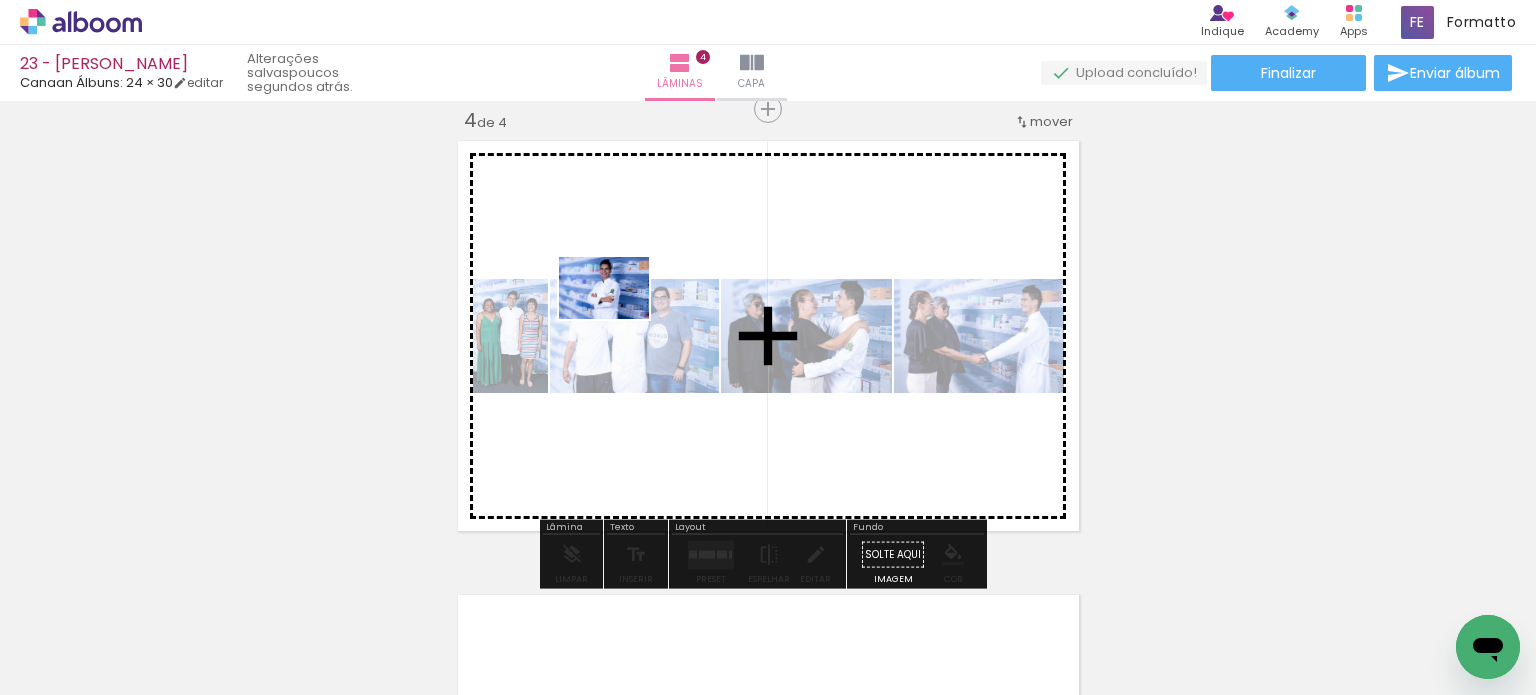 drag, startPoint x: 596, startPoint y: 628, endPoint x: 619, endPoint y: 317, distance: 311.84933 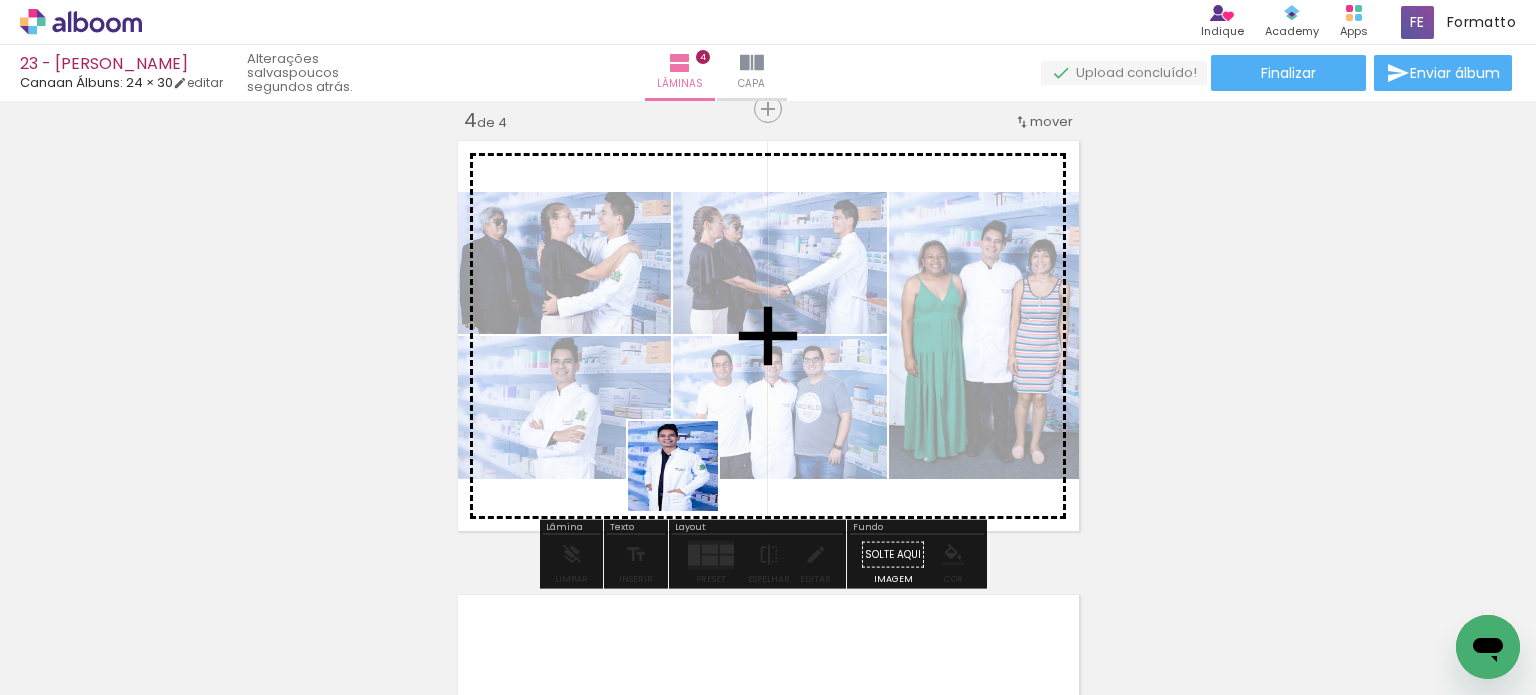 drag, startPoint x: 512, startPoint y: 633, endPoint x: 719, endPoint y: 456, distance: 272.35638 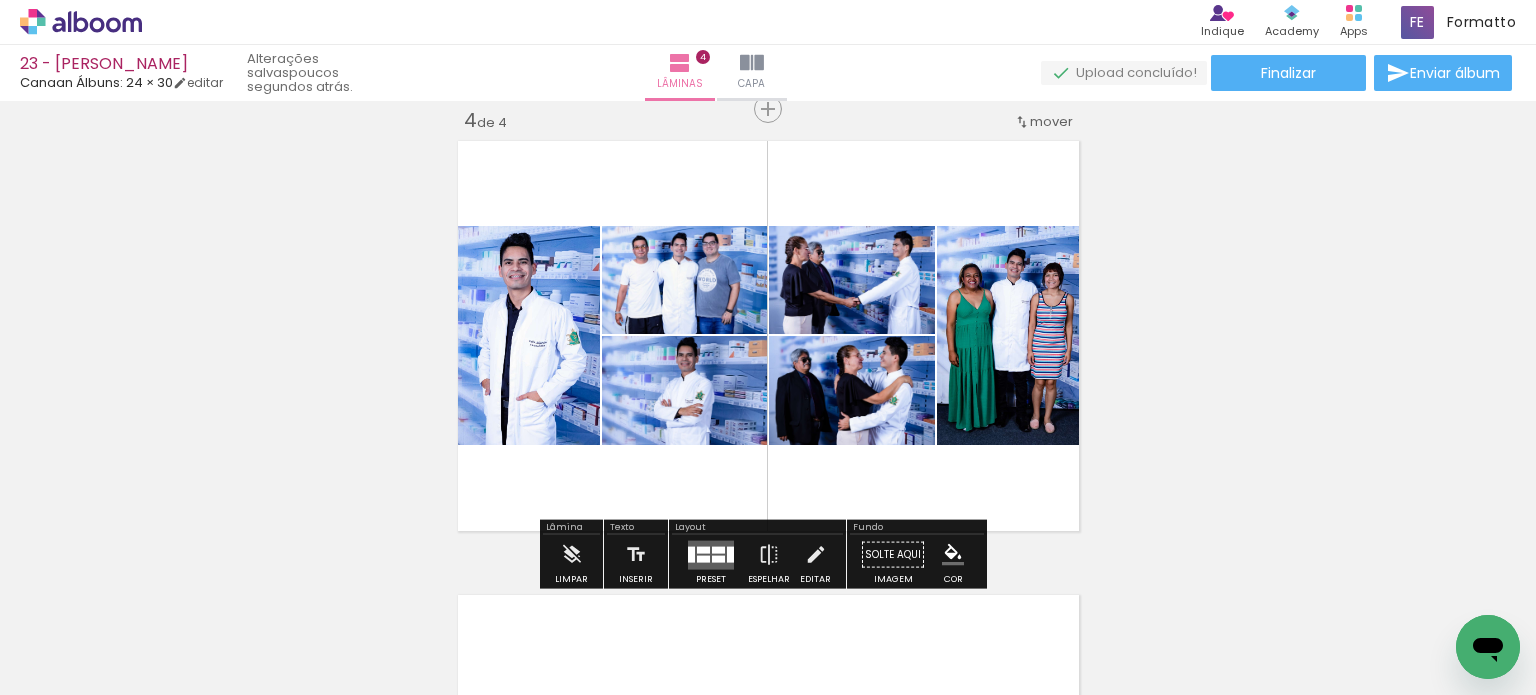 click at bounding box center (711, 554) 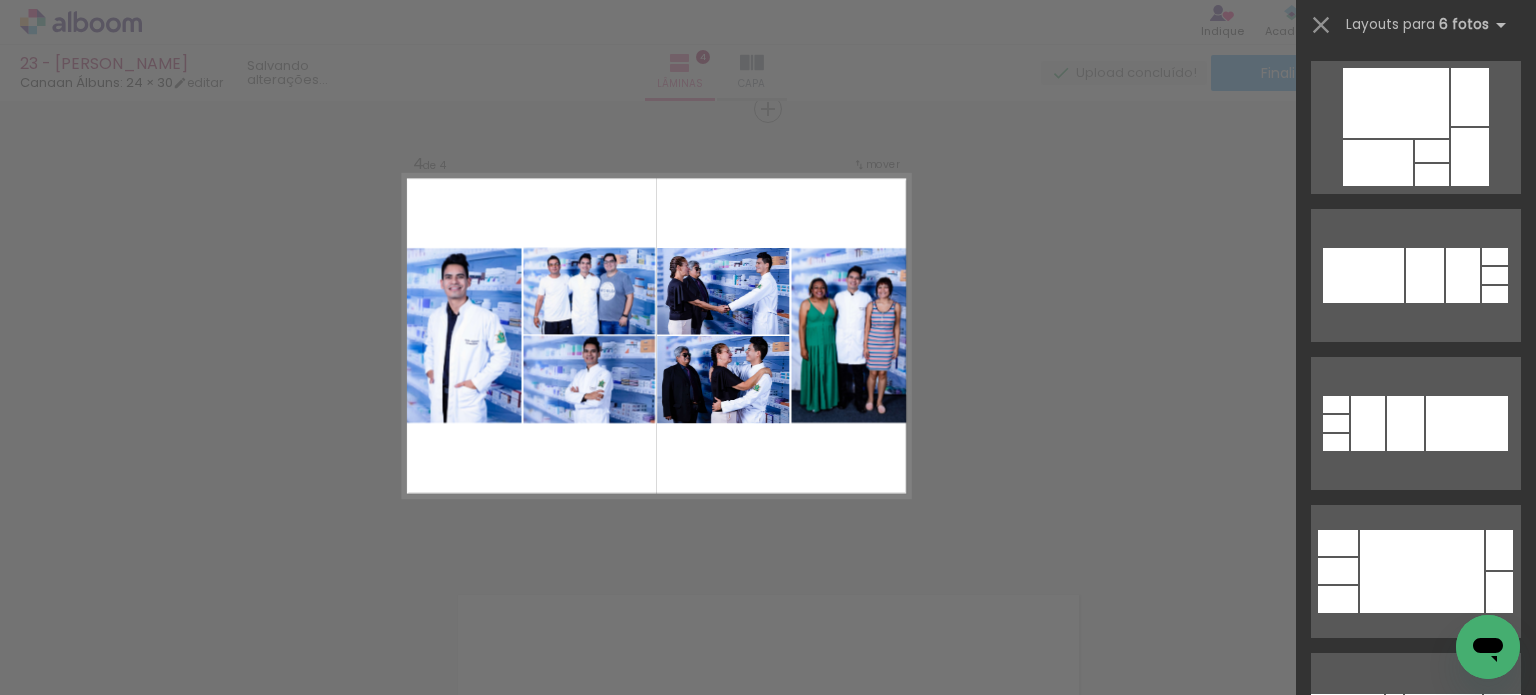 scroll, scrollTop: 0, scrollLeft: 0, axis: both 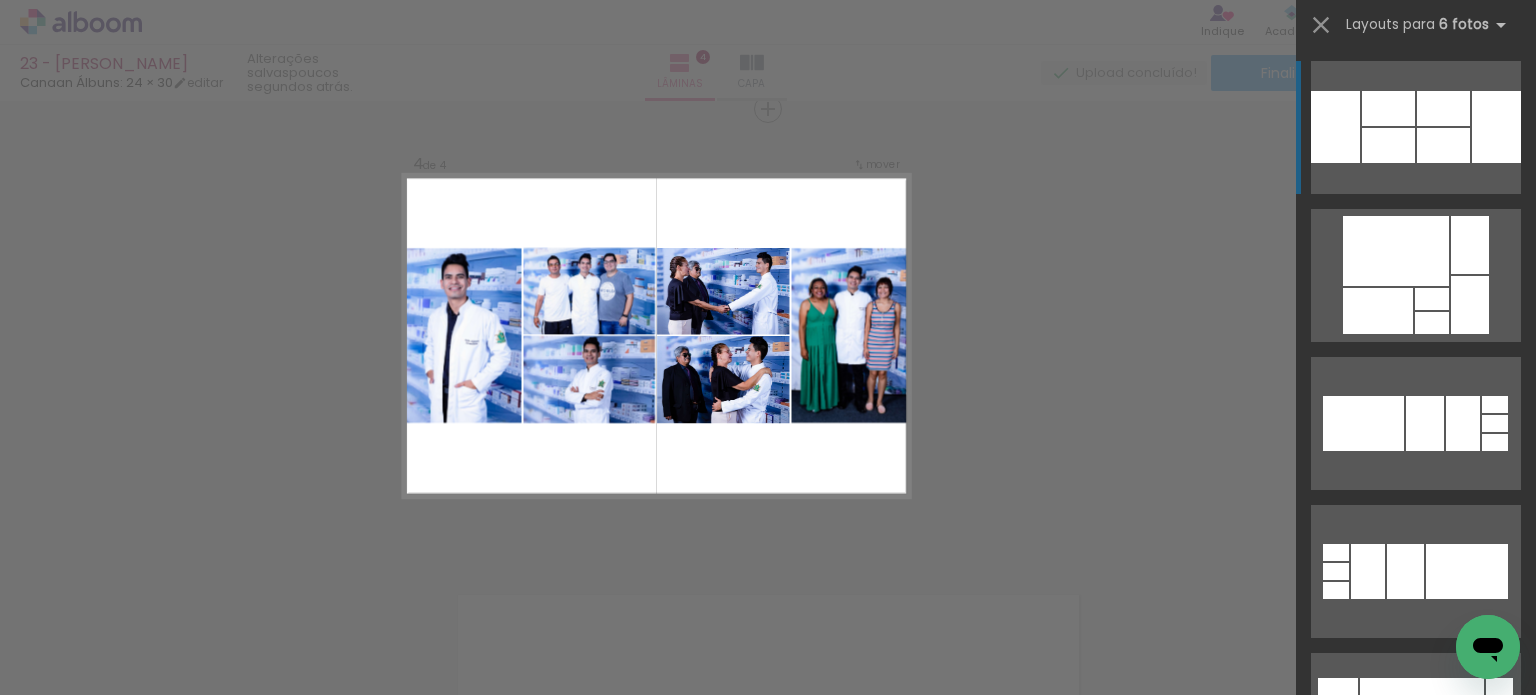 click at bounding box center [1378, 311] 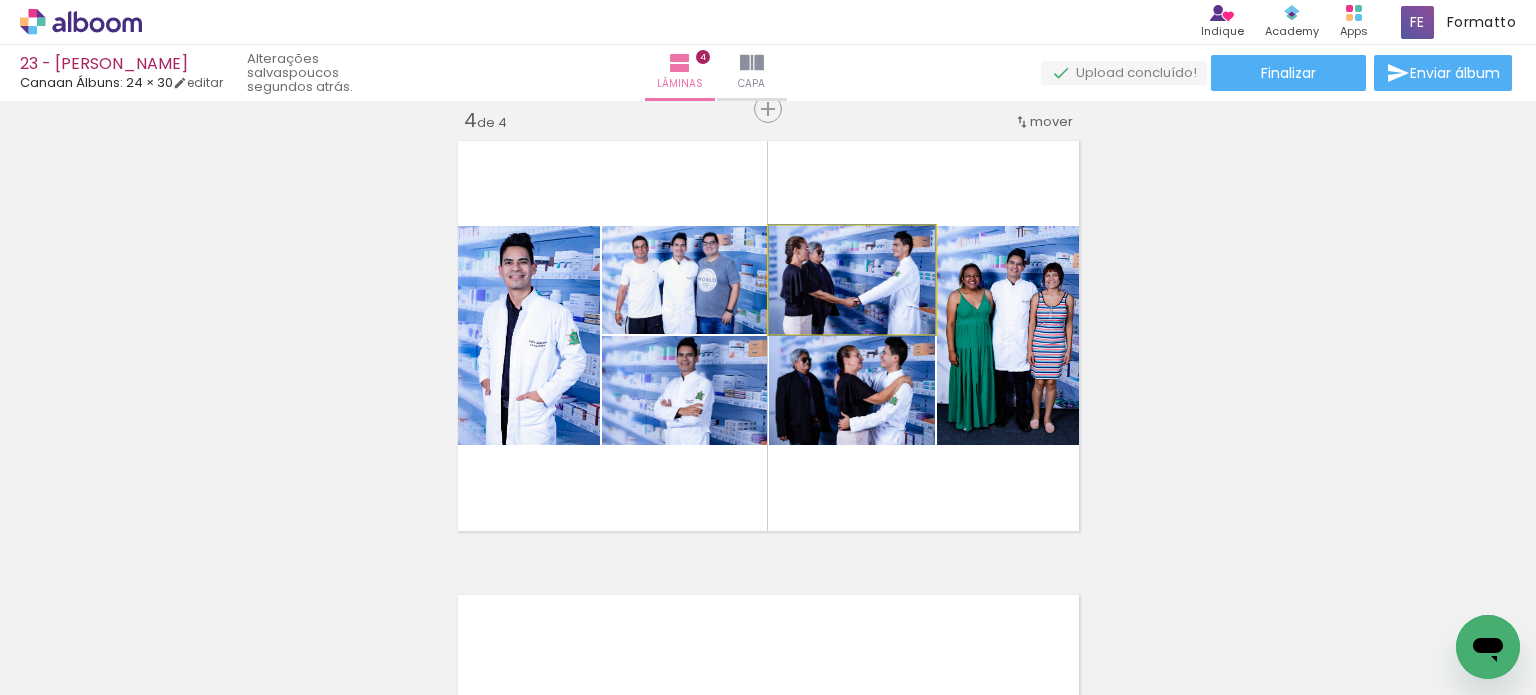 drag, startPoint x: 812, startPoint y: 305, endPoint x: 684, endPoint y: 307, distance: 128.01562 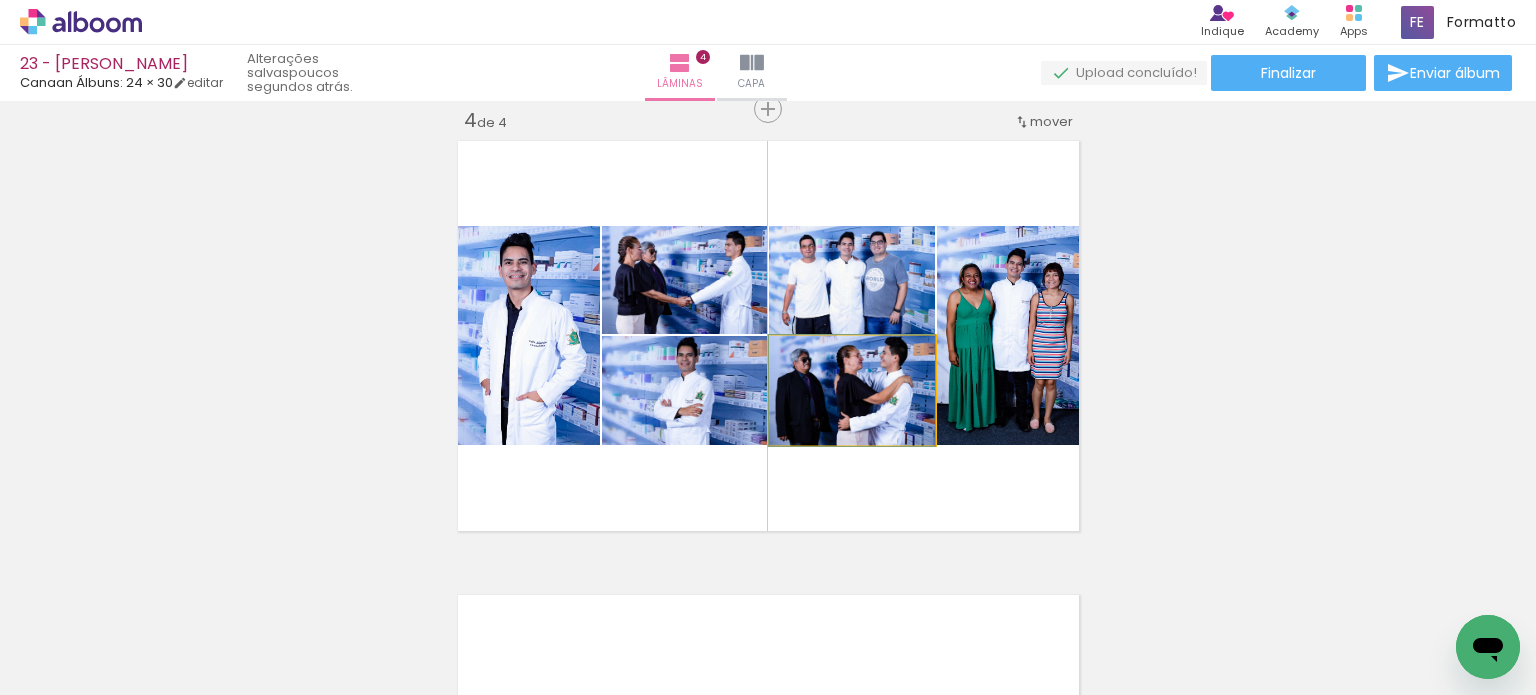drag, startPoint x: 828, startPoint y: 418, endPoint x: 691, endPoint y: 418, distance: 137 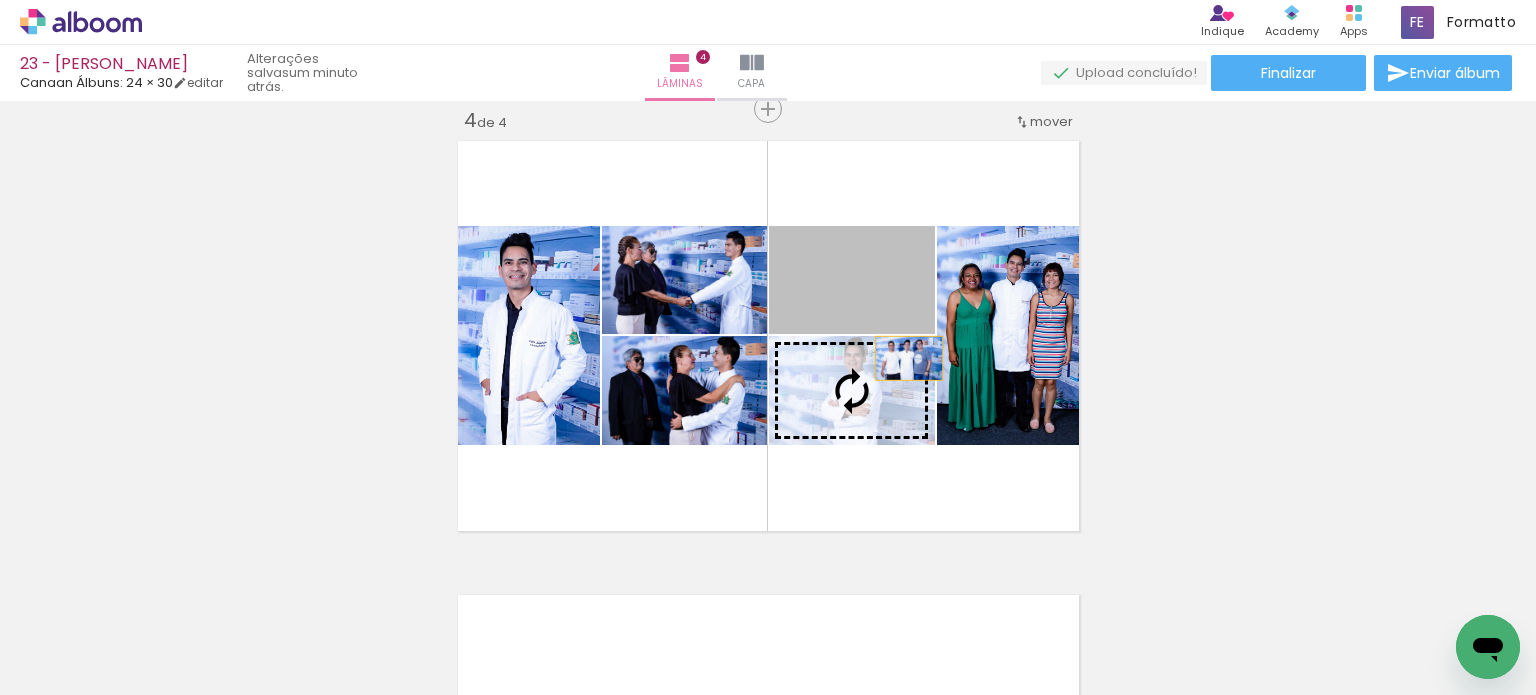 drag, startPoint x: 898, startPoint y: 302, endPoint x: 898, endPoint y: 413, distance: 111 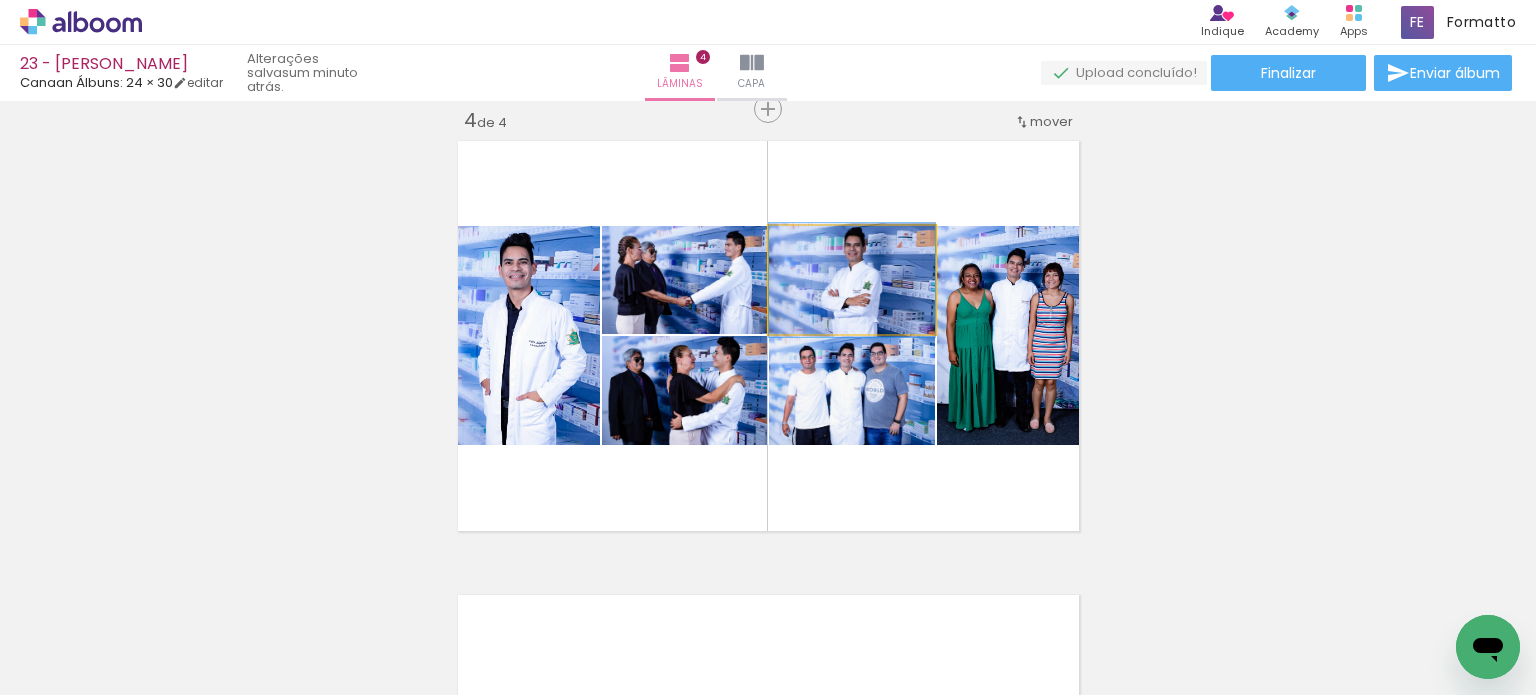 drag, startPoint x: 902, startPoint y: 301, endPoint x: 909, endPoint y: 395, distance: 94.26028 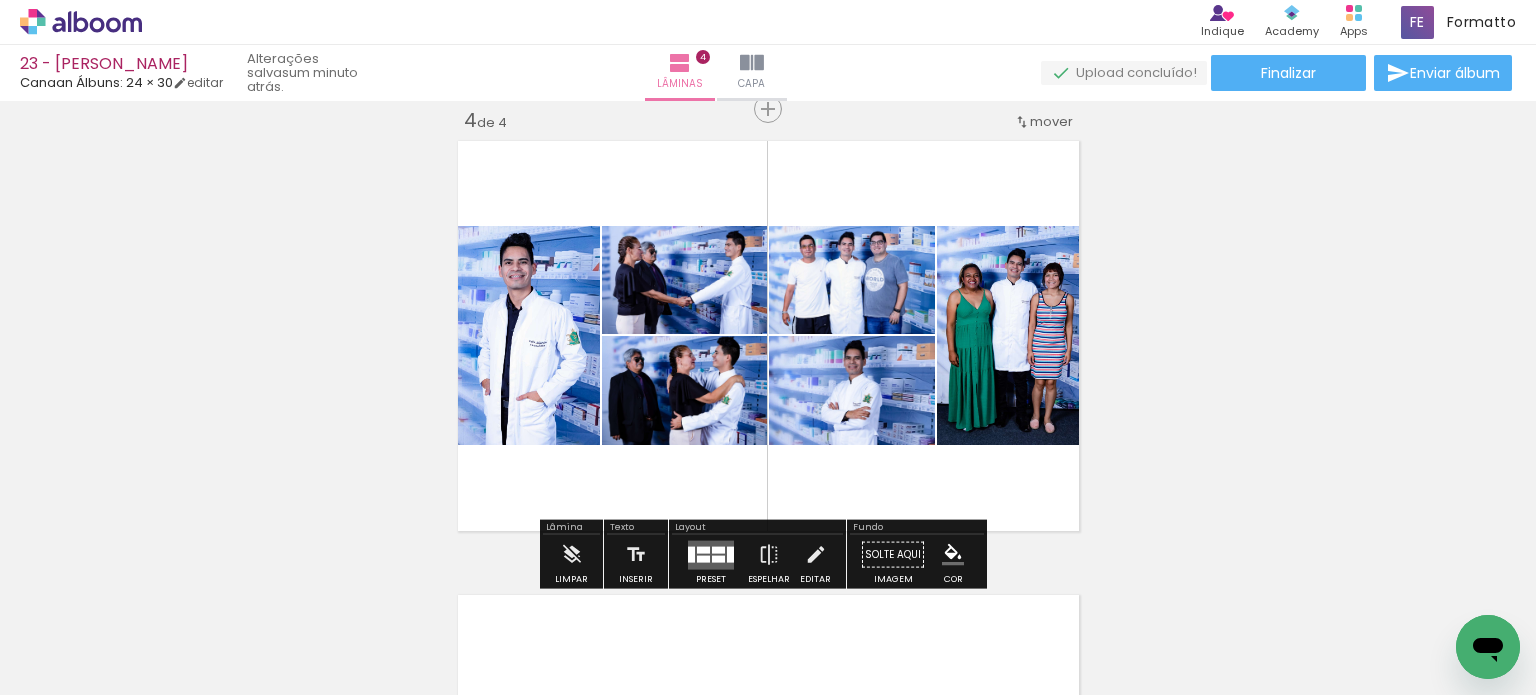 click on "Inserir lâmina 1  de 4  Inserir lâmina 2  de 4  Inserir lâmina 3  de 4  Inserir lâmina 4  de 4 O Designbox precisará aumentar a sua imagem em 248% para exportar para impressão. O Designbox precisará aumentar a sua imagem em 167% para exportar para impressão. O Designbox precisará aumentar a sua imagem em 176% para exportar para impressão. O Designbox precisará aumentar a sua imagem em 167% para exportar para impressão. O Designbox precisará aumentar a sua imagem em 167% para exportar para impressão." at bounding box center (768, -144) 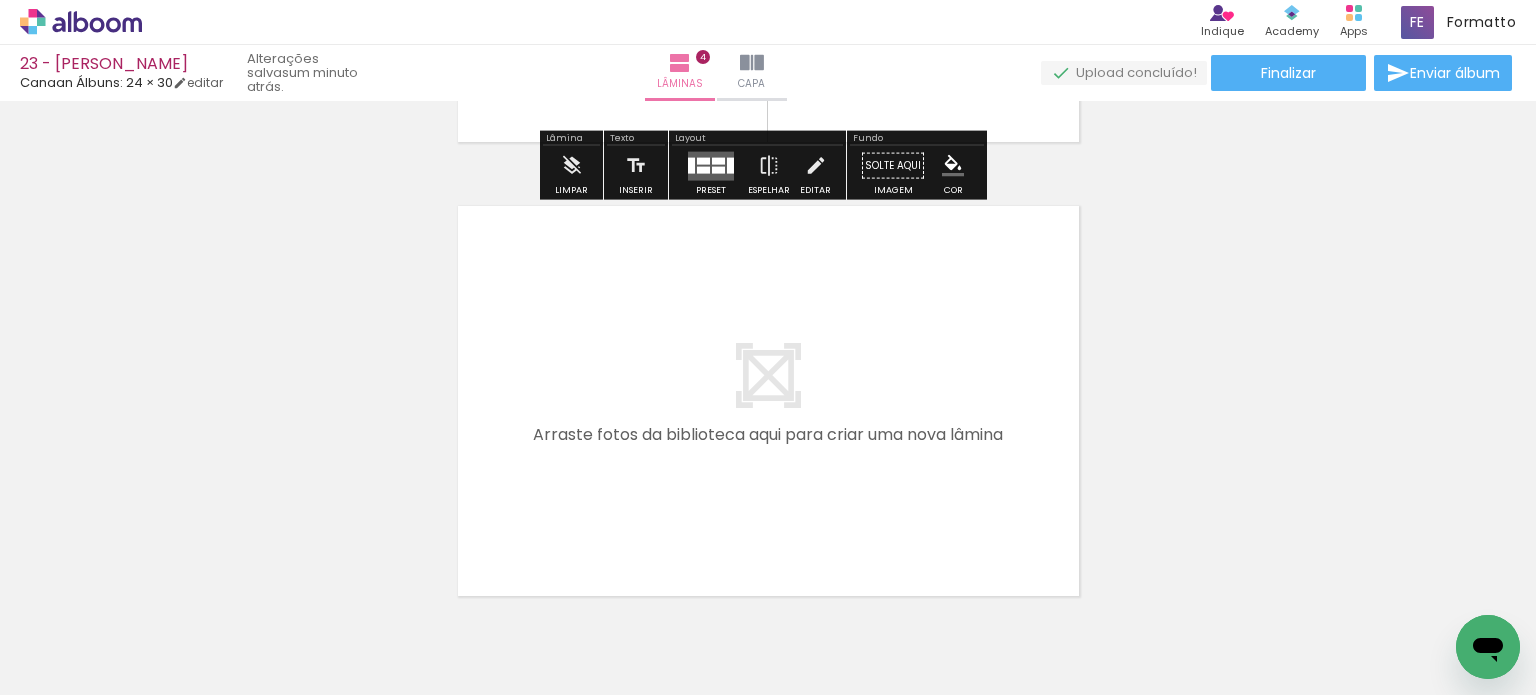 scroll, scrollTop: 1787, scrollLeft: 0, axis: vertical 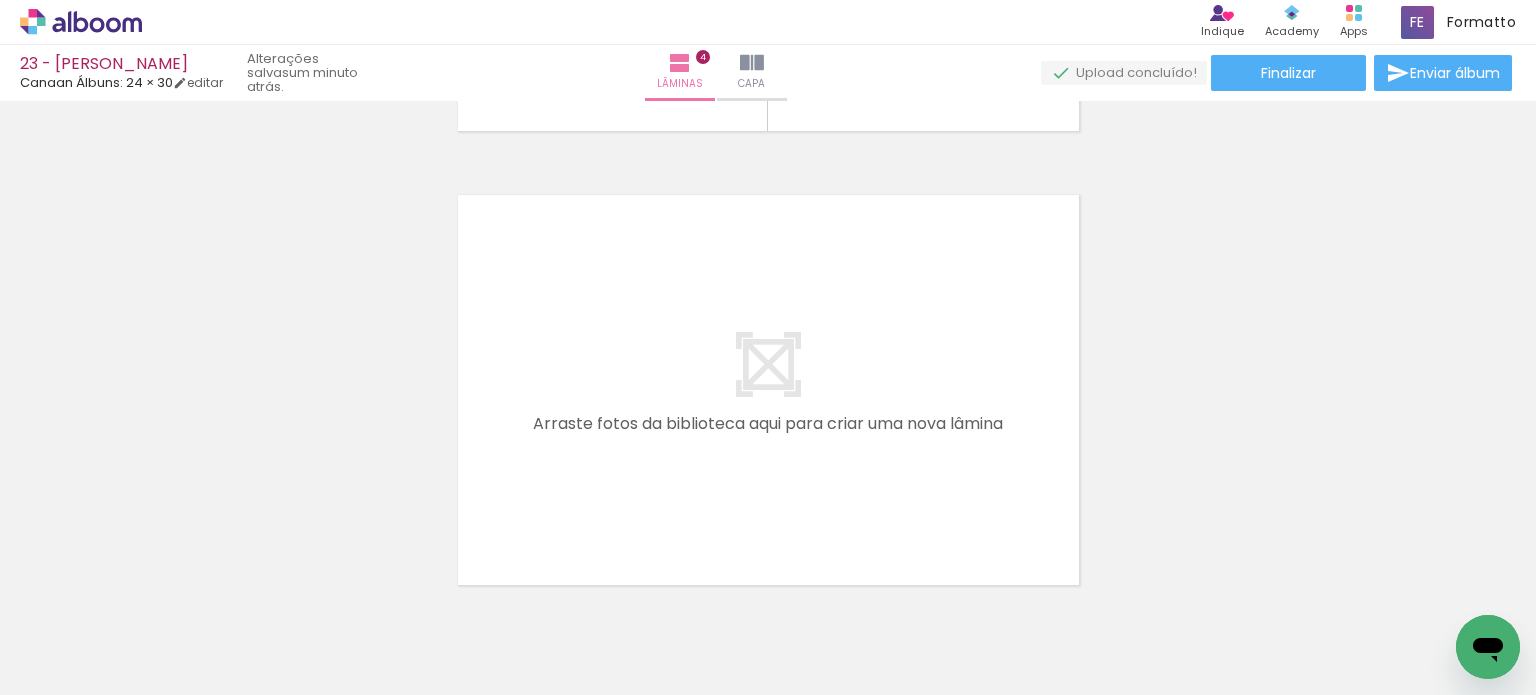 click at bounding box center (2217, 587) 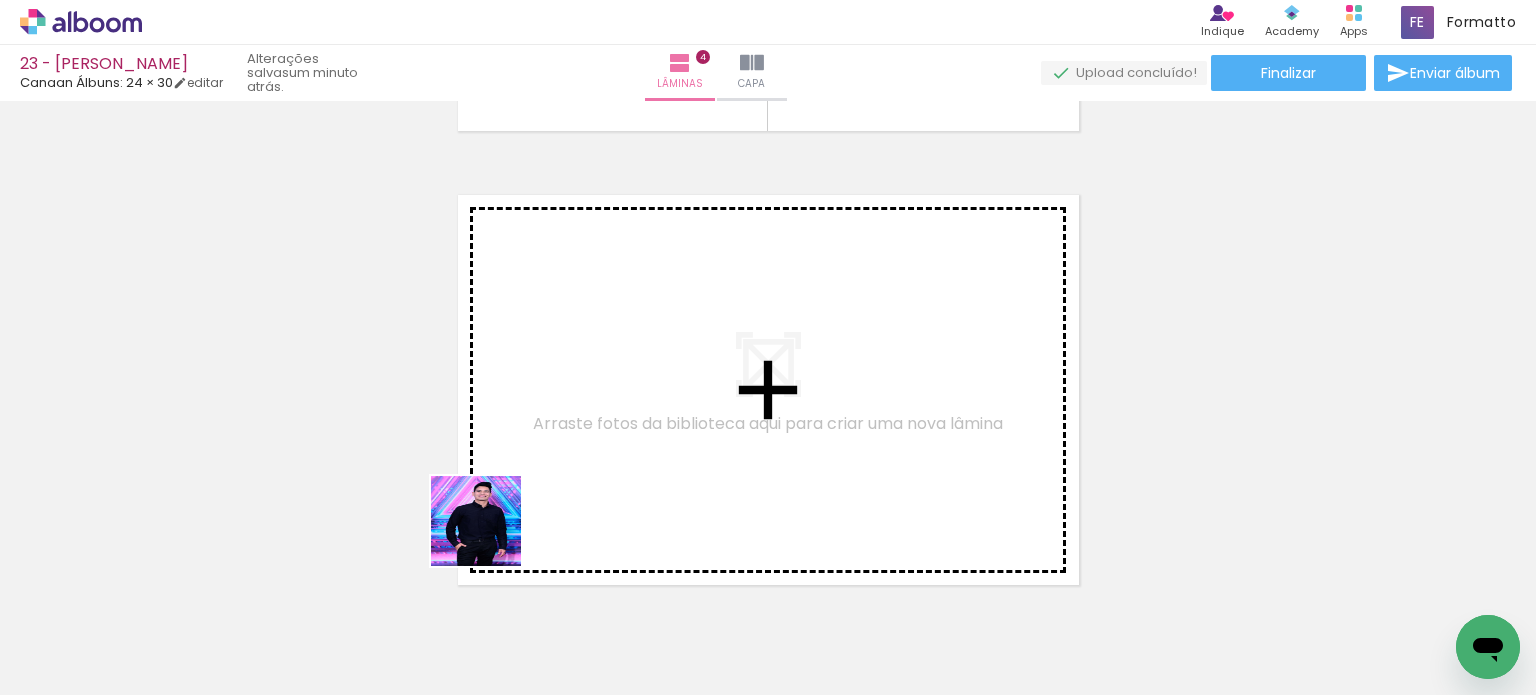 drag, startPoint x: 409, startPoint y: 627, endPoint x: 617, endPoint y: 374, distance: 327.52557 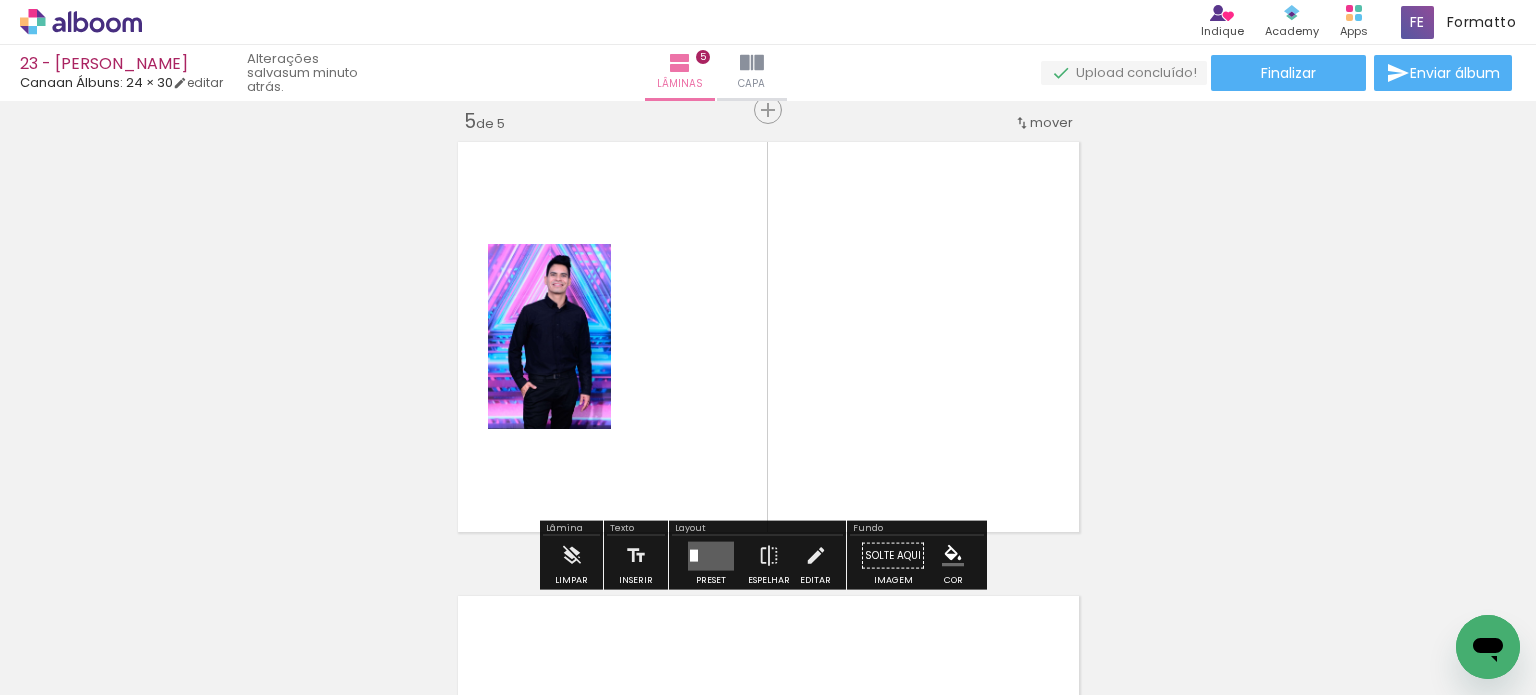 scroll, scrollTop: 1841, scrollLeft: 0, axis: vertical 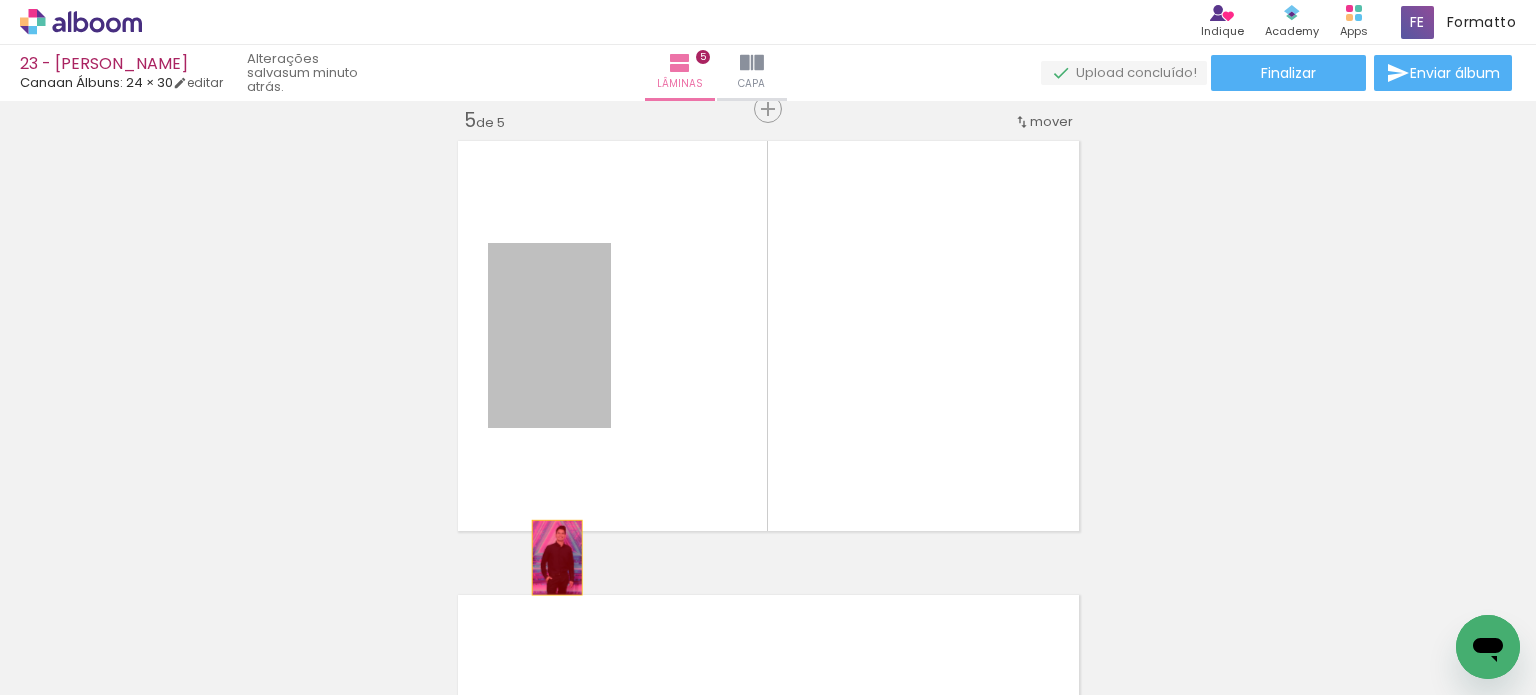 drag, startPoint x: 544, startPoint y: 377, endPoint x: 536, endPoint y: 657, distance: 280.11426 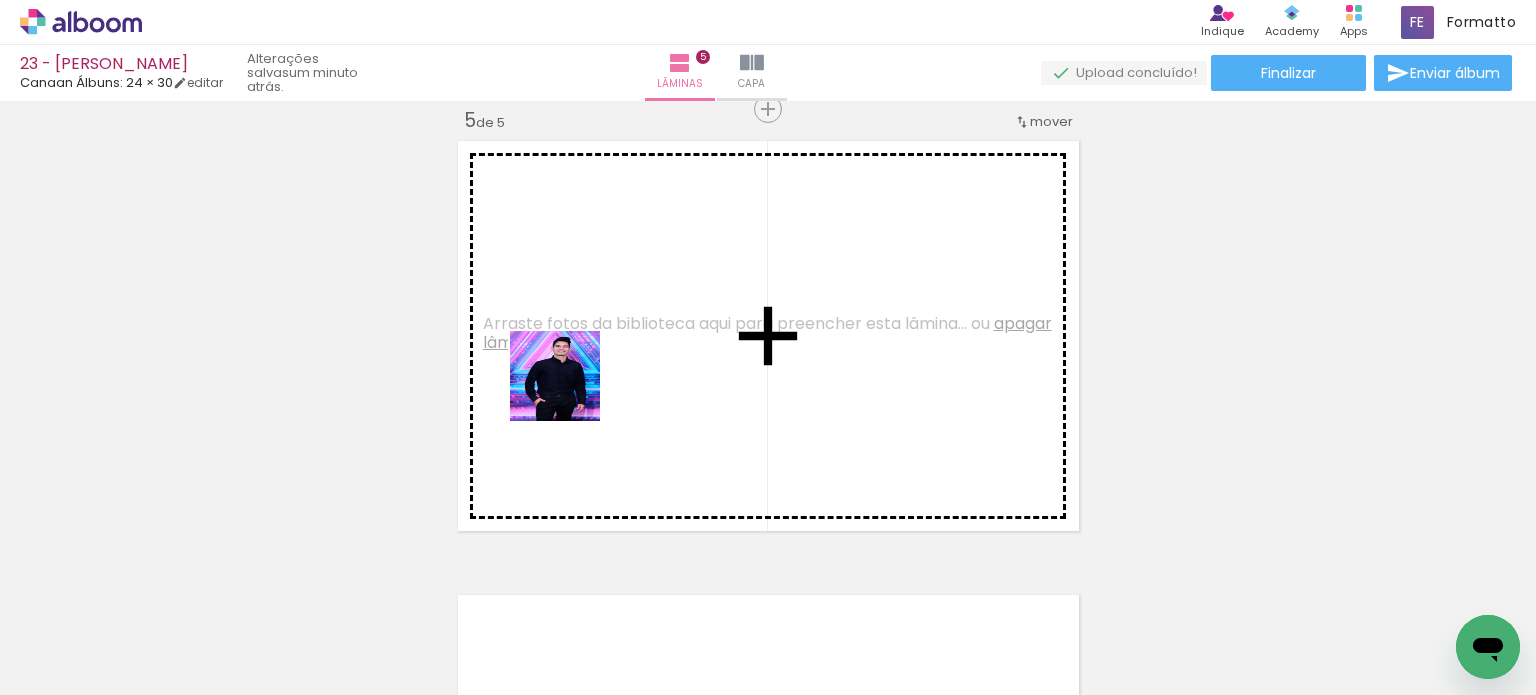 drag, startPoint x: 533, startPoint y: 448, endPoint x: 576, endPoint y: 379, distance: 81.3019 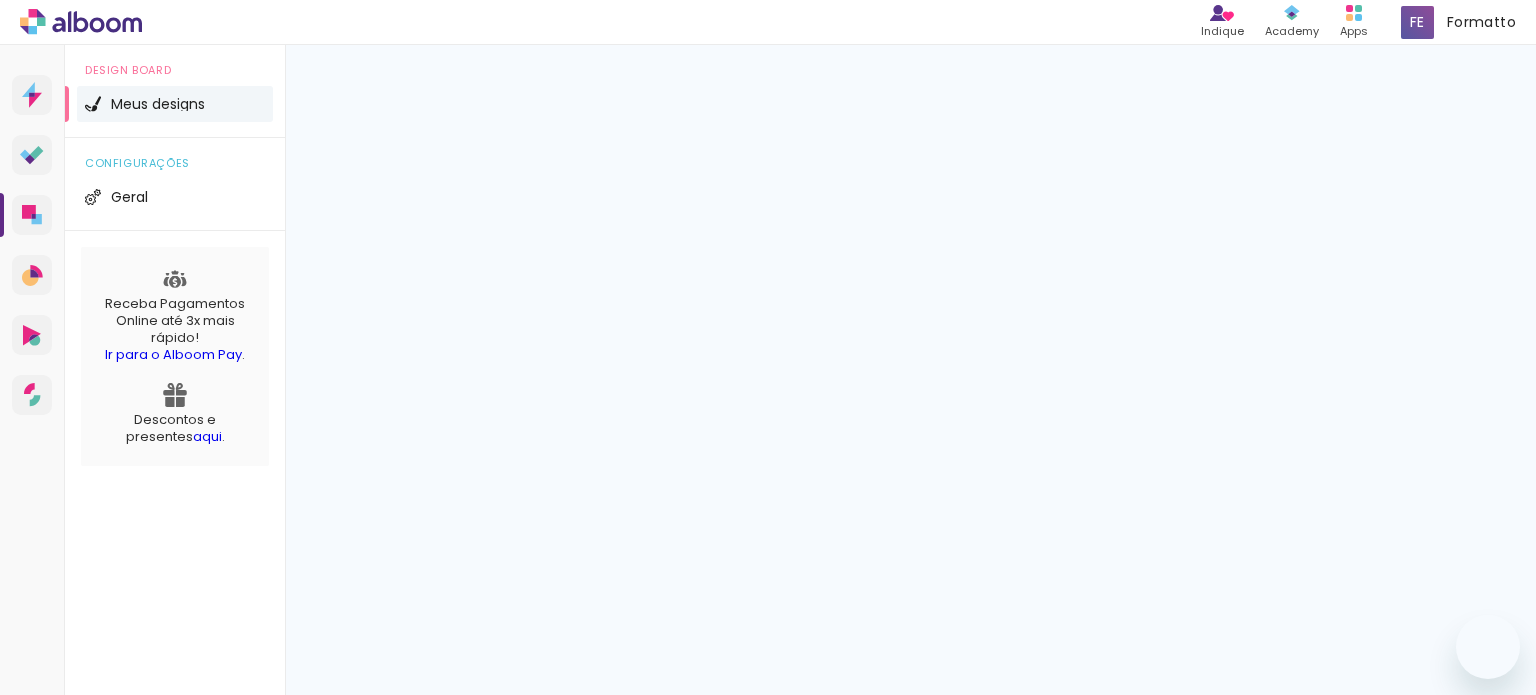 scroll, scrollTop: 0, scrollLeft: 0, axis: both 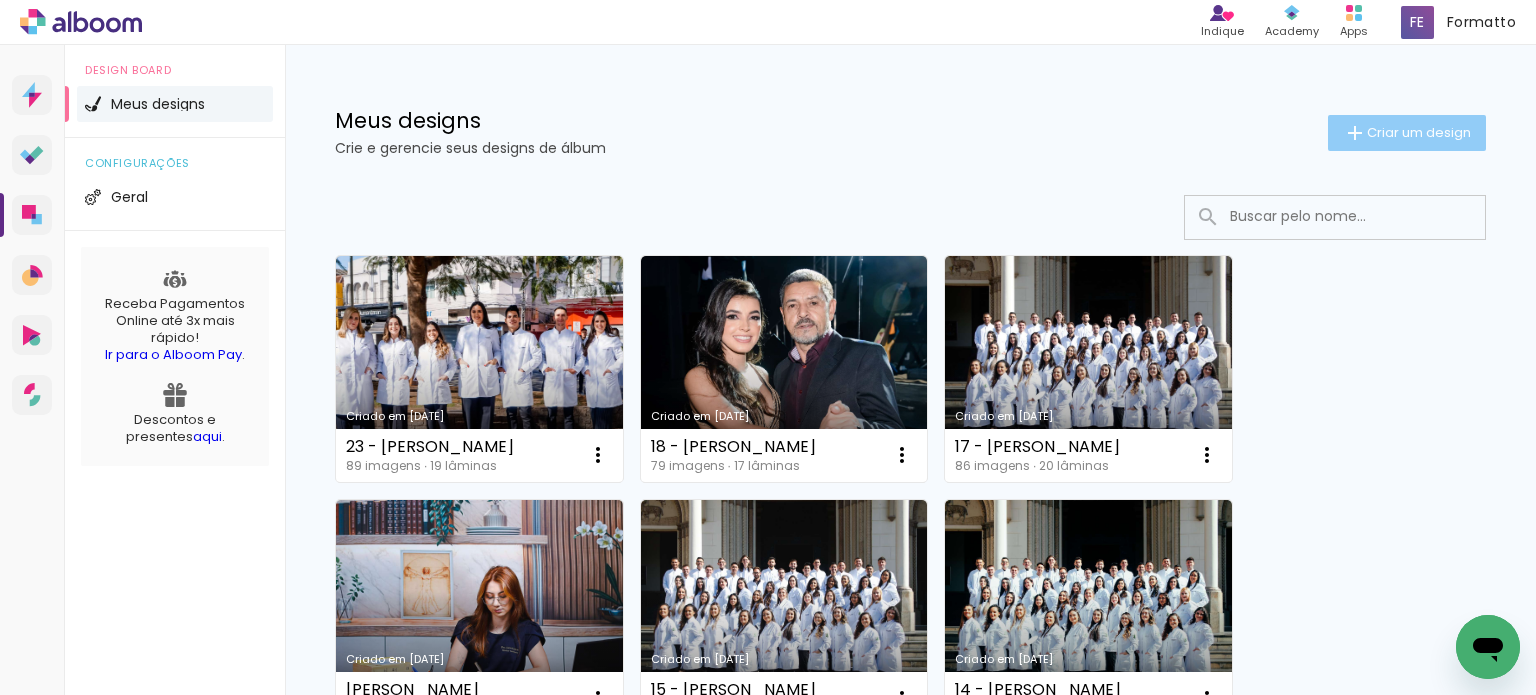 click on "Criar um design" 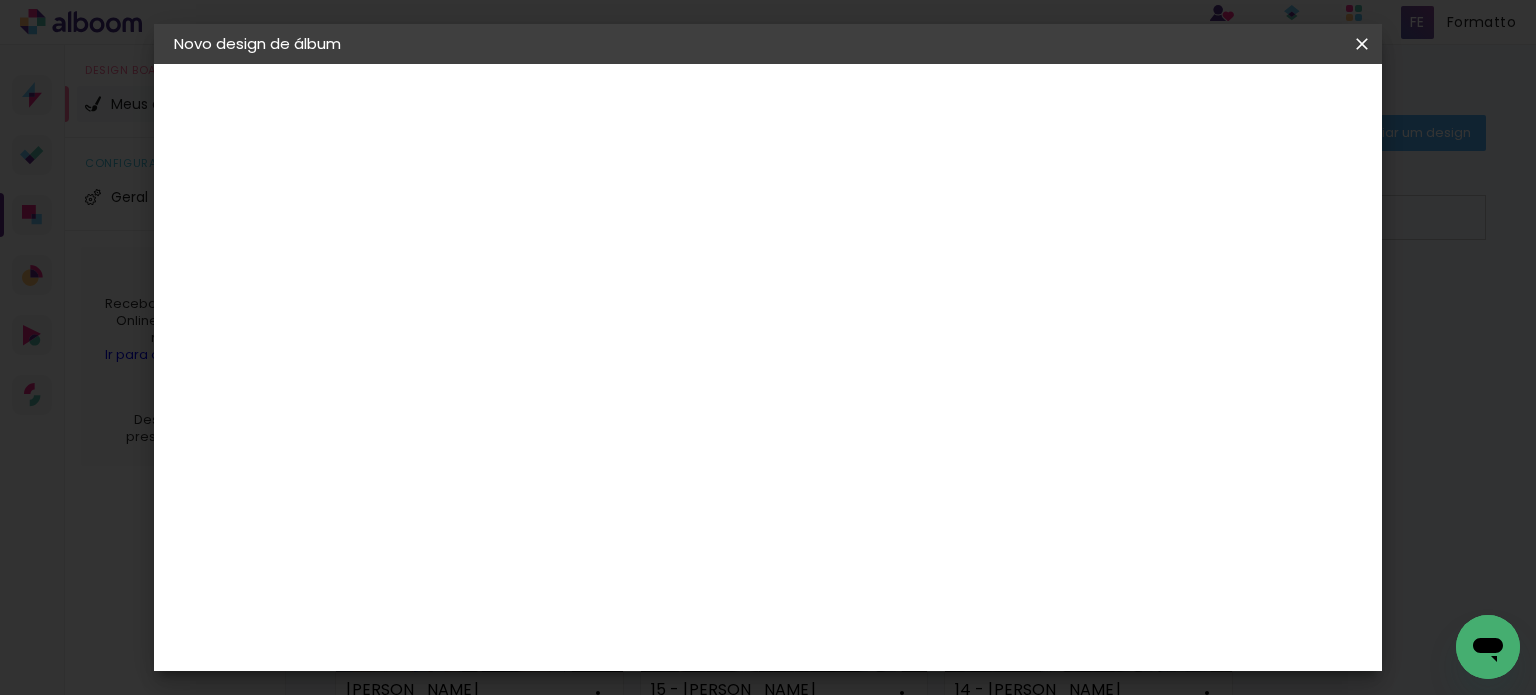 click at bounding box center [501, 268] 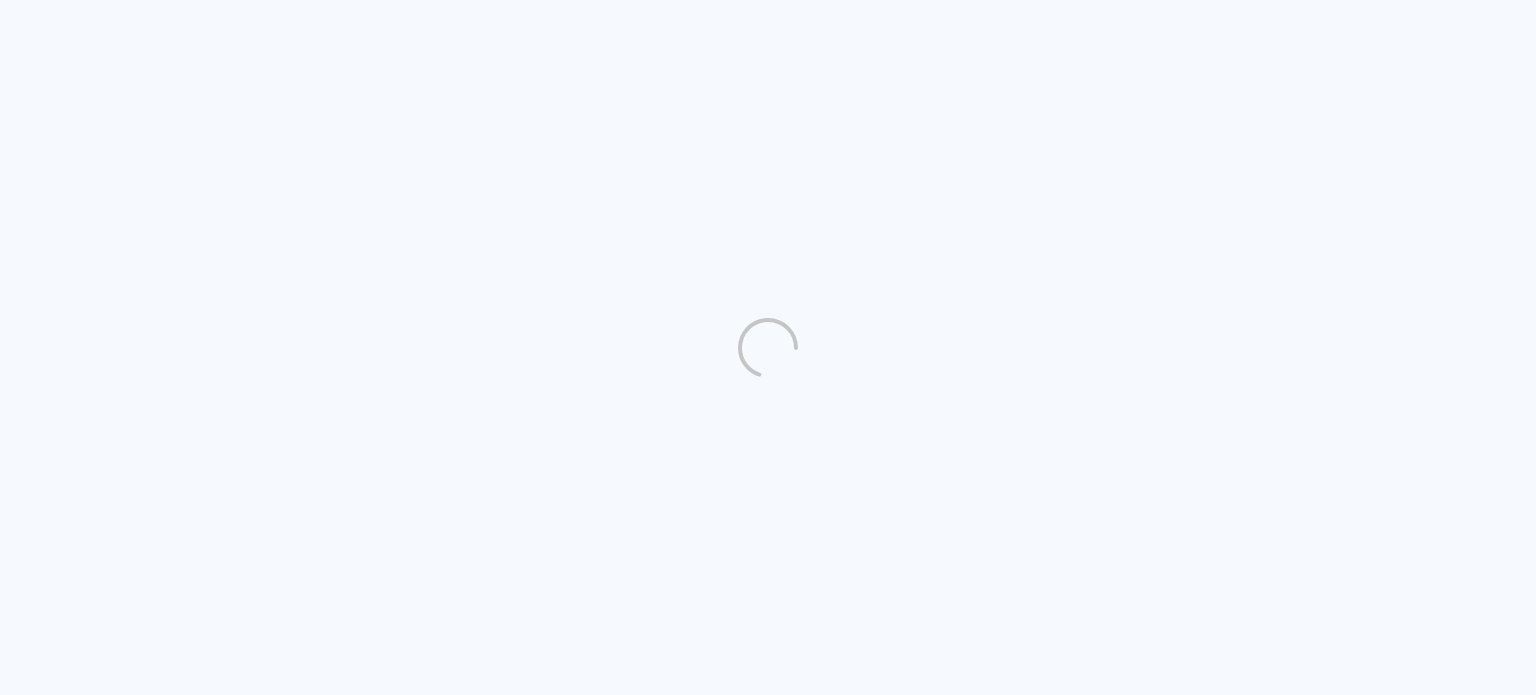 scroll, scrollTop: 0, scrollLeft: 0, axis: both 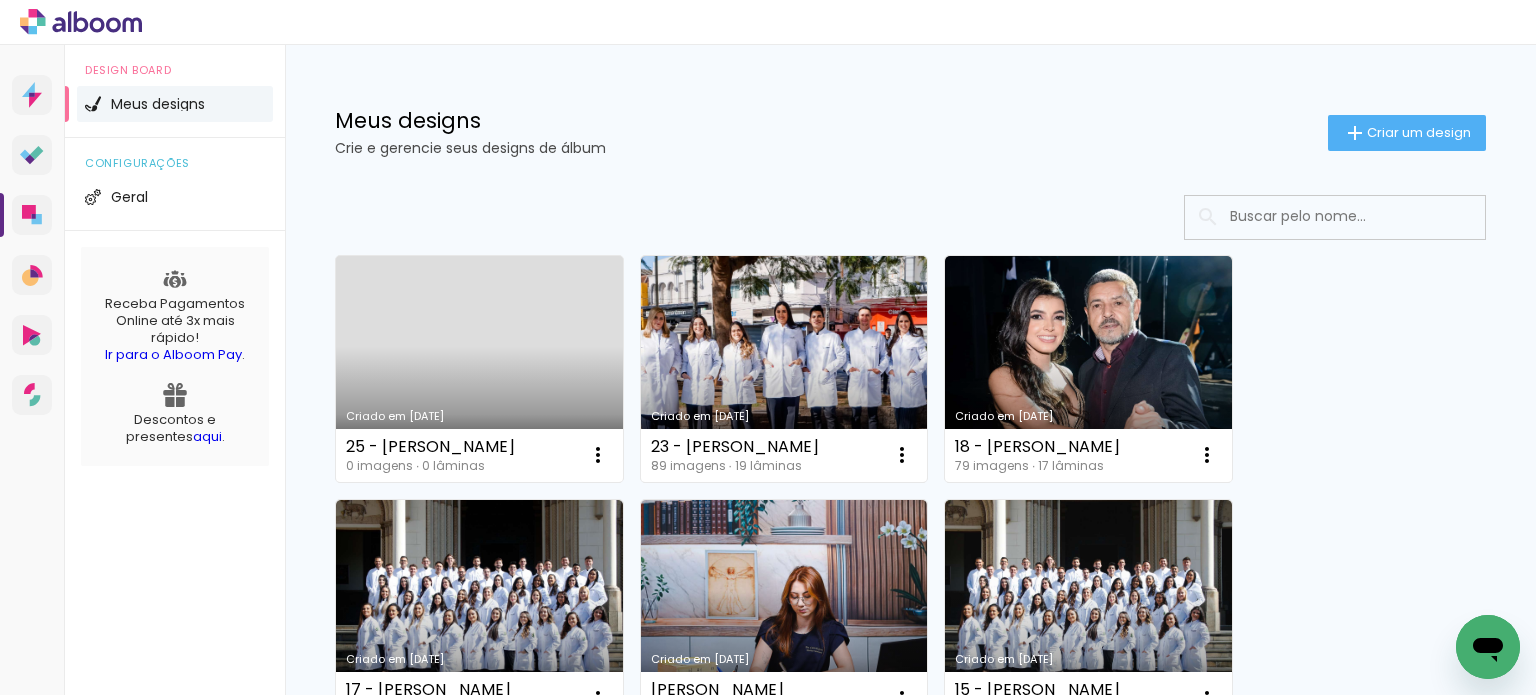 click on "Criado em [DATE]" at bounding box center [479, 369] 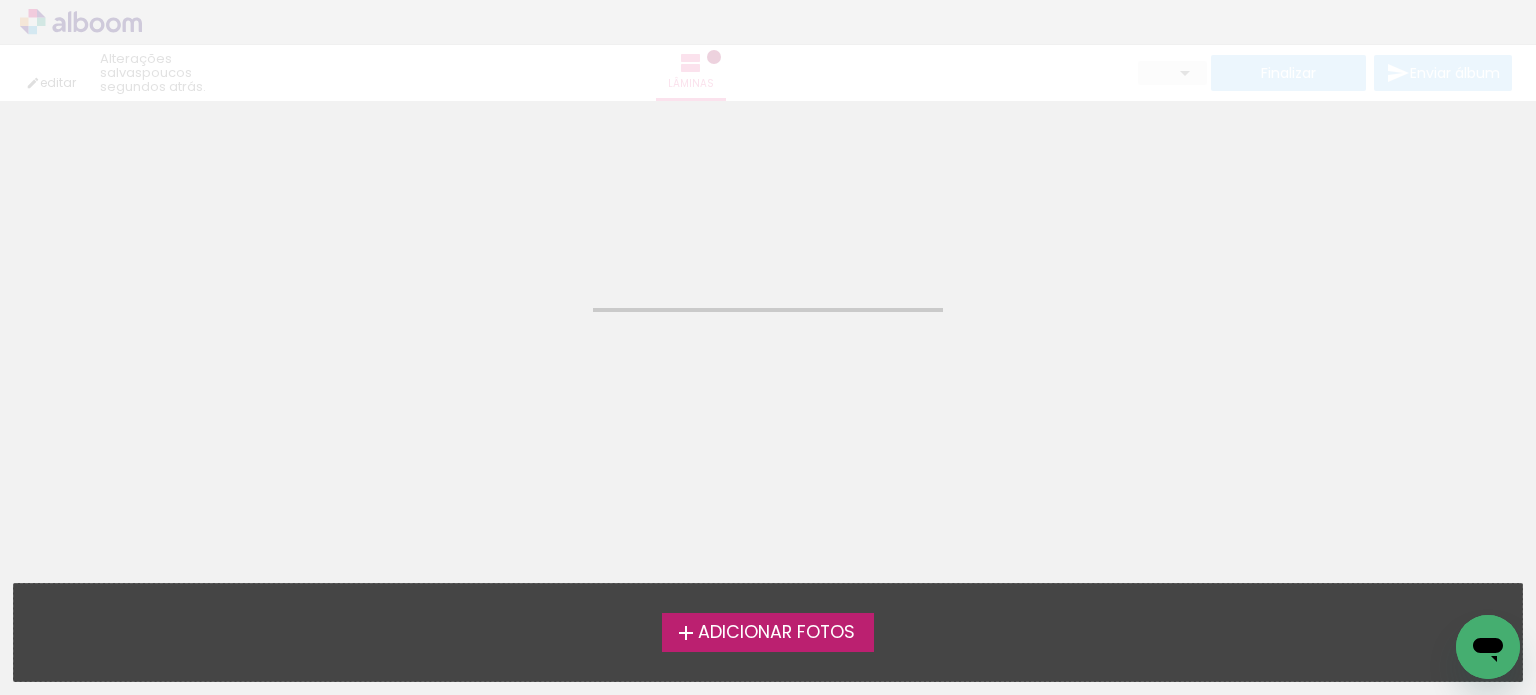 click on "Adicionar Fotos" at bounding box center (776, 633) 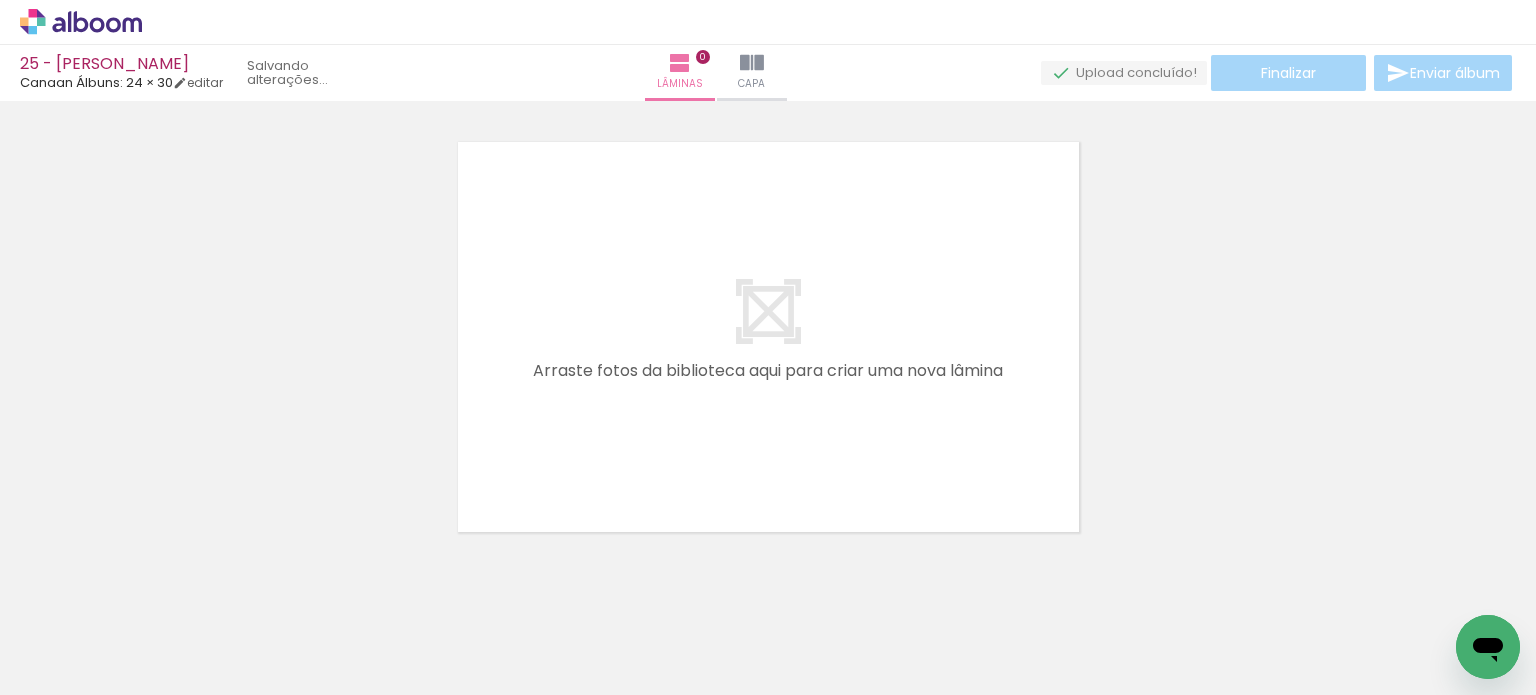 scroll, scrollTop: 25, scrollLeft: 0, axis: vertical 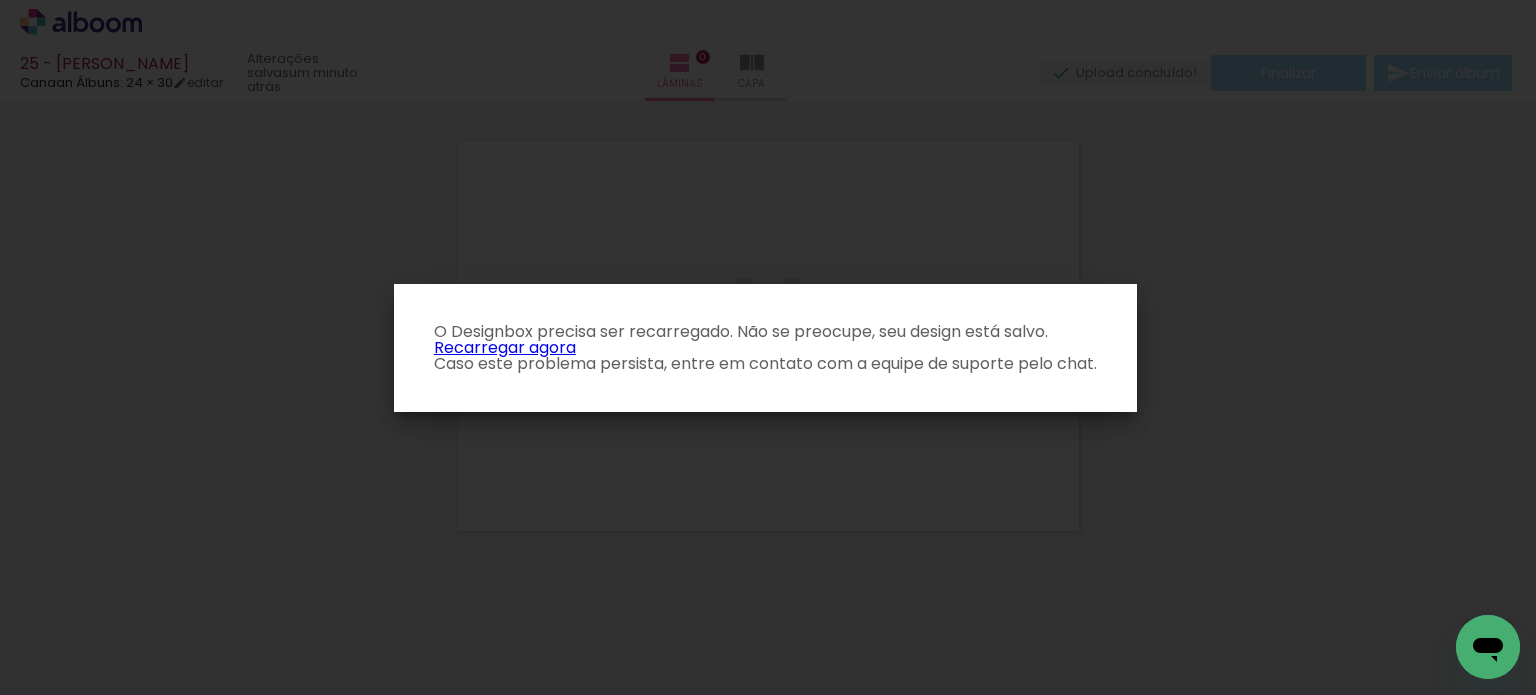 click on "Recarregar agora" at bounding box center [505, 347] 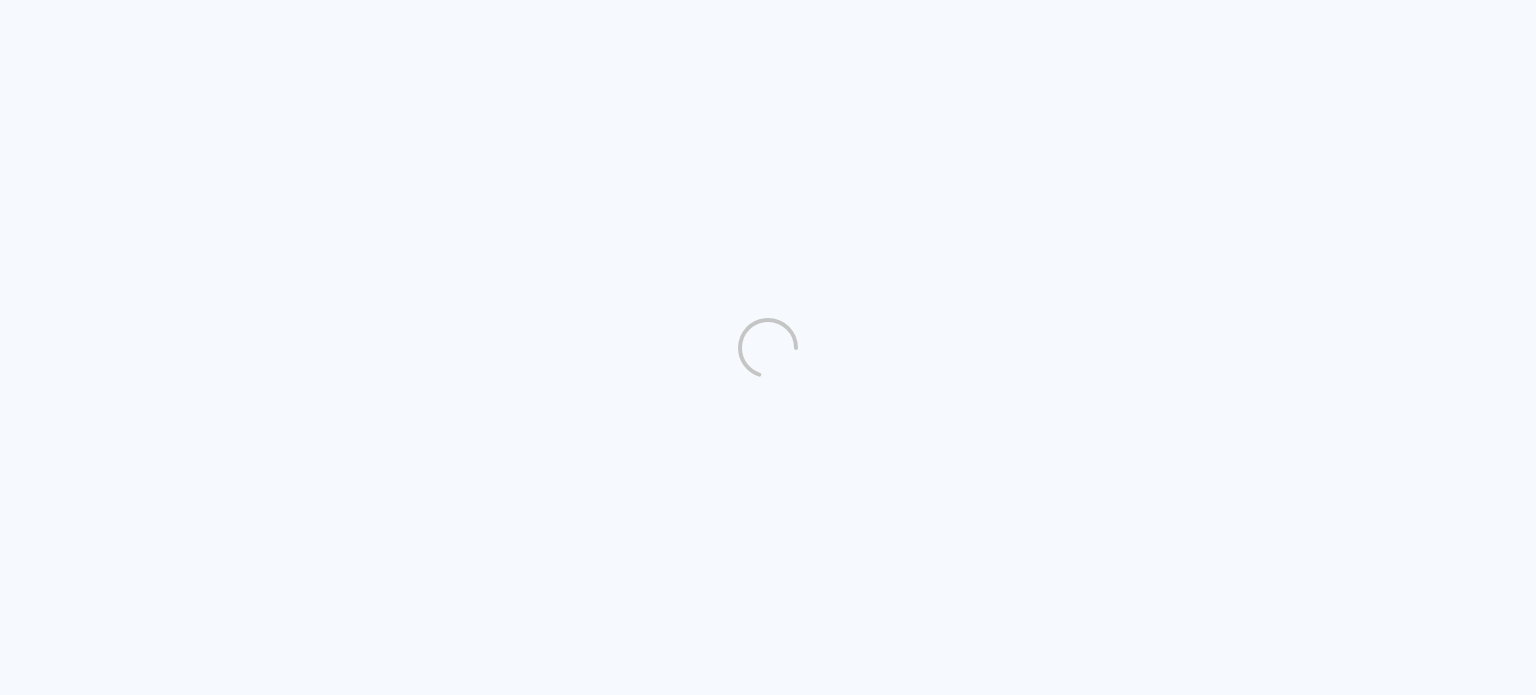 scroll, scrollTop: 0, scrollLeft: 0, axis: both 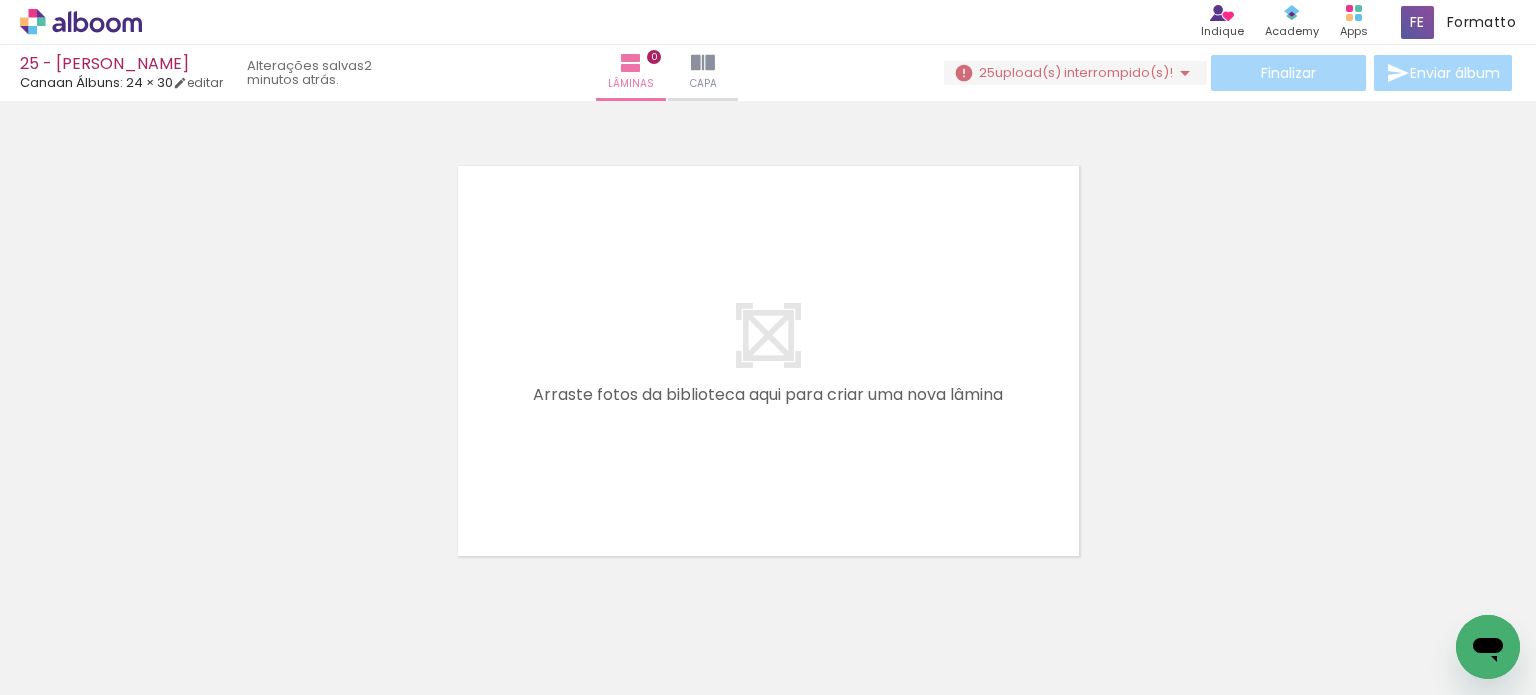 click at bounding box center [1185, 73] 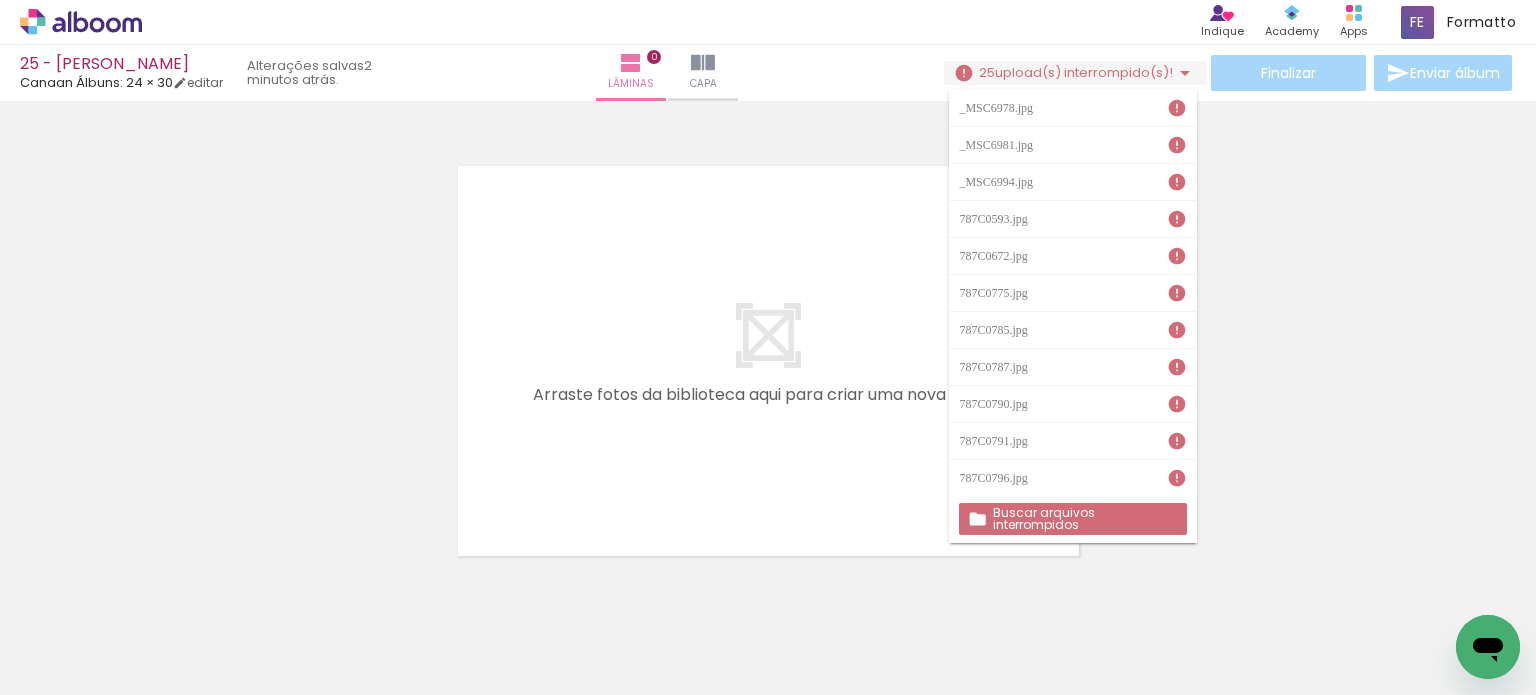 click on "Buscar arquivos interrompidos" at bounding box center (0, 0) 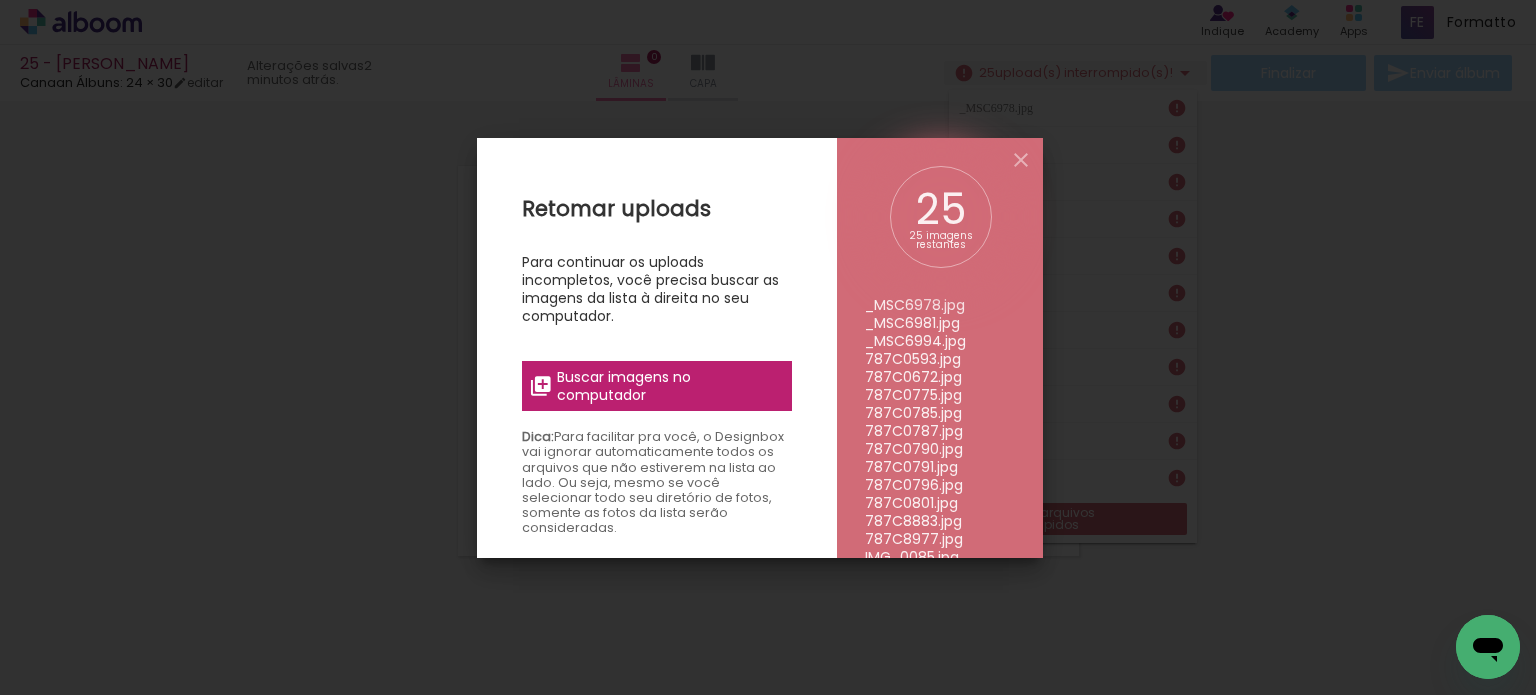 click on "Buscar imagens no computador" at bounding box center [668, 386] 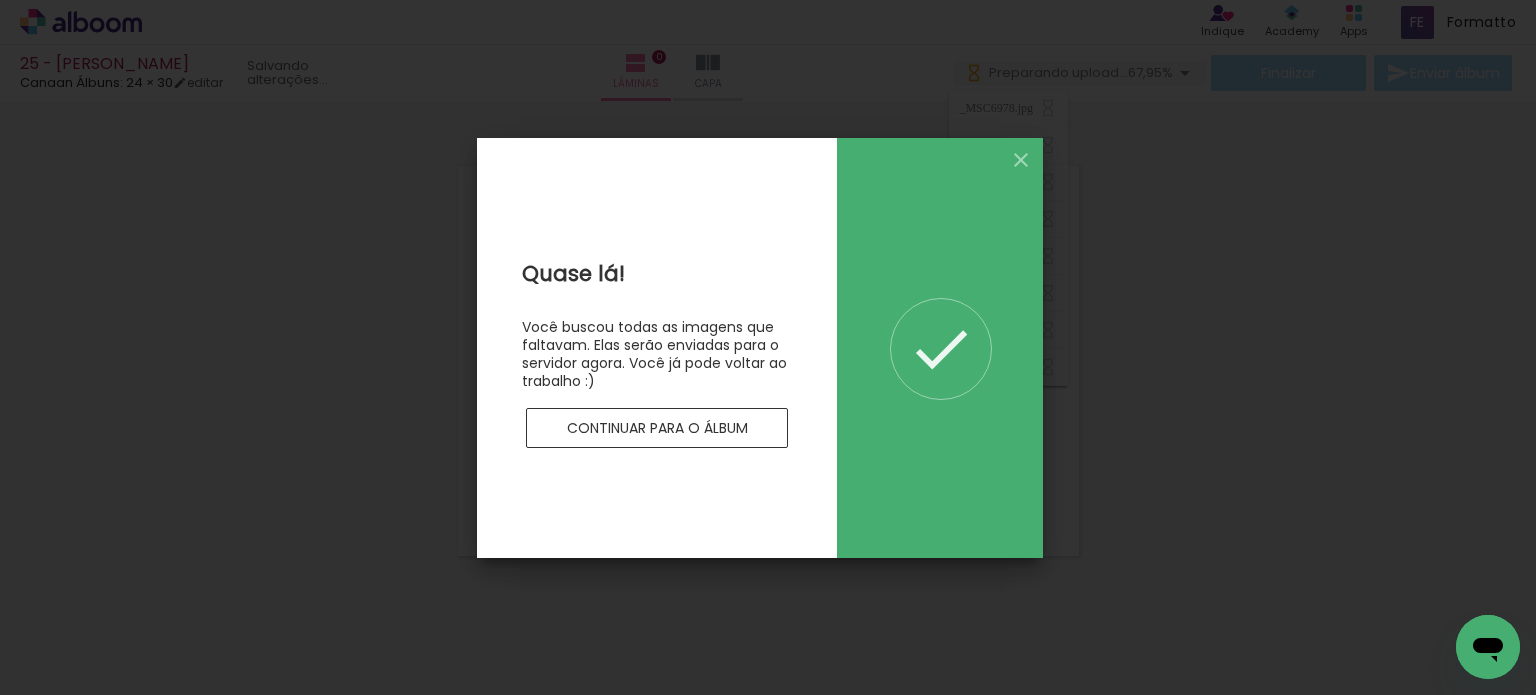 scroll, scrollTop: 0, scrollLeft: 0, axis: both 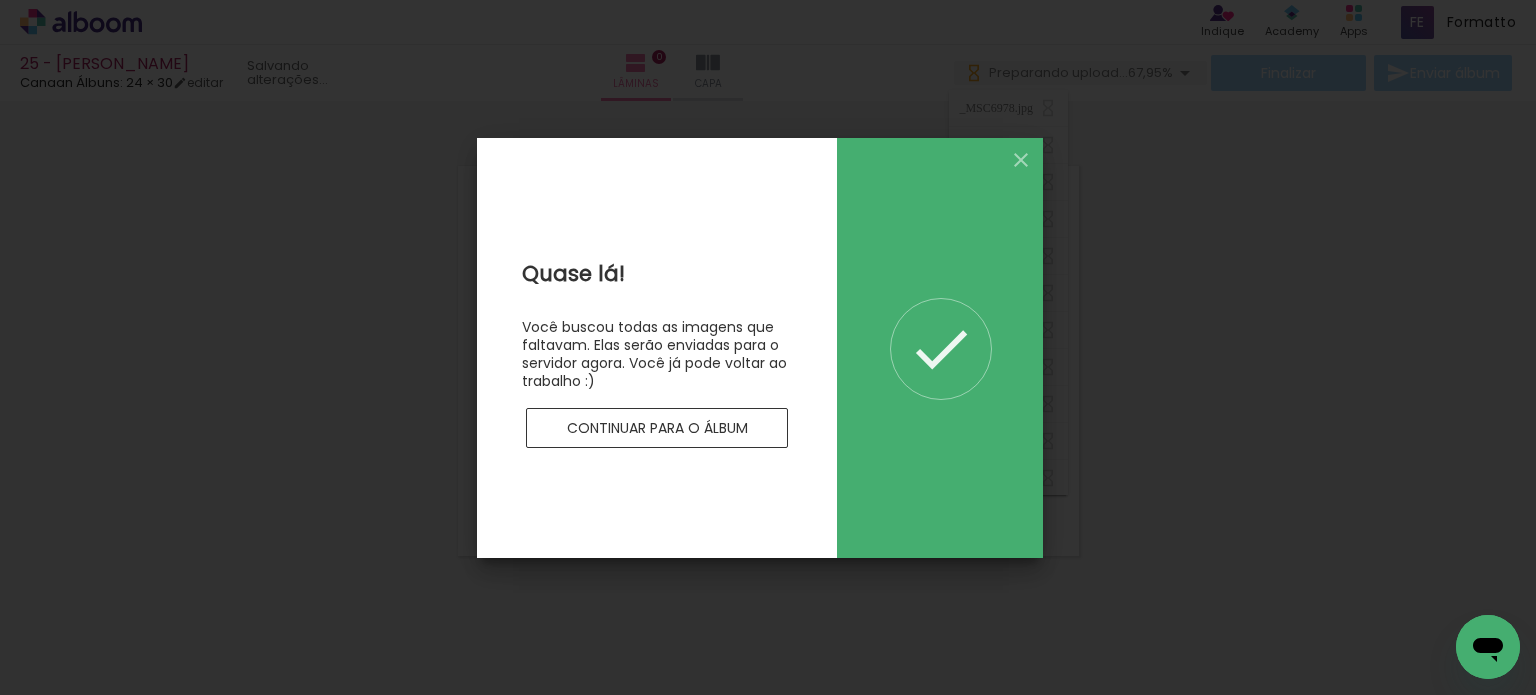 click on "Continuar para o álbum" at bounding box center (0, 0) 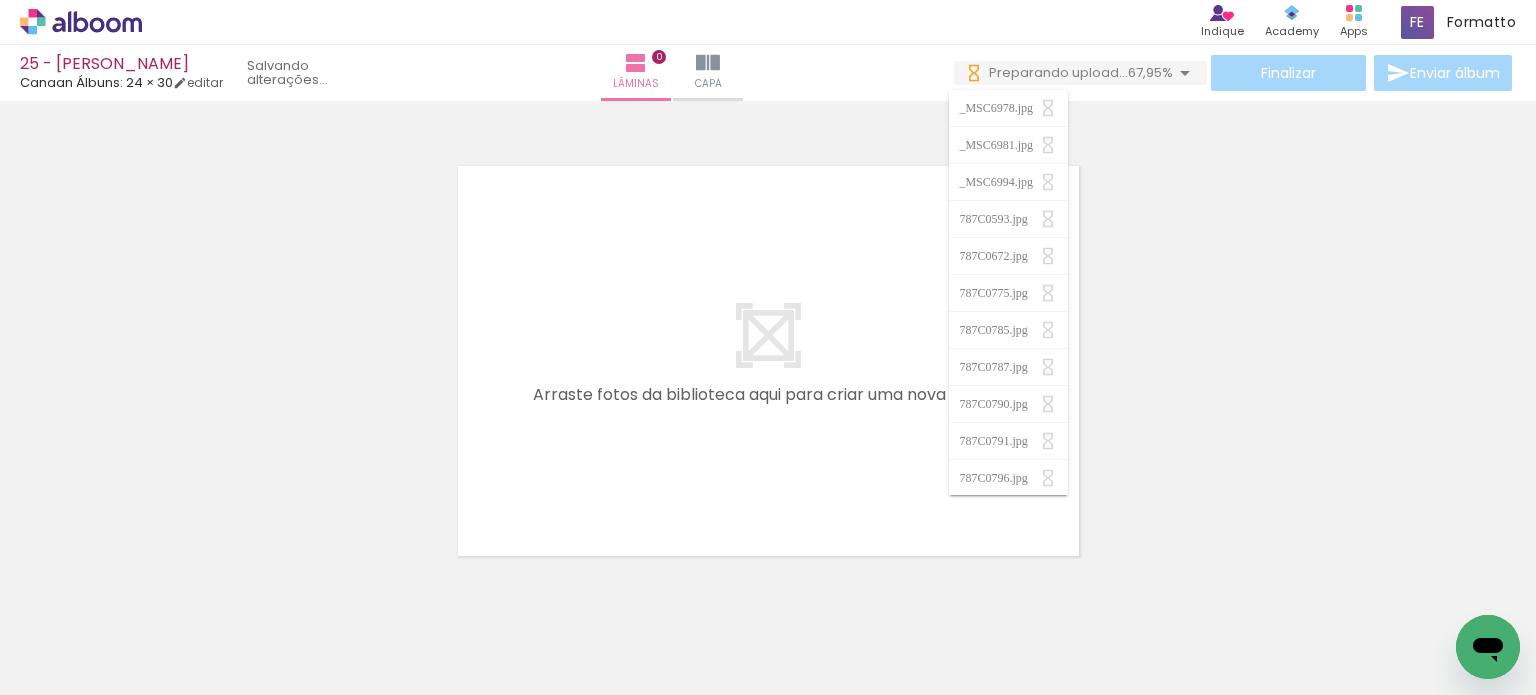 scroll, scrollTop: 0, scrollLeft: 0, axis: both 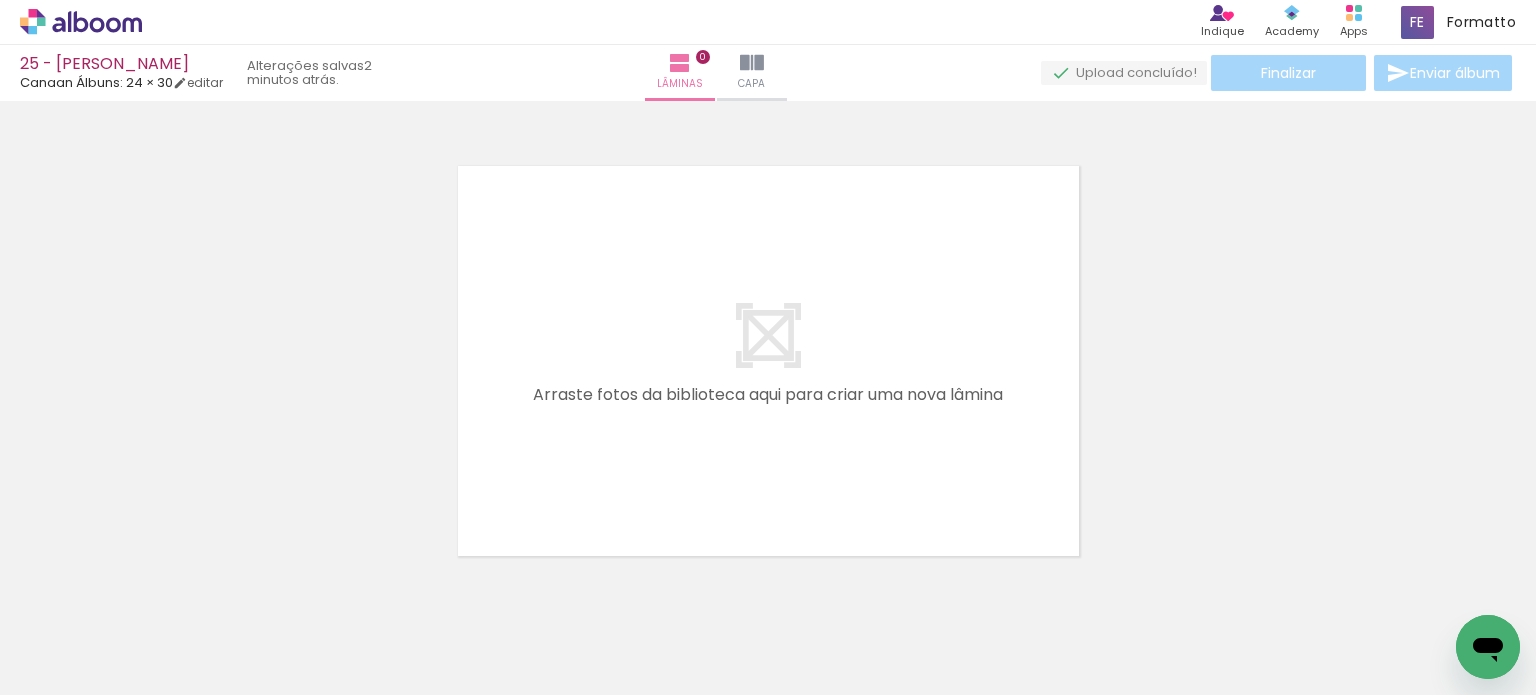 click on "Adicionar
Fotos" at bounding box center (71, 668) 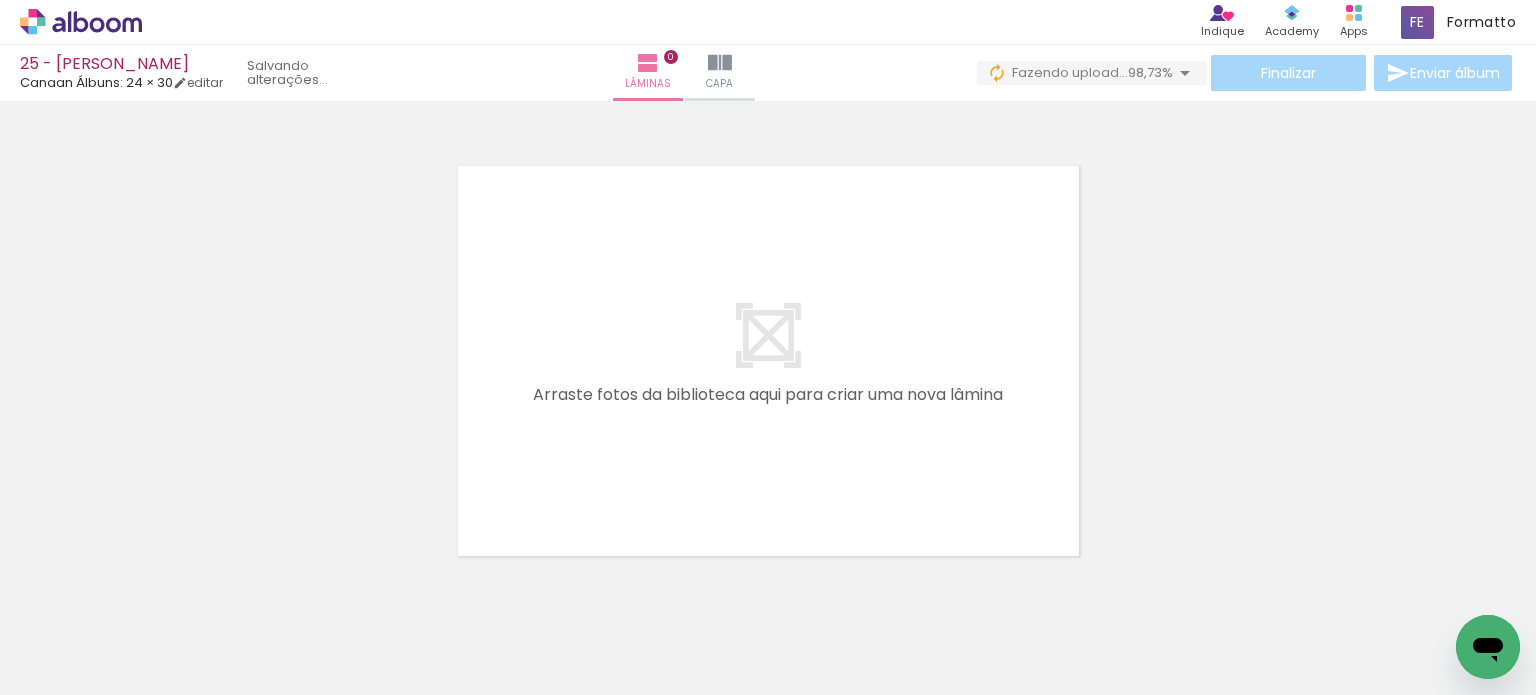 scroll, scrollTop: 0, scrollLeft: 7481, axis: horizontal 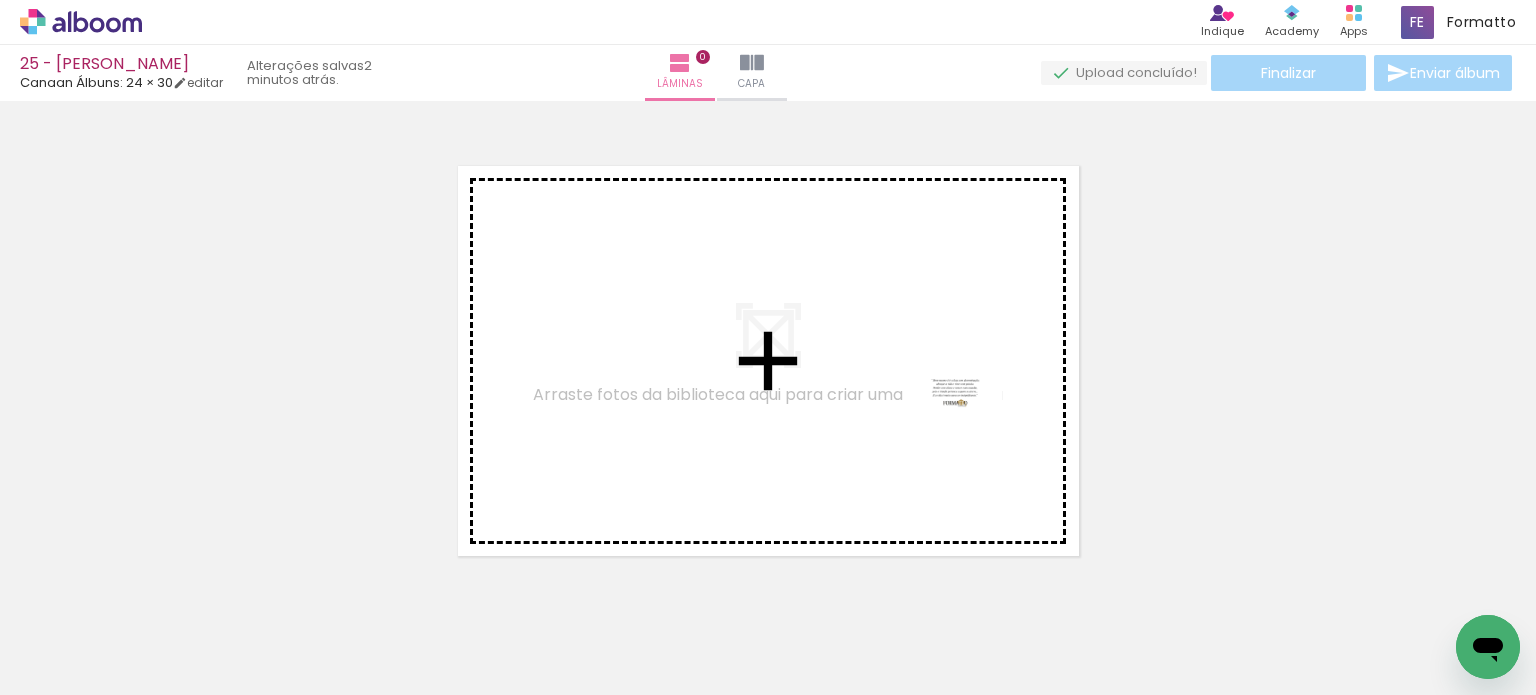 drag, startPoint x: 1403, startPoint y: 626, endPoint x: 912, endPoint y: 655, distance: 491.85568 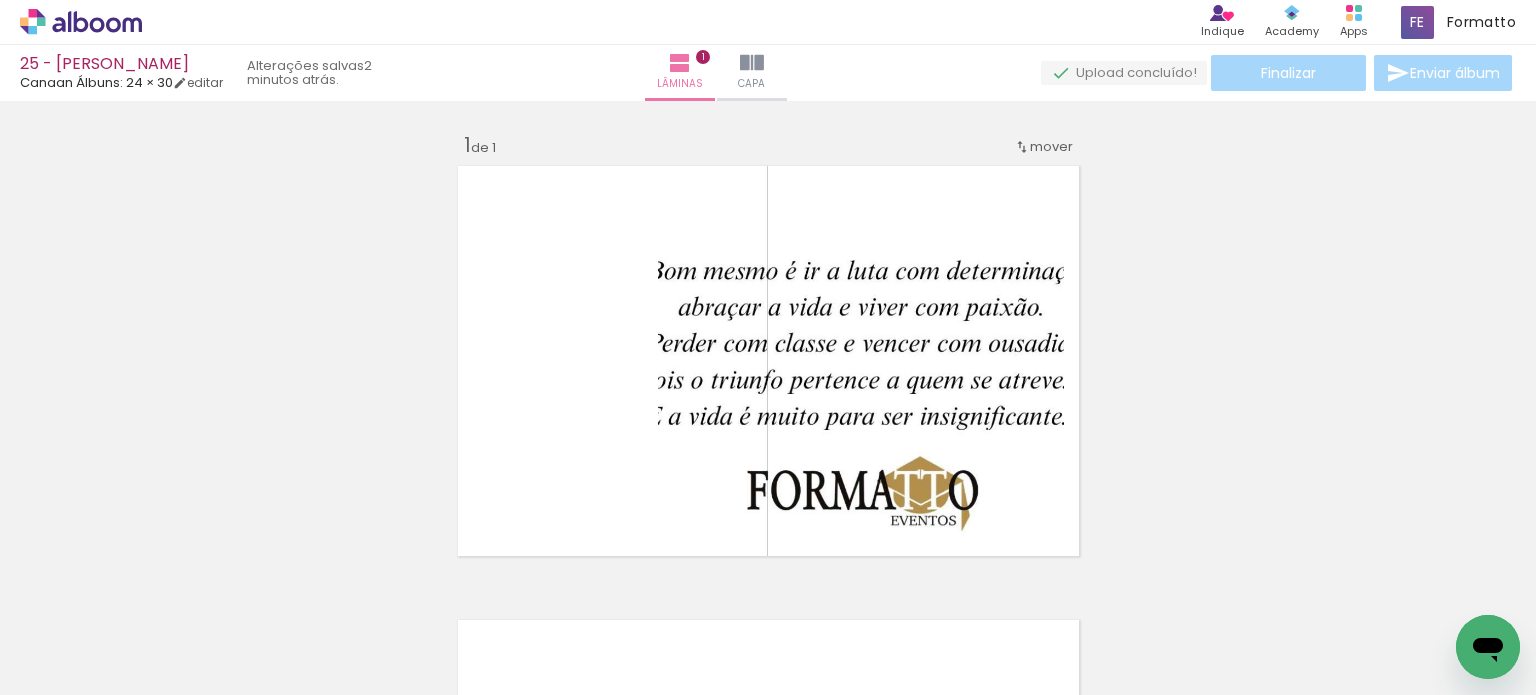 scroll, scrollTop: 25, scrollLeft: 0, axis: vertical 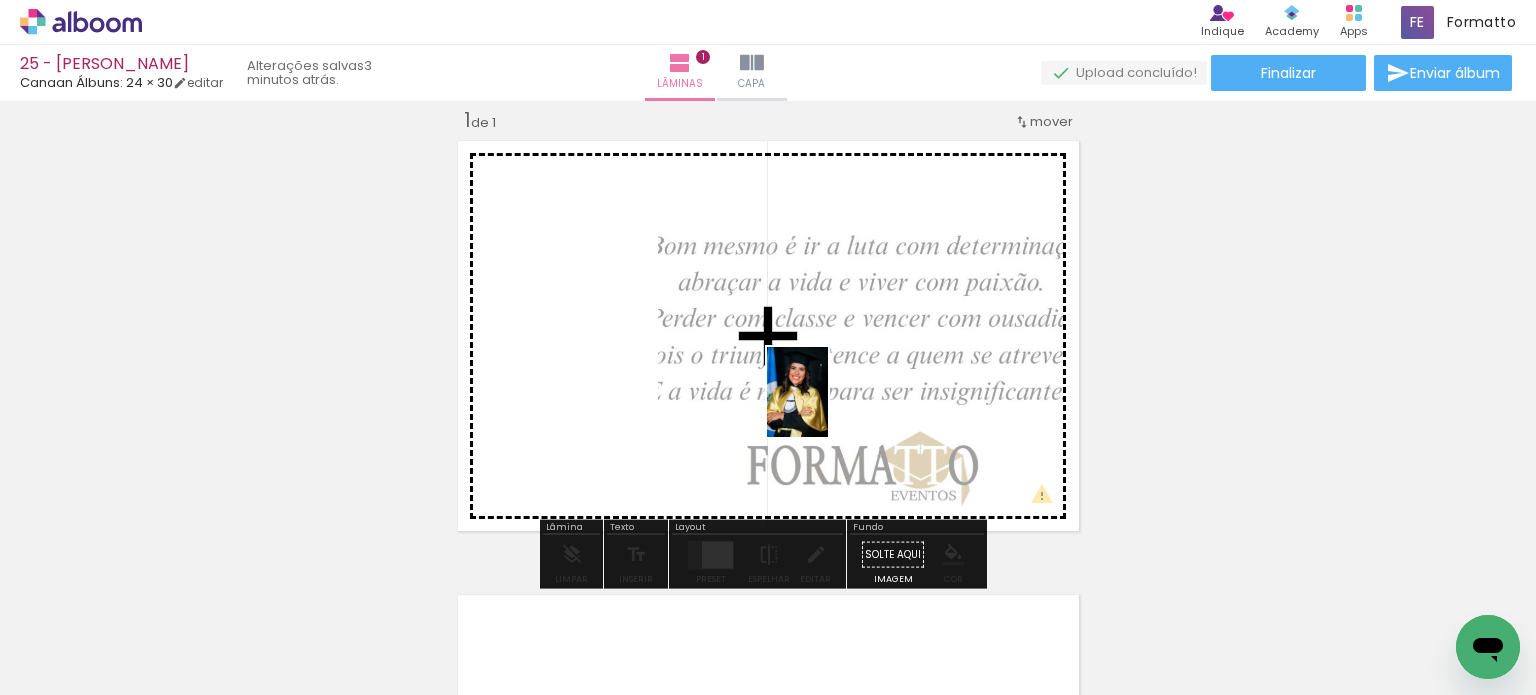 drag, startPoint x: 775, startPoint y: 627, endPoint x: 832, endPoint y: 443, distance: 192.62659 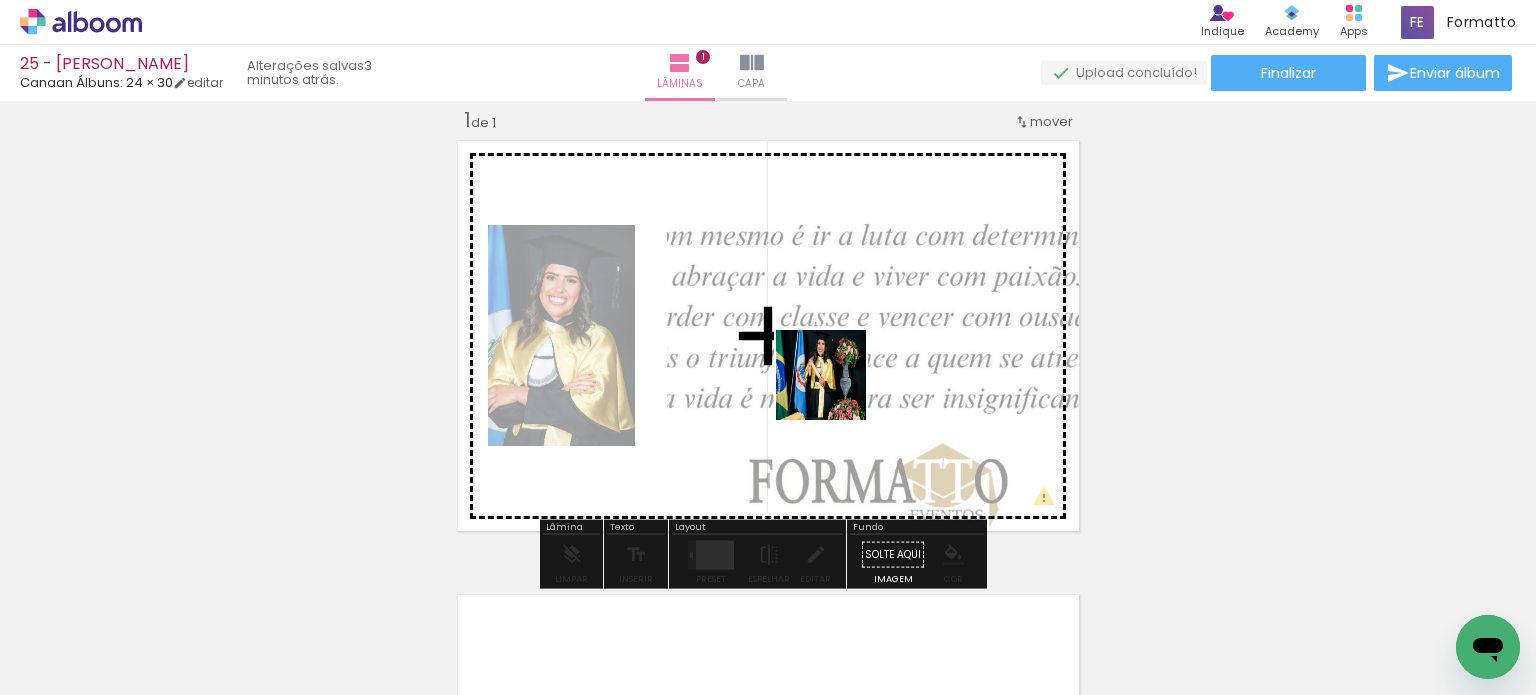 drag, startPoint x: 857, startPoint y: 507, endPoint x: 818, endPoint y: 411, distance: 103.6195 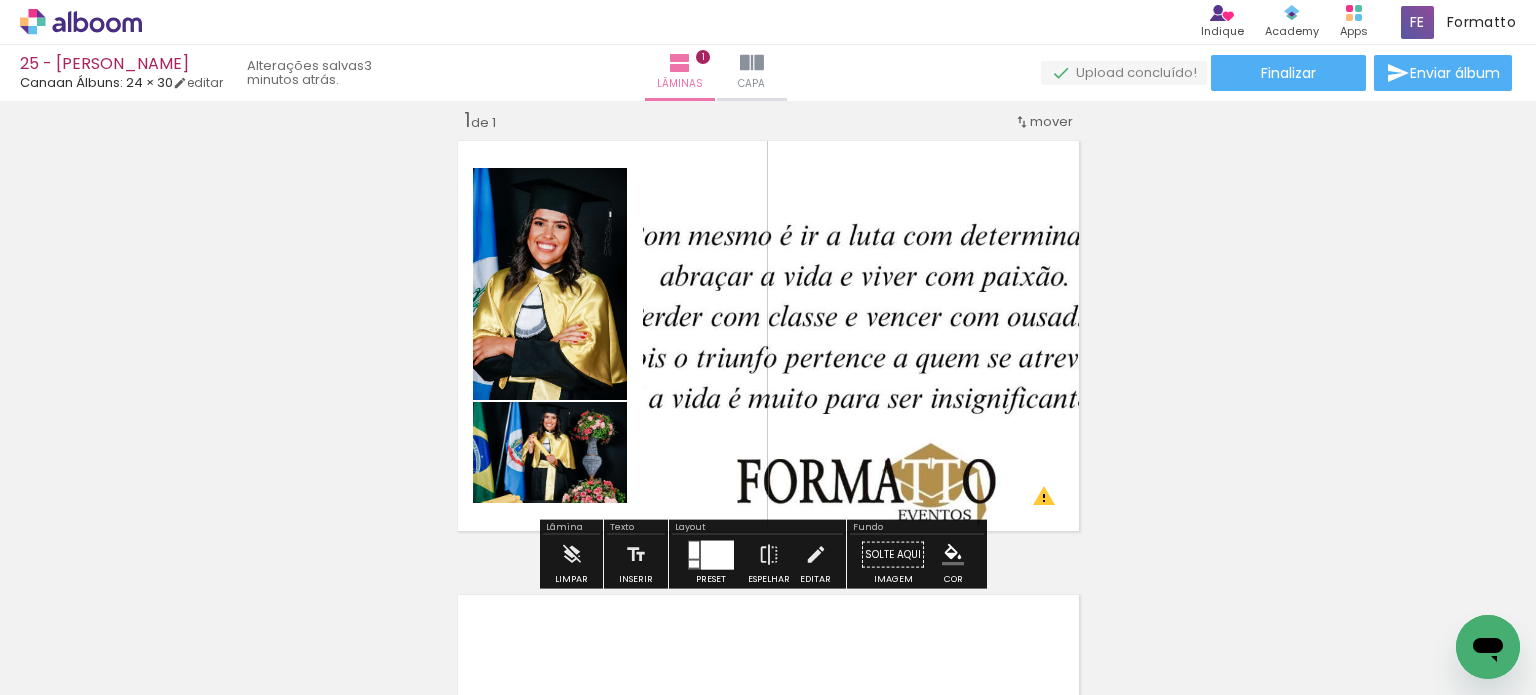 click at bounding box center [717, 554] 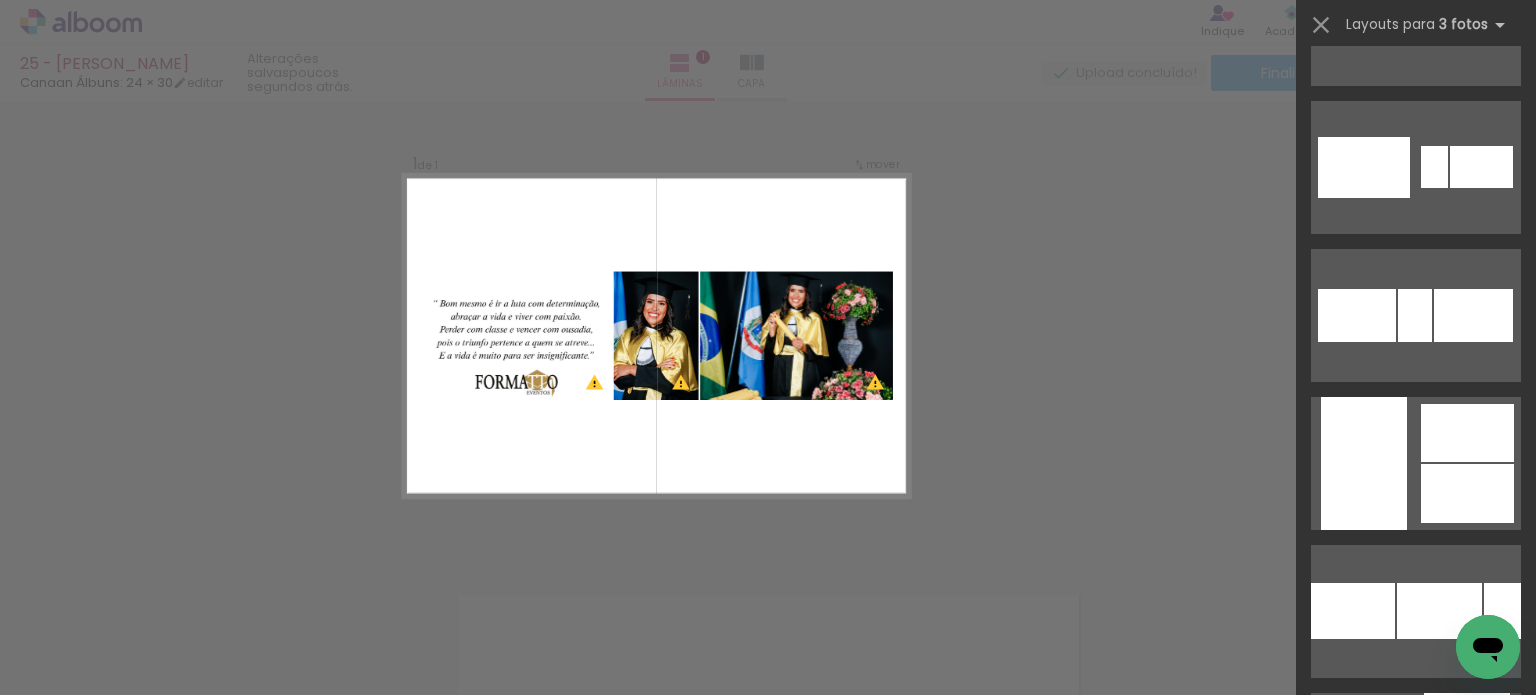 scroll, scrollTop: 4600, scrollLeft: 0, axis: vertical 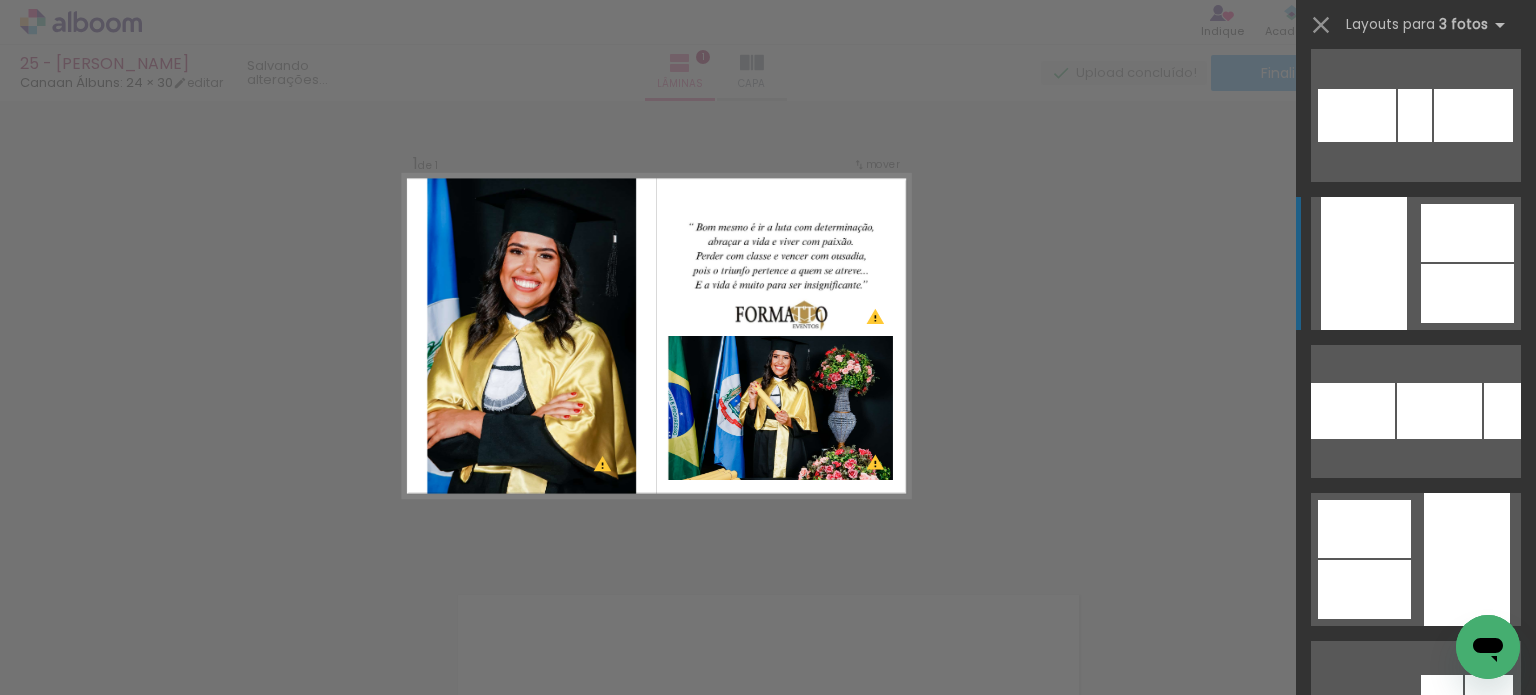 click at bounding box center (1447, -14473) 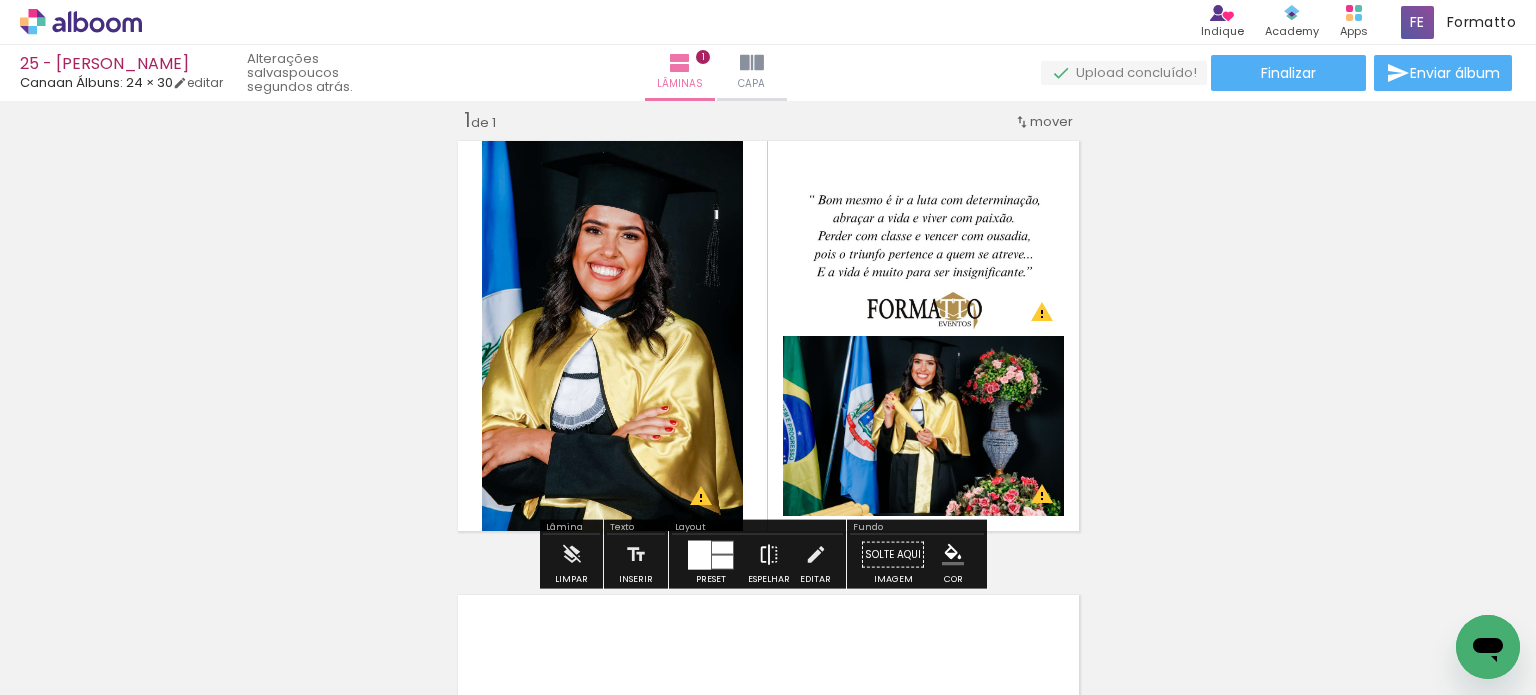 click at bounding box center [769, 555] 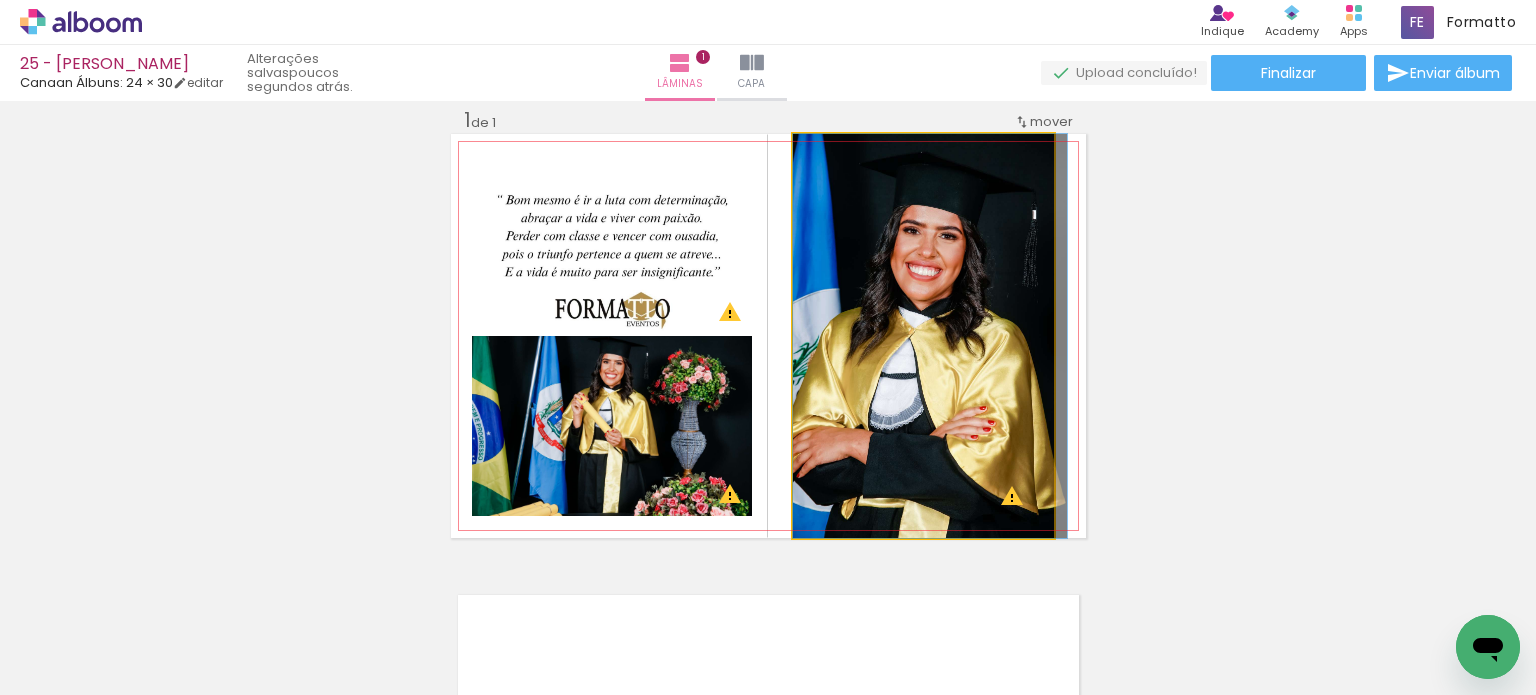 drag, startPoint x: 852, startPoint y: 434, endPoint x: 916, endPoint y: 435, distance: 64.00781 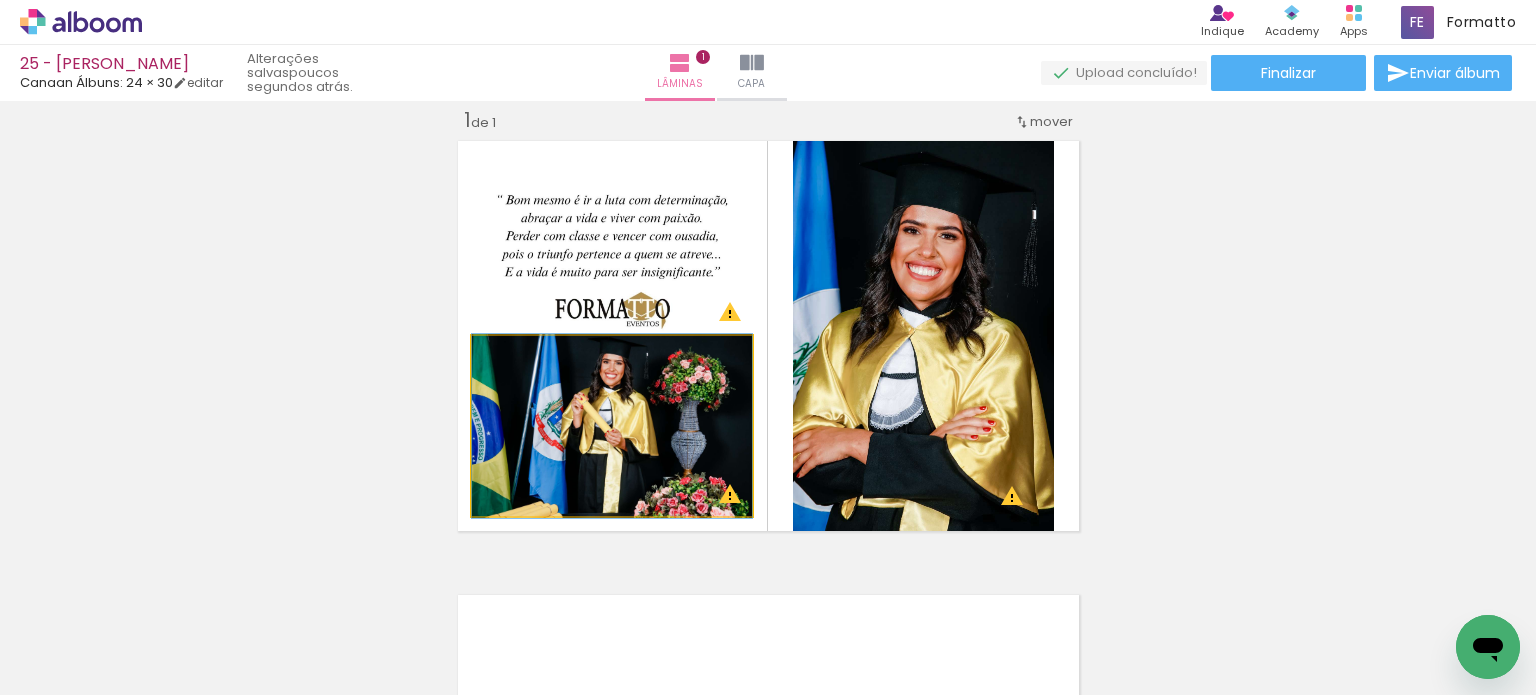 drag, startPoint x: 615, startPoint y: 423, endPoint x: 612, endPoint y: 233, distance: 190.02368 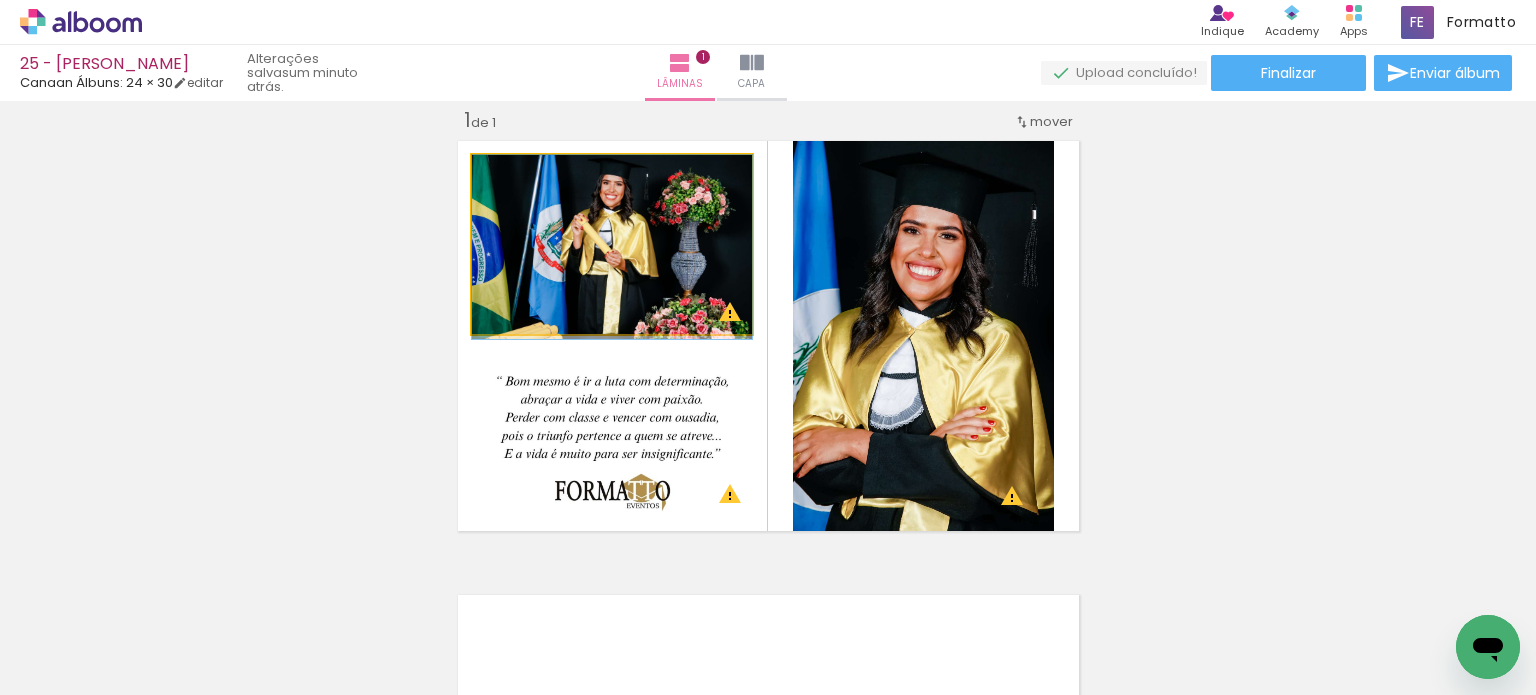 drag, startPoint x: 616, startPoint y: 251, endPoint x: 616, endPoint y: 272, distance: 21 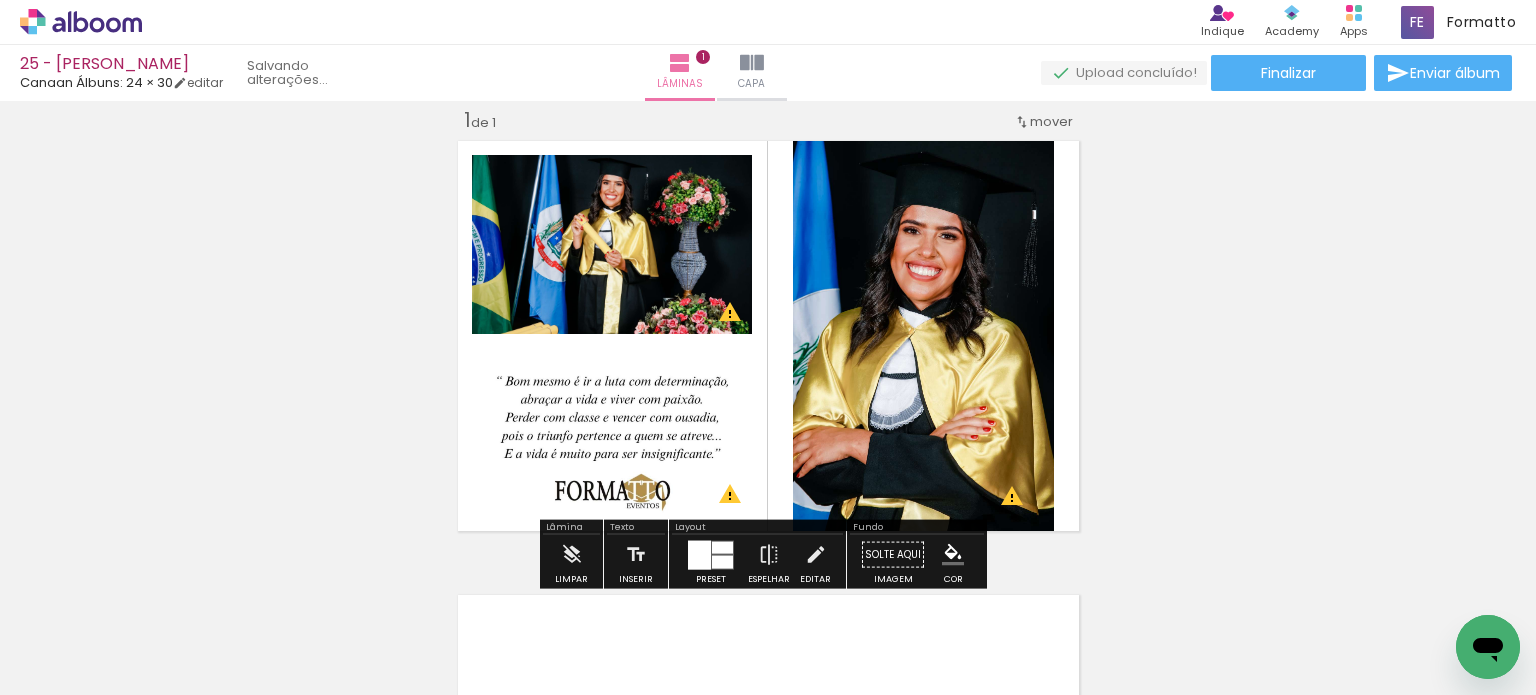 click on "Inserir lâmina 1  de 1 O Designbox precisará aumentar a sua imagem em 248% para exportar para impressão. O Designbox precisará aumentar a sua imagem em 176% para exportar para impressão. O Designbox precisará aumentar a sua imagem em 167% para exportar para impressão." at bounding box center (768, 537) 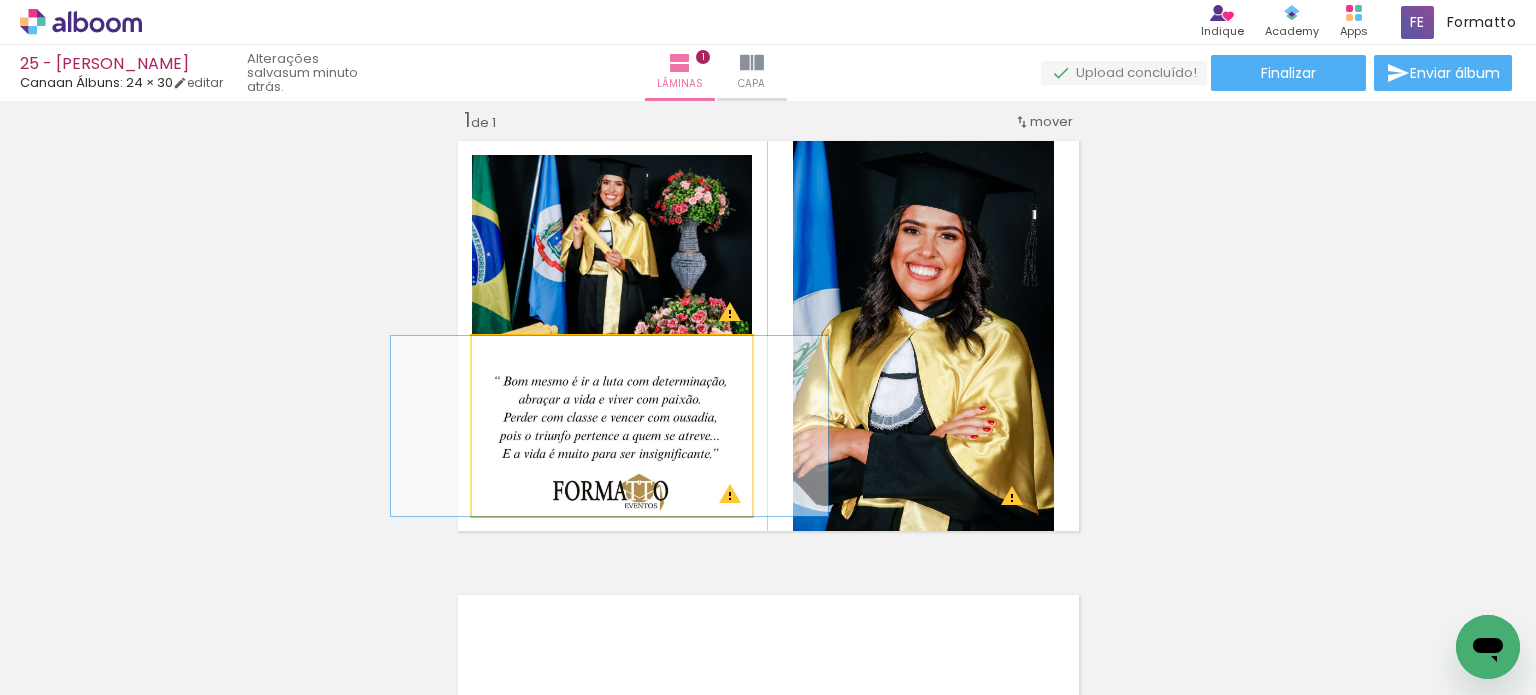 drag, startPoint x: 654, startPoint y: 399, endPoint x: 652, endPoint y: 380, distance: 19.104973 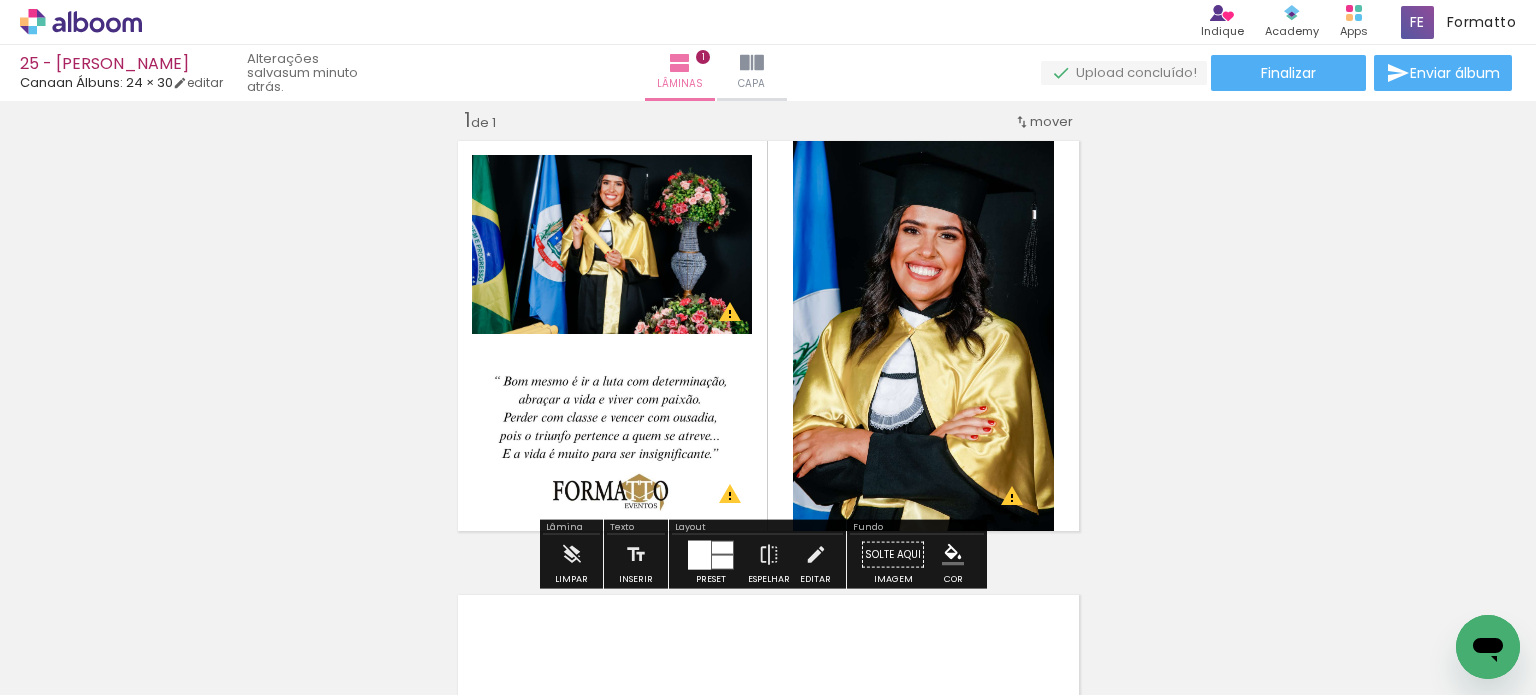 click on "Inserir lâmina 1  de 1 O Designbox precisará aumentar a sua imagem em 248% para exportar para impressão. O Designbox precisará aumentar a sua imagem em 176% para exportar para impressão. O Designbox precisará aumentar a sua imagem em 167% para exportar para impressão." at bounding box center [768, 537] 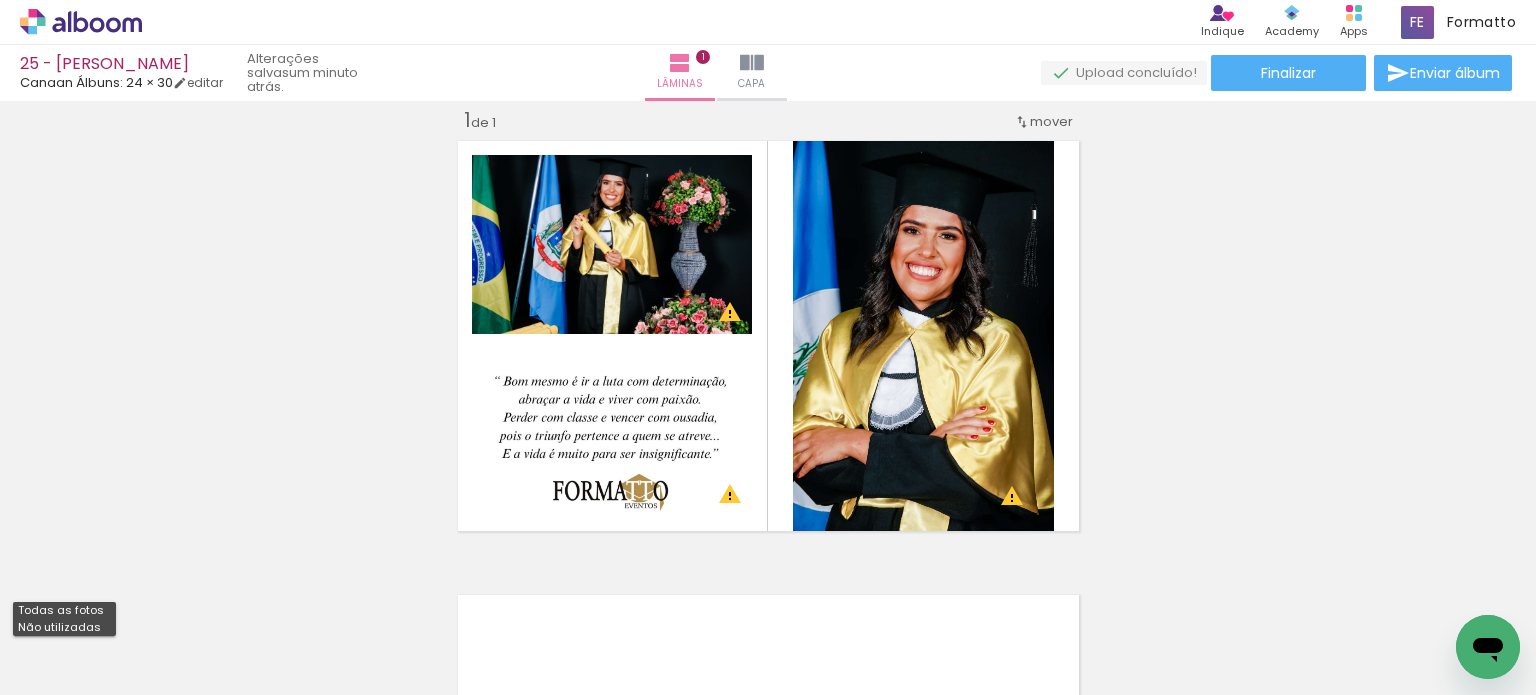click on "Não utilizadas" at bounding box center [0, 0] 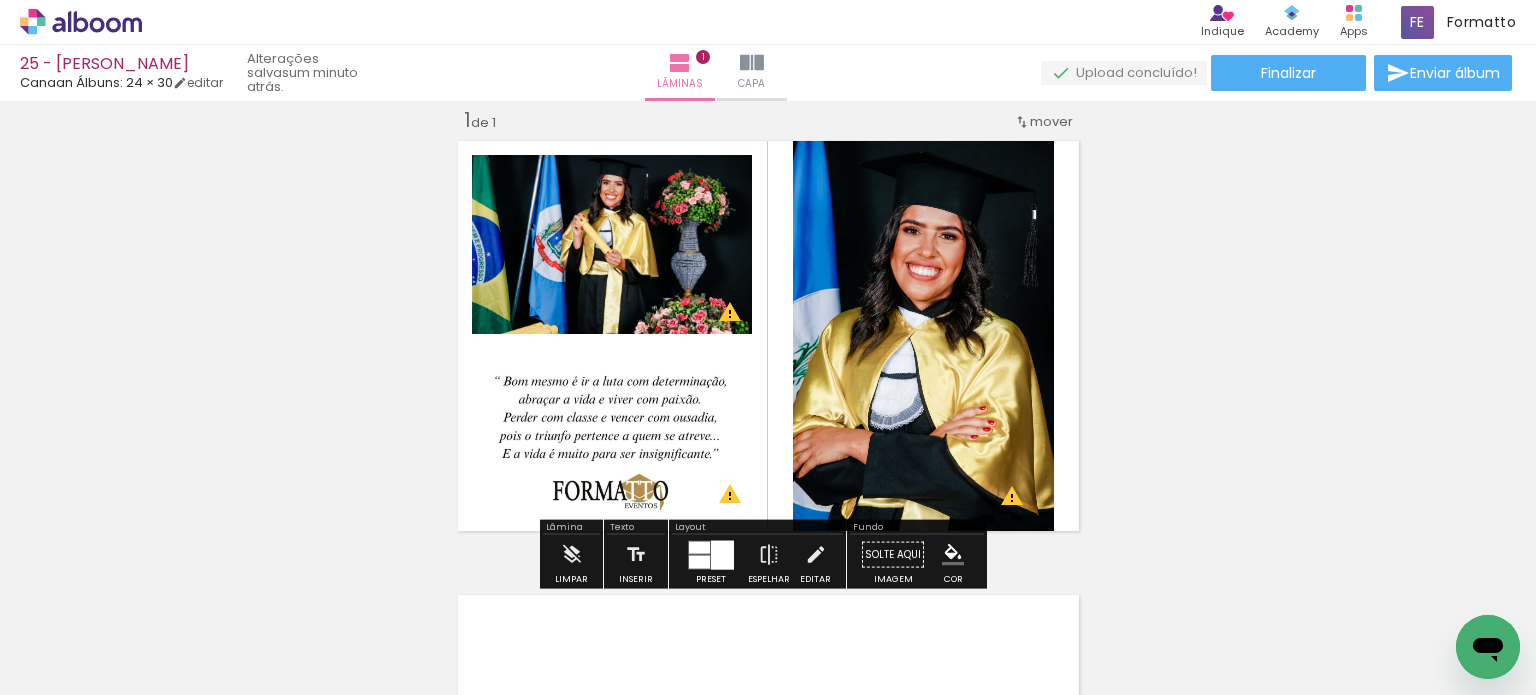 click on "Inserir lâmina 1  de 1 O Designbox precisará aumentar a sua imagem em 248% para exportar para impressão. O Designbox precisará aumentar a sua imagem em 176% para exportar para impressão. O Designbox precisará aumentar a sua imagem em 167% para exportar para impressão." at bounding box center (768, 537) 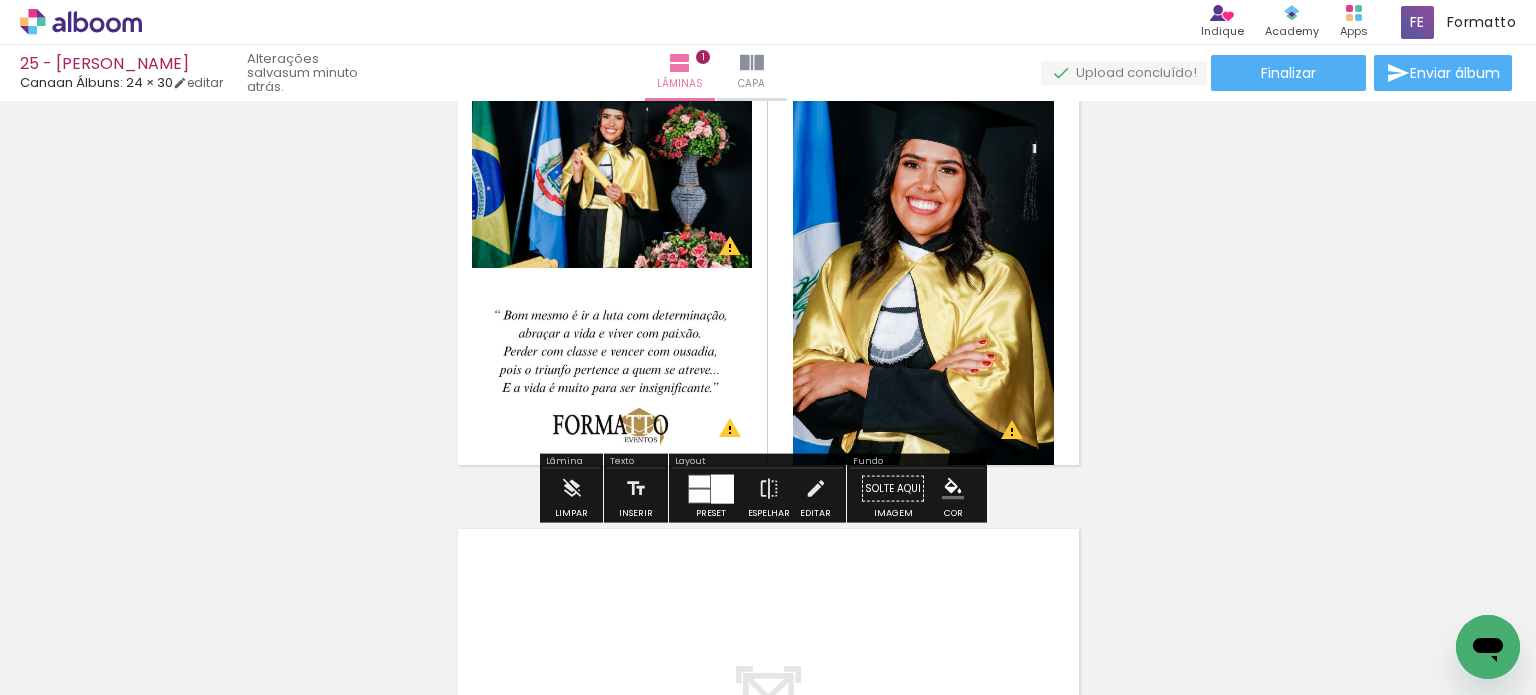 scroll, scrollTop: 125, scrollLeft: 0, axis: vertical 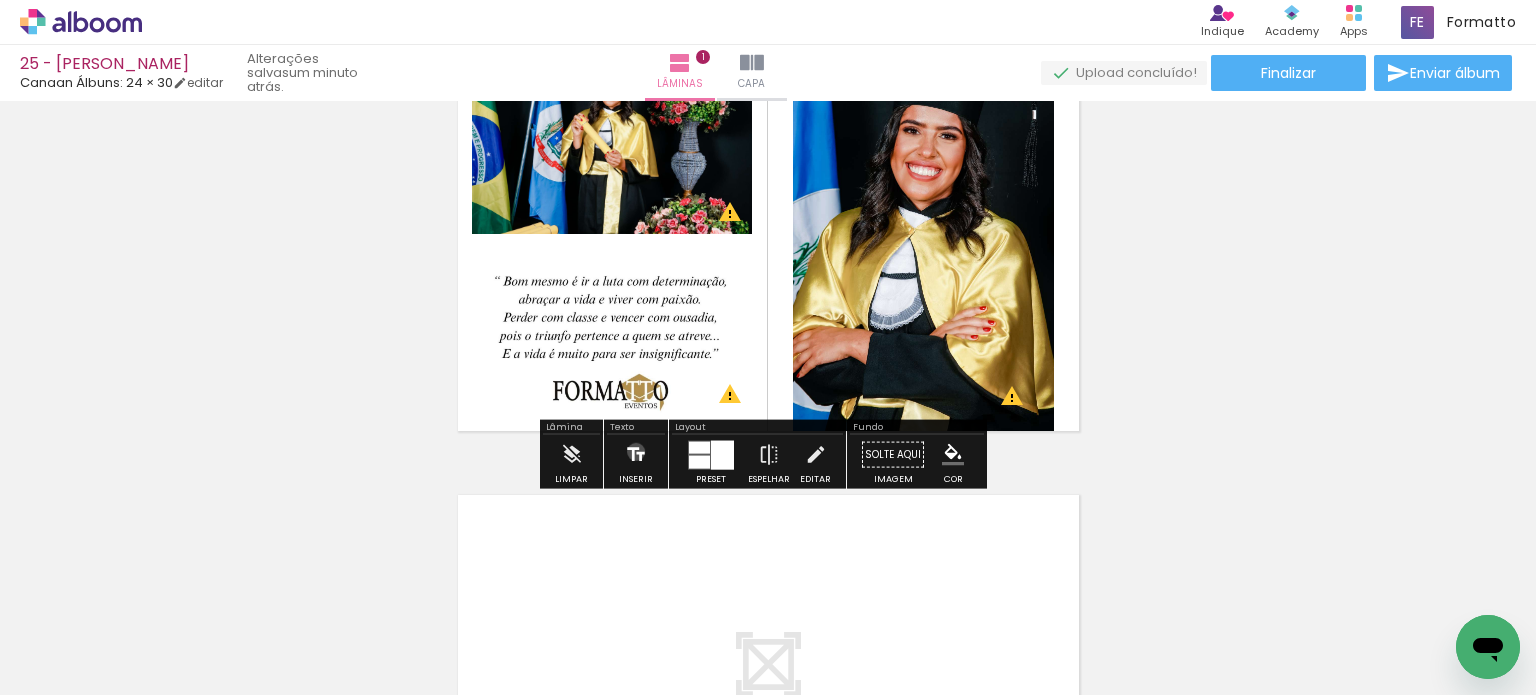 click at bounding box center [636, 455] 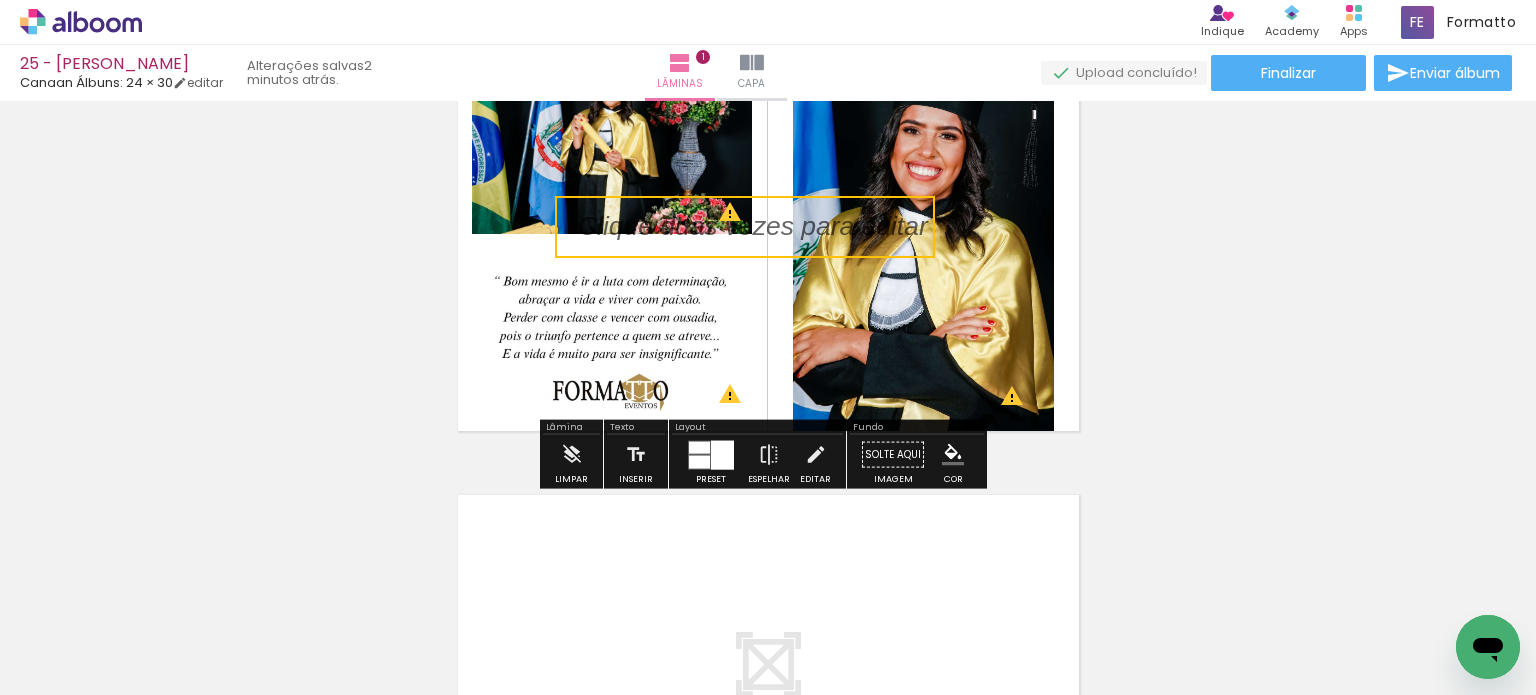 click at bounding box center (745, 227) 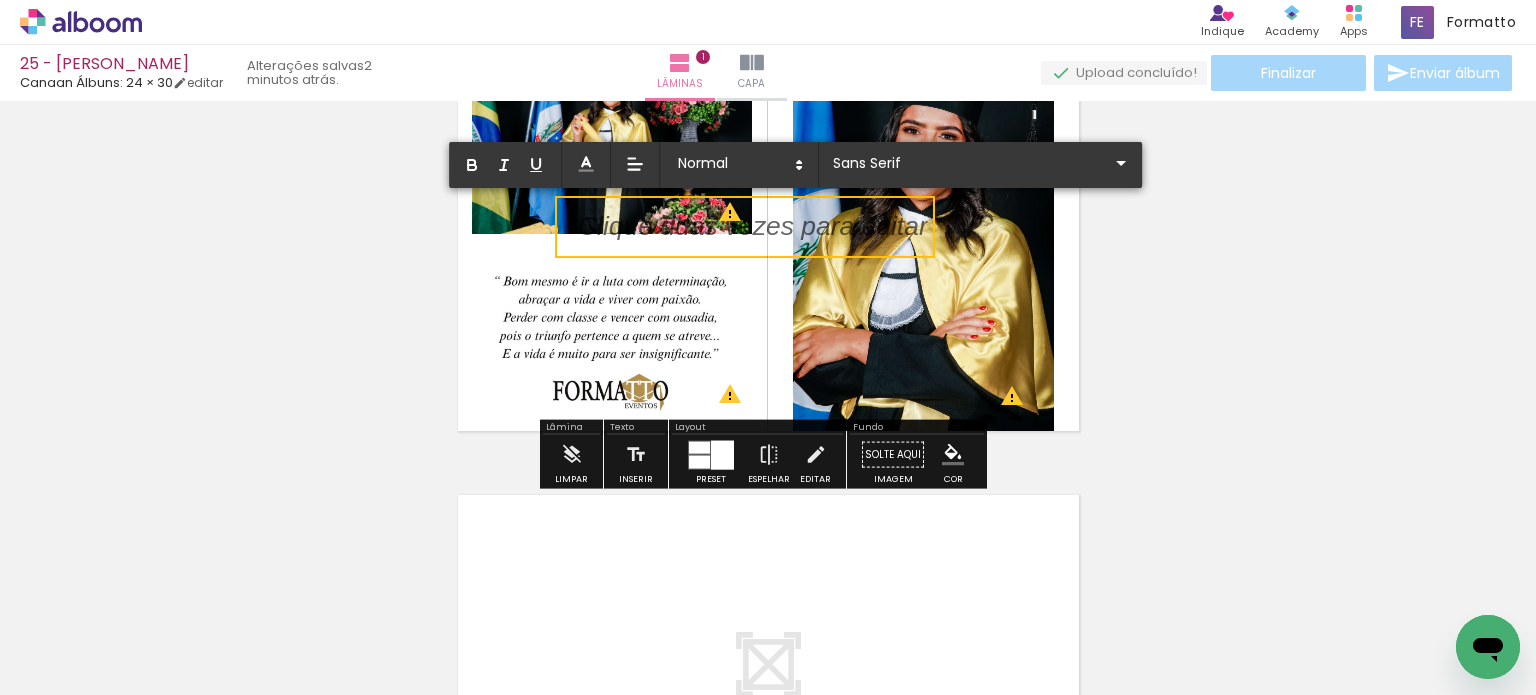 type 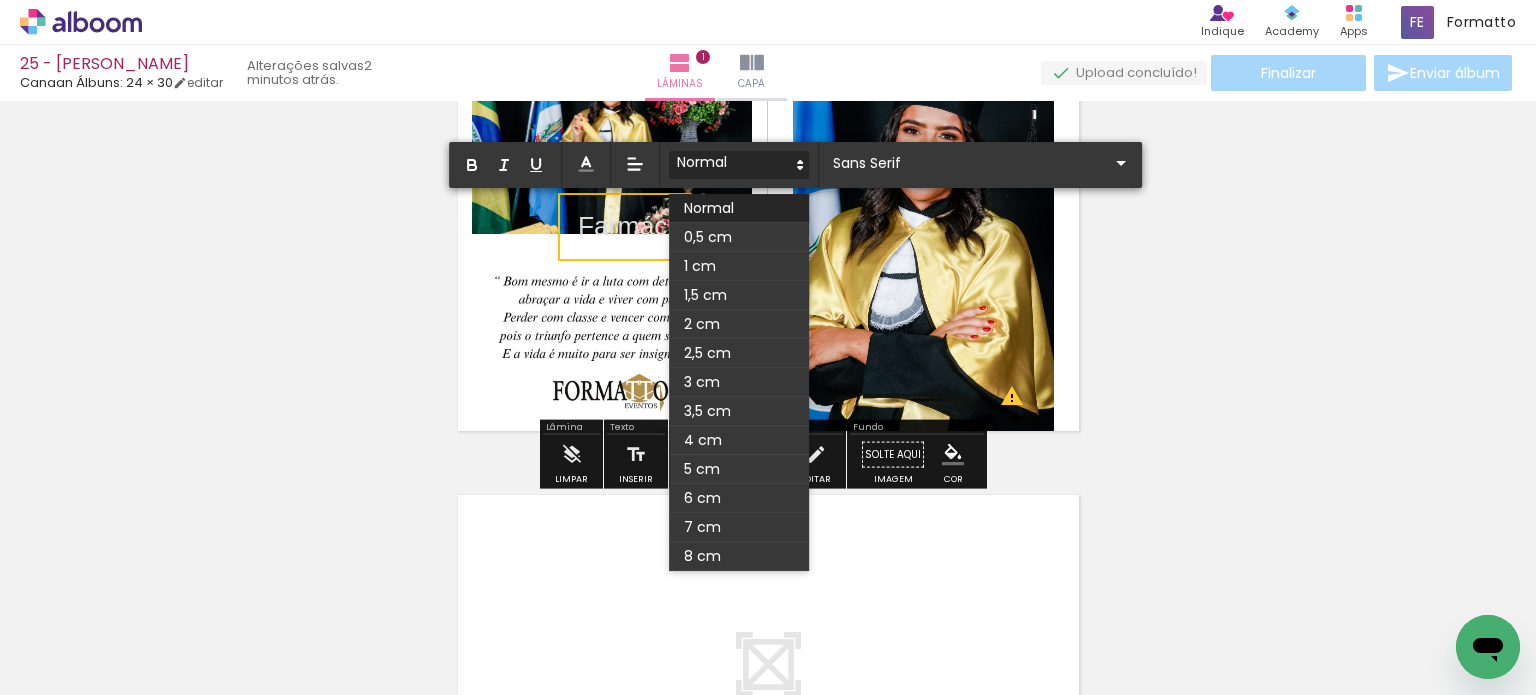 click 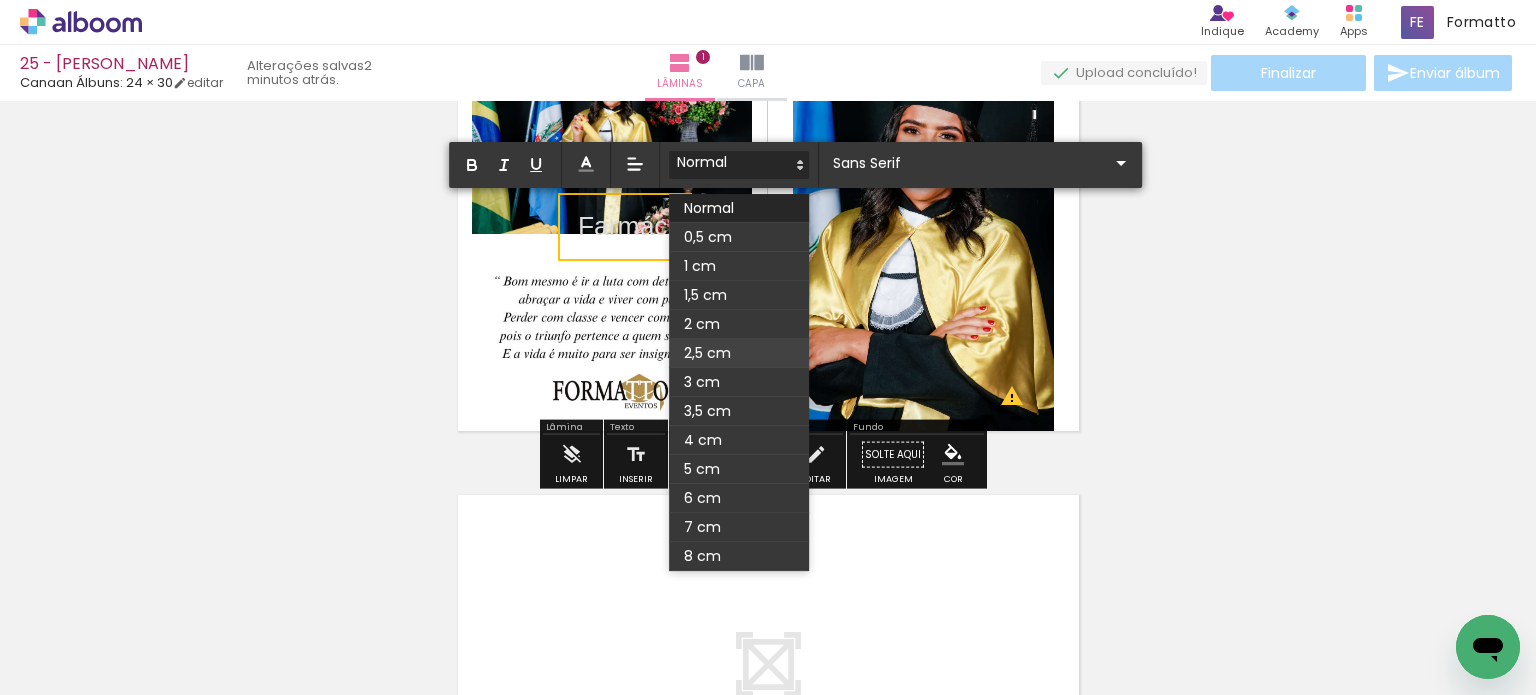 click at bounding box center [739, 353] 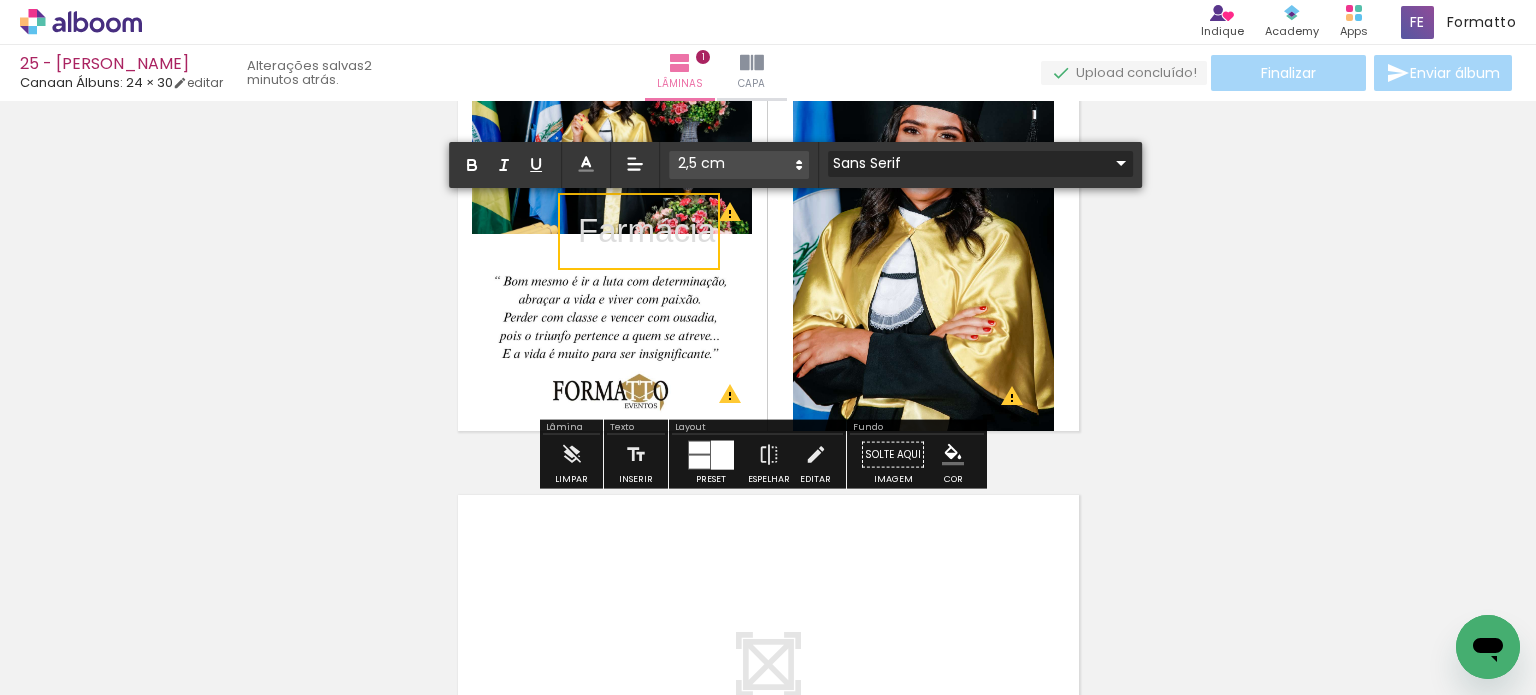 click 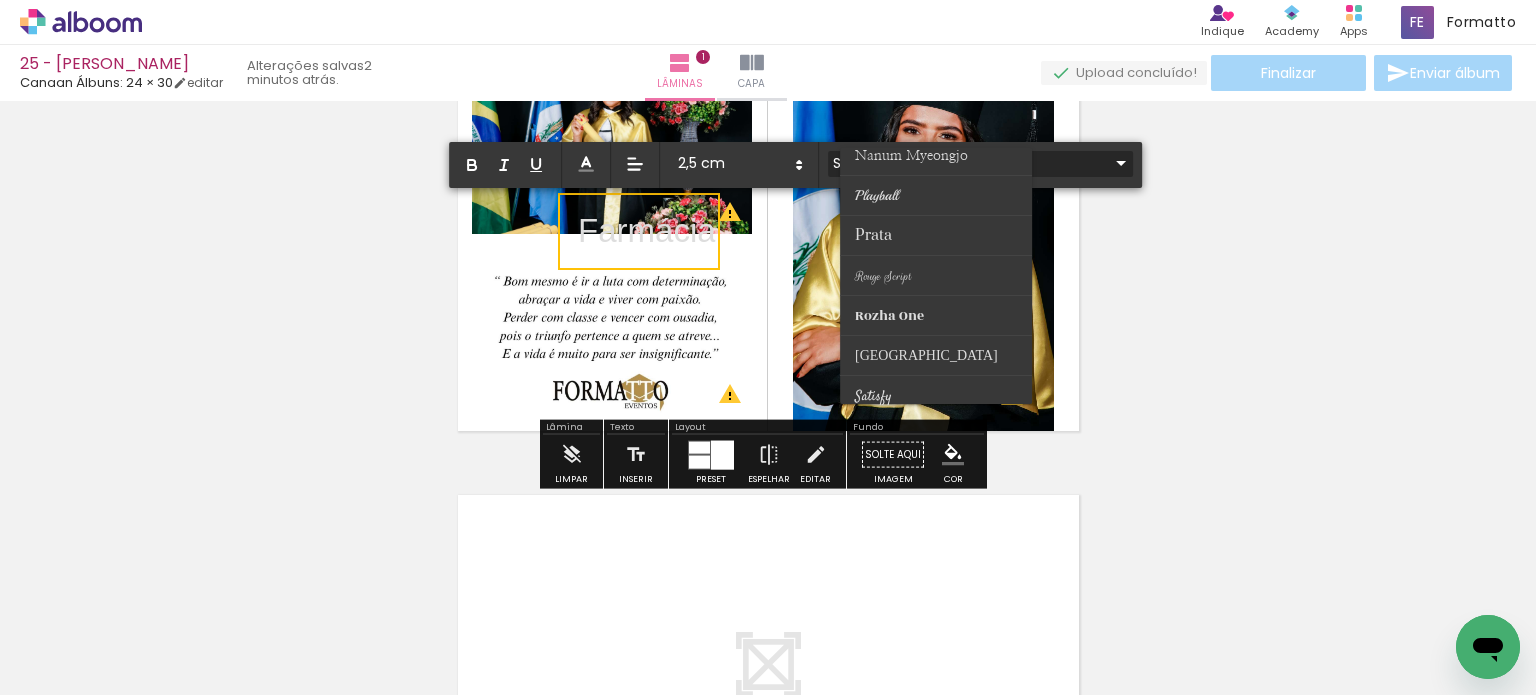 scroll, scrollTop: 592, scrollLeft: 0, axis: vertical 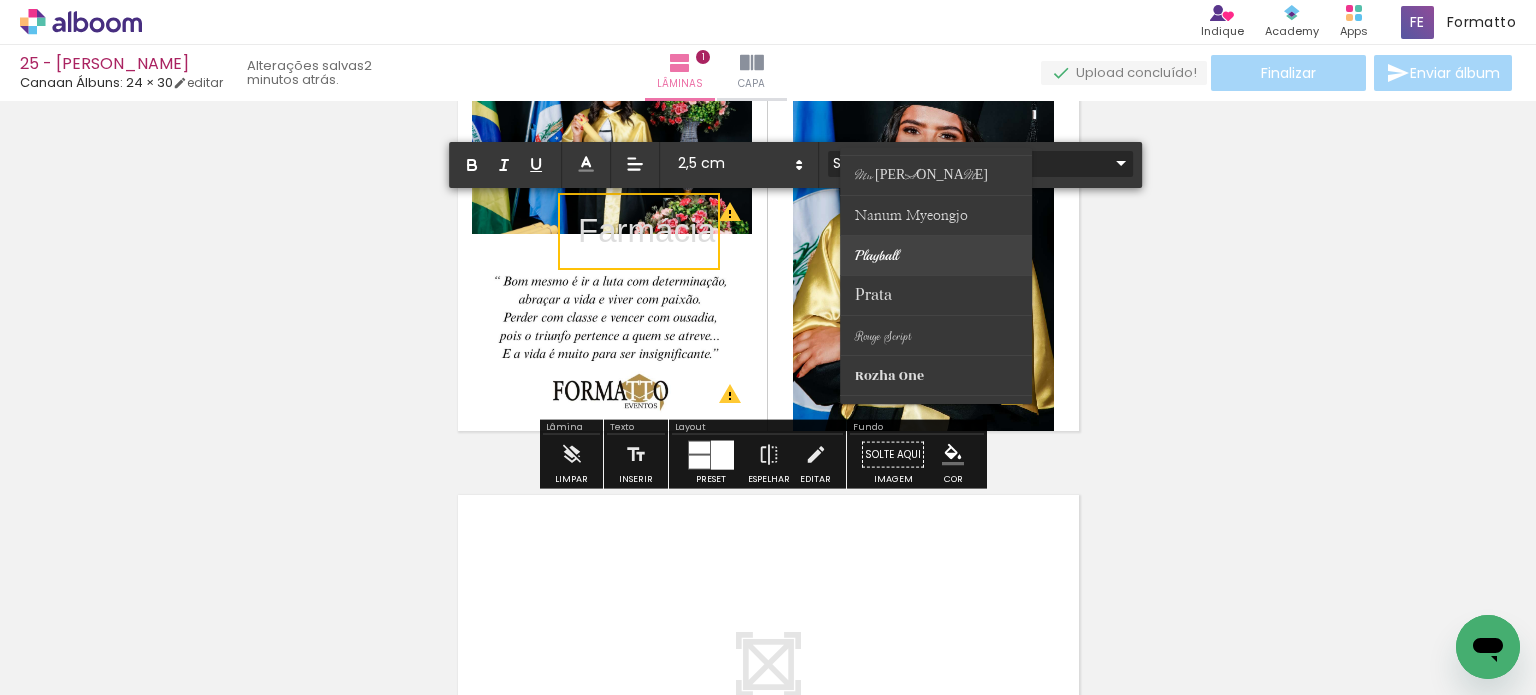 click at bounding box center [937, 256] 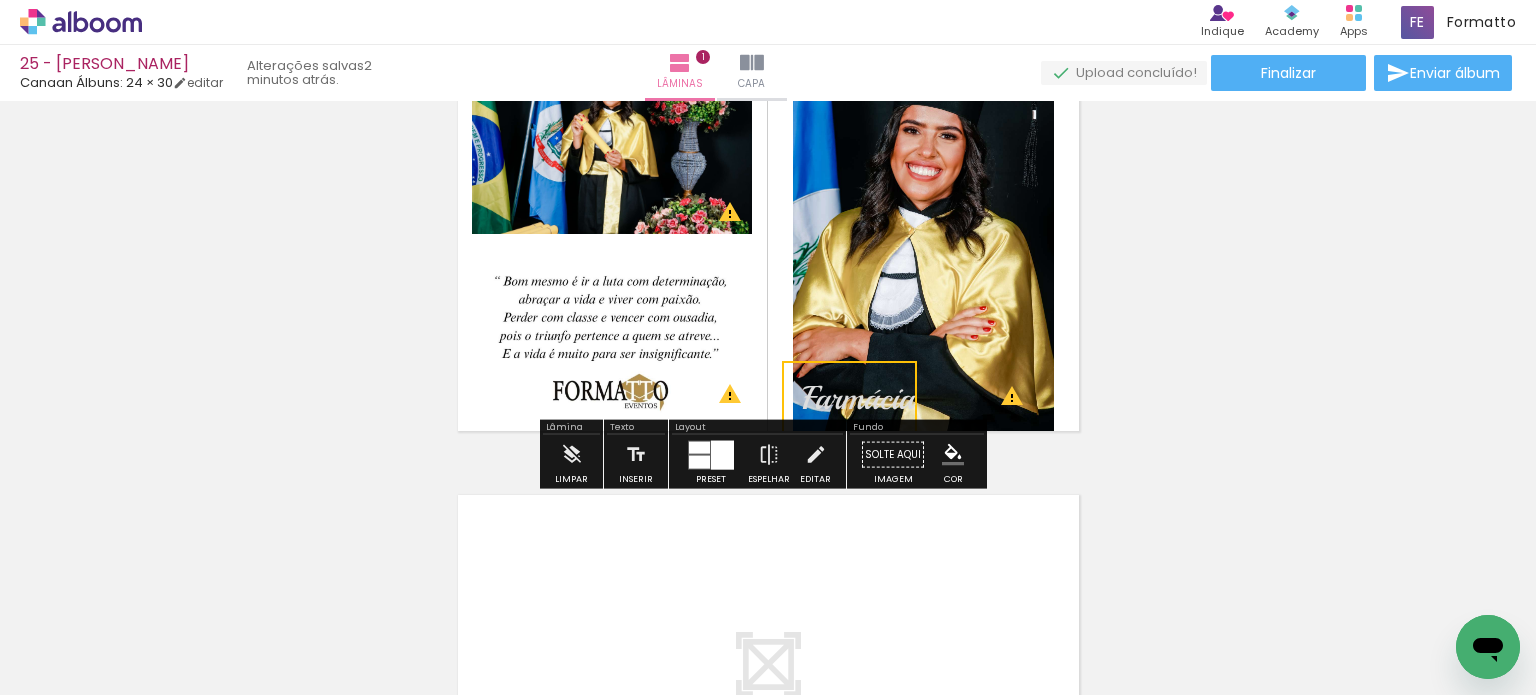 drag, startPoint x: 692, startPoint y: 211, endPoint x: 916, endPoint y: 407, distance: 297.64407 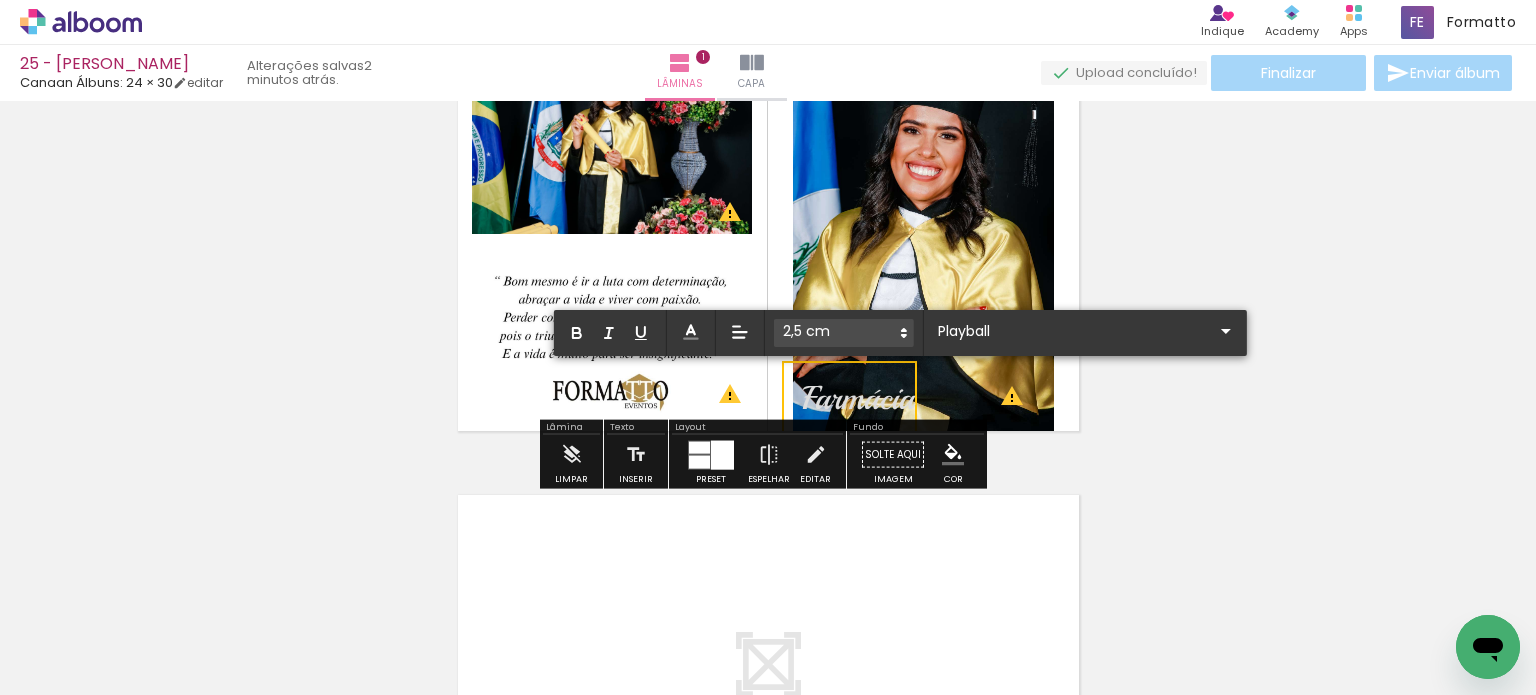 click on "Inserir lâmina 1  de 1 O Designbox precisará aumentar a sua imagem em 248% para exportar para impressão. O Designbox precisará aumentar a sua imagem em 176% para exportar para impressão. O Designbox precisará aumentar a sua imagem em 167% para exportar para impressão." at bounding box center (768, 437) 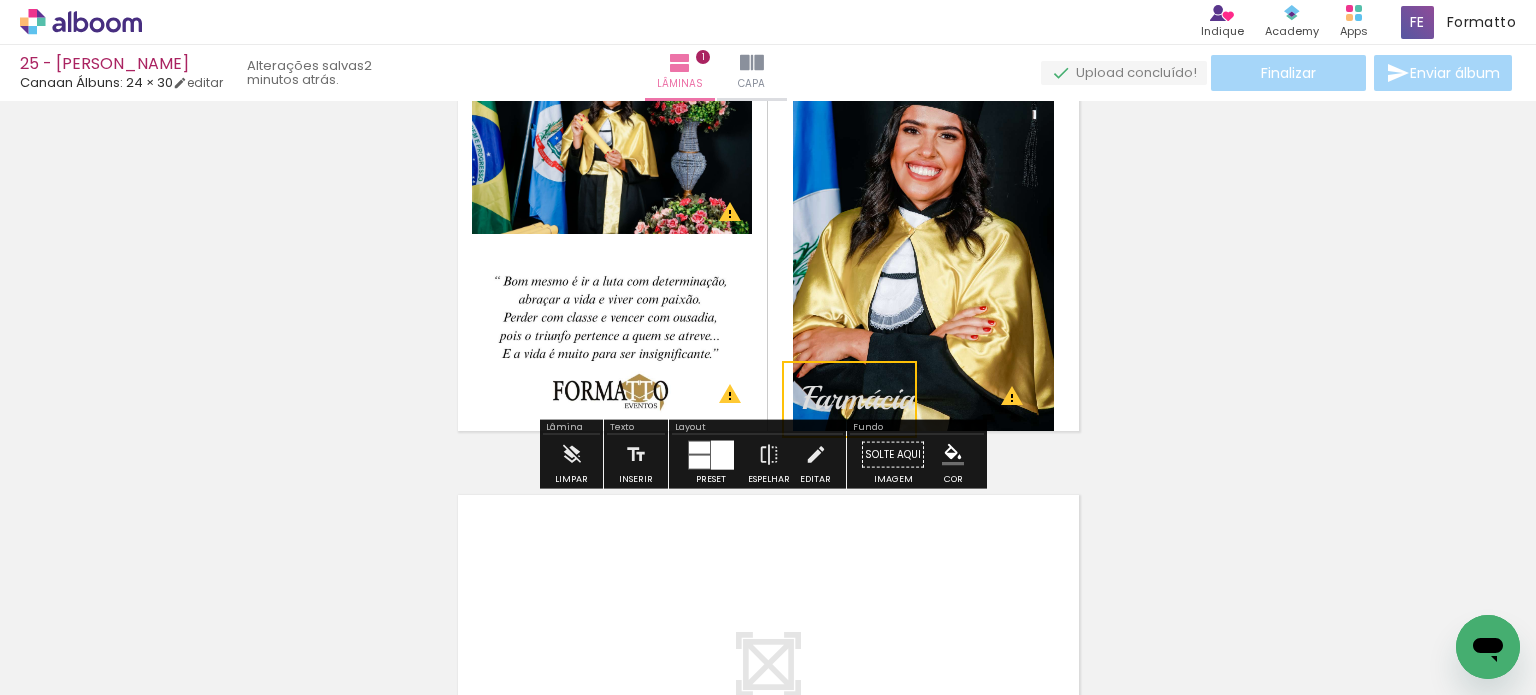 click at bounding box center (768, 690) 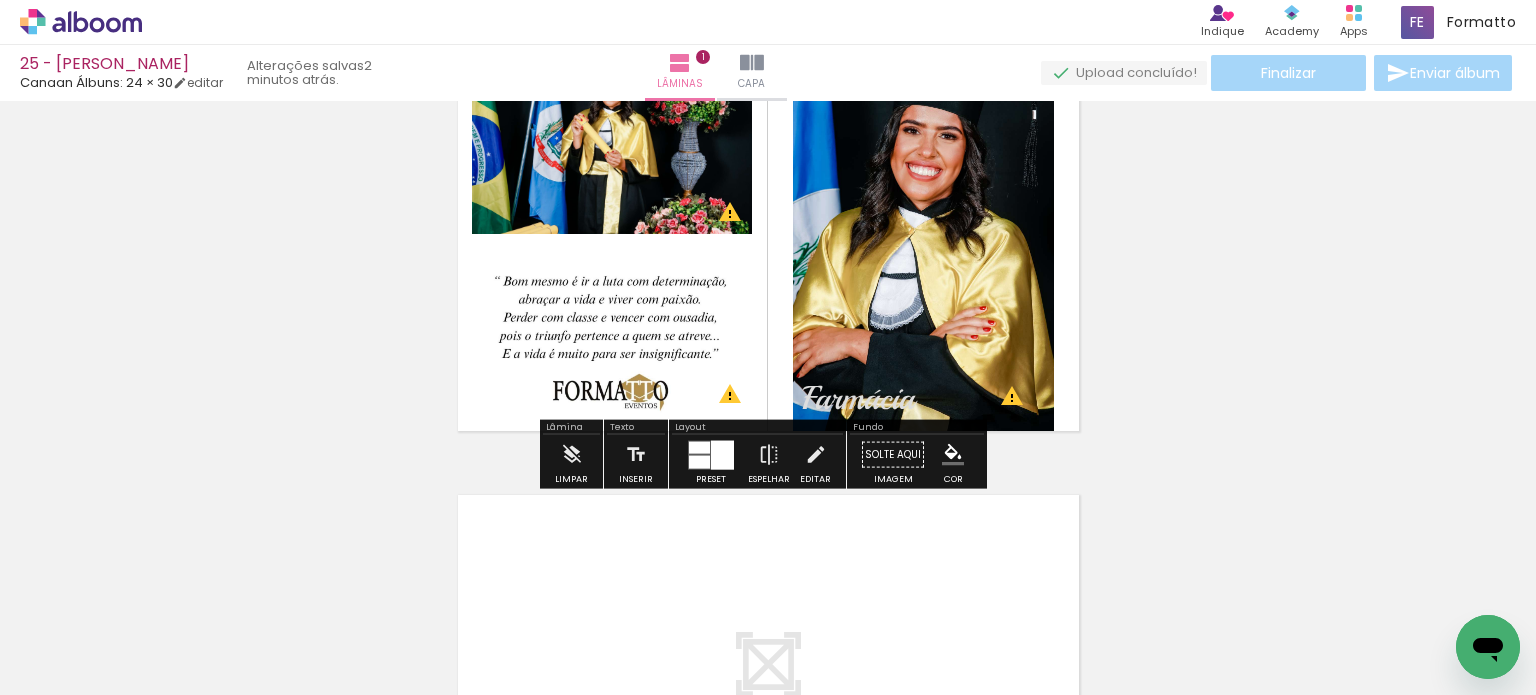 click on "Inserir lâmina 1  de 1 O Designbox precisará aumentar a sua imagem em 248% para exportar para impressão. O Designbox precisará aumentar a sua imagem em 176% para exportar para impressão. O Designbox precisará aumentar a sua imagem em 167% para exportar para impressão." at bounding box center [768, 437] 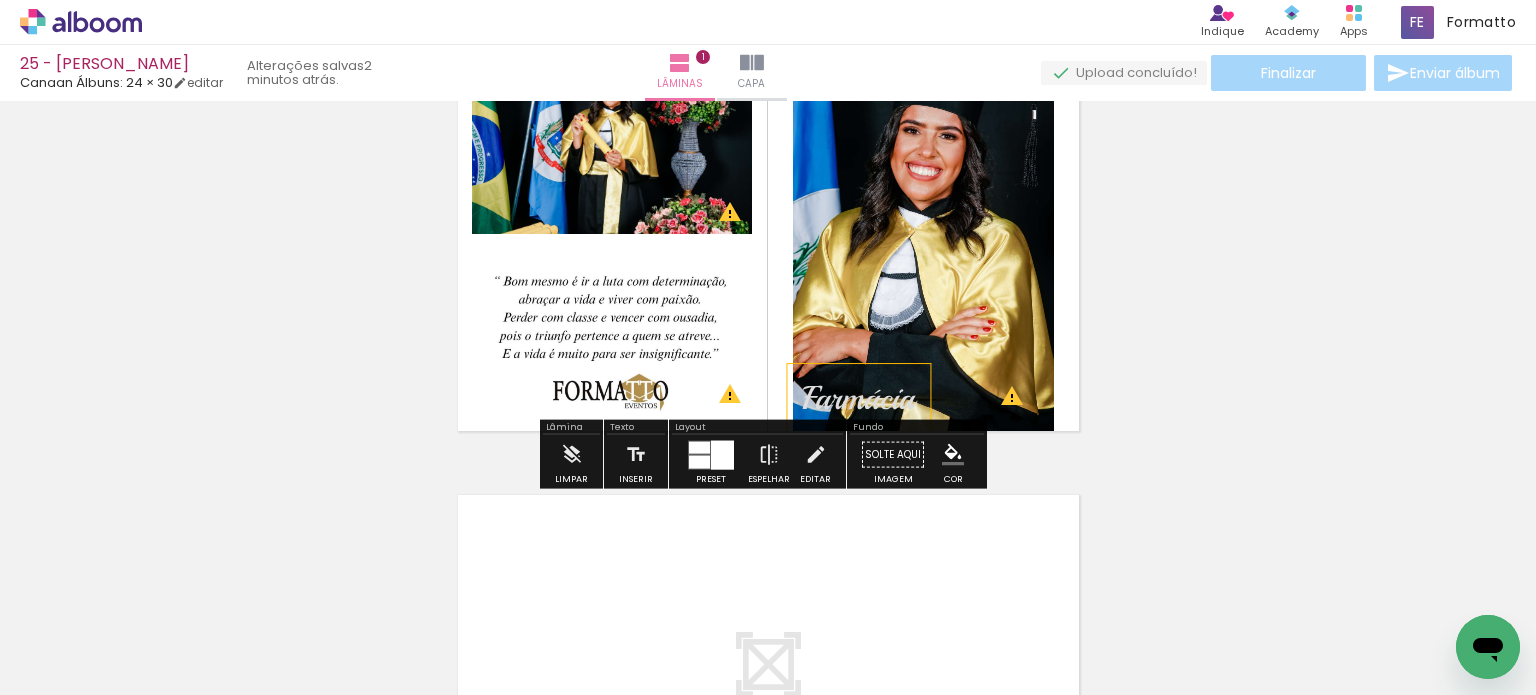 click on "Farmácia" at bounding box center [858, 399] 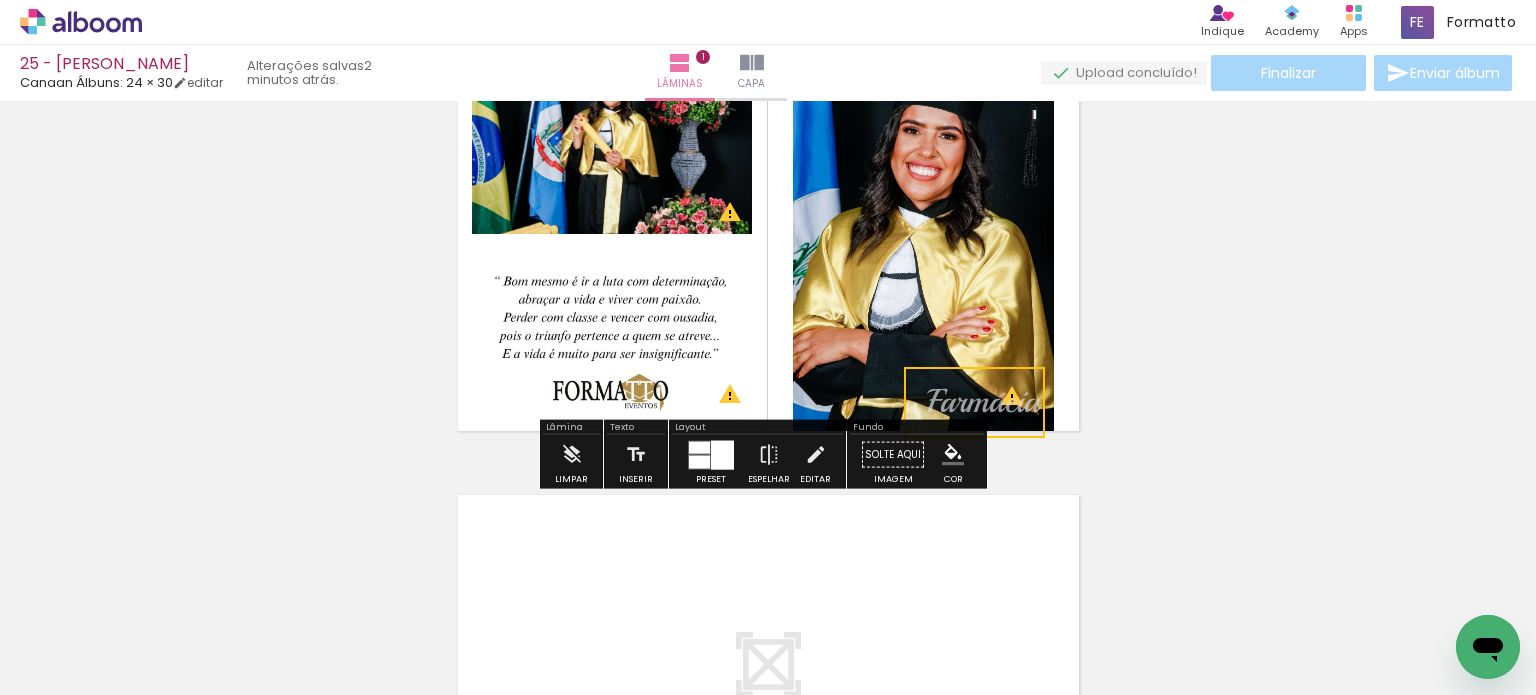 drag, startPoint x: 903, startPoint y: 374, endPoint x: 1028, endPoint y: 403, distance: 128.31992 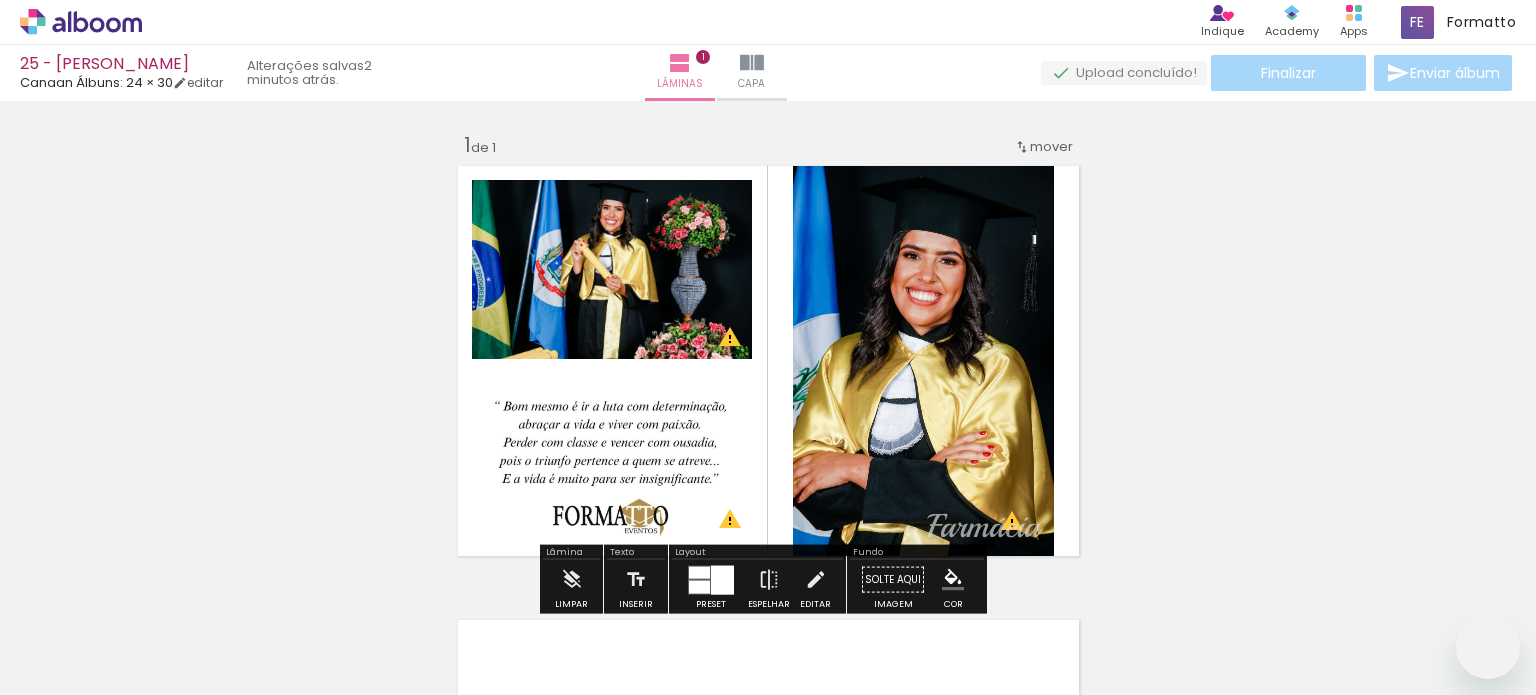 scroll, scrollTop: 0, scrollLeft: 0, axis: both 